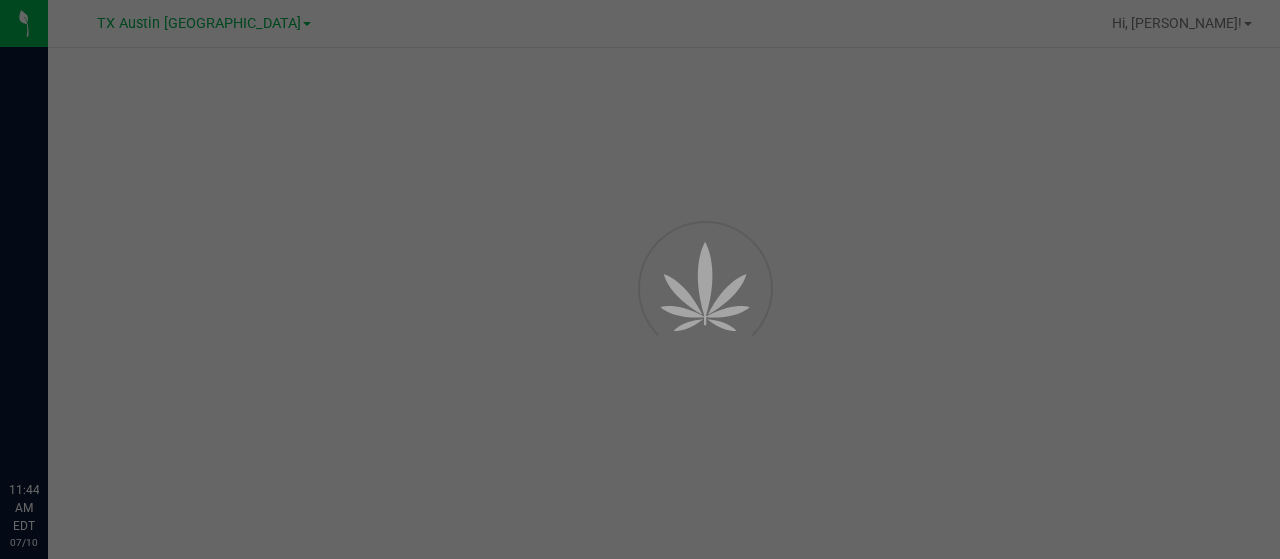 scroll, scrollTop: 0, scrollLeft: 0, axis: both 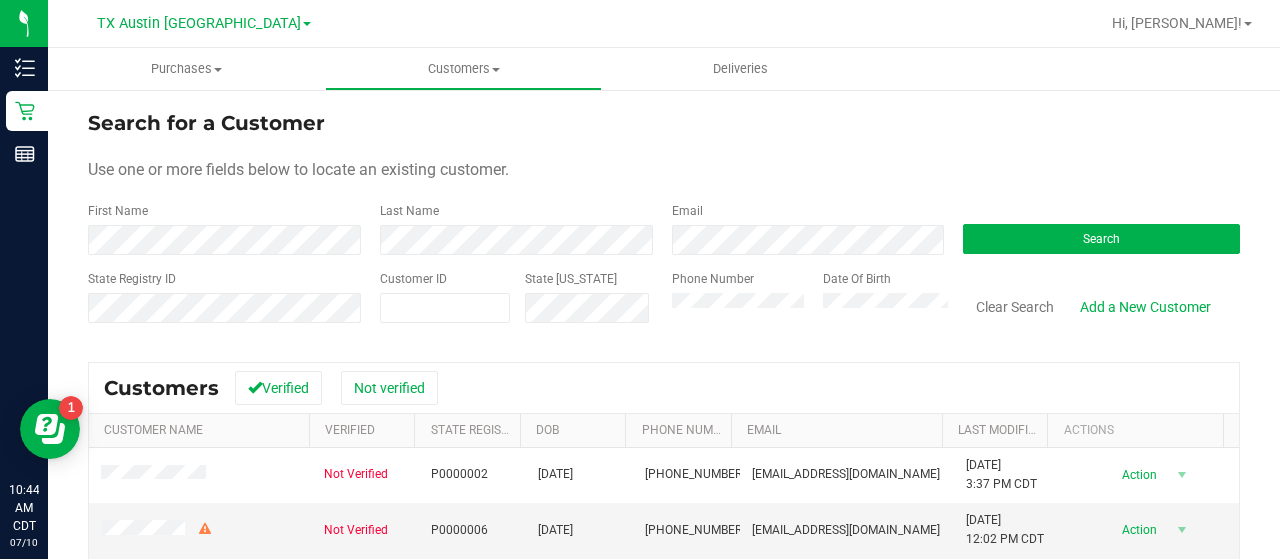 click on "Email" at bounding box center [803, 228] 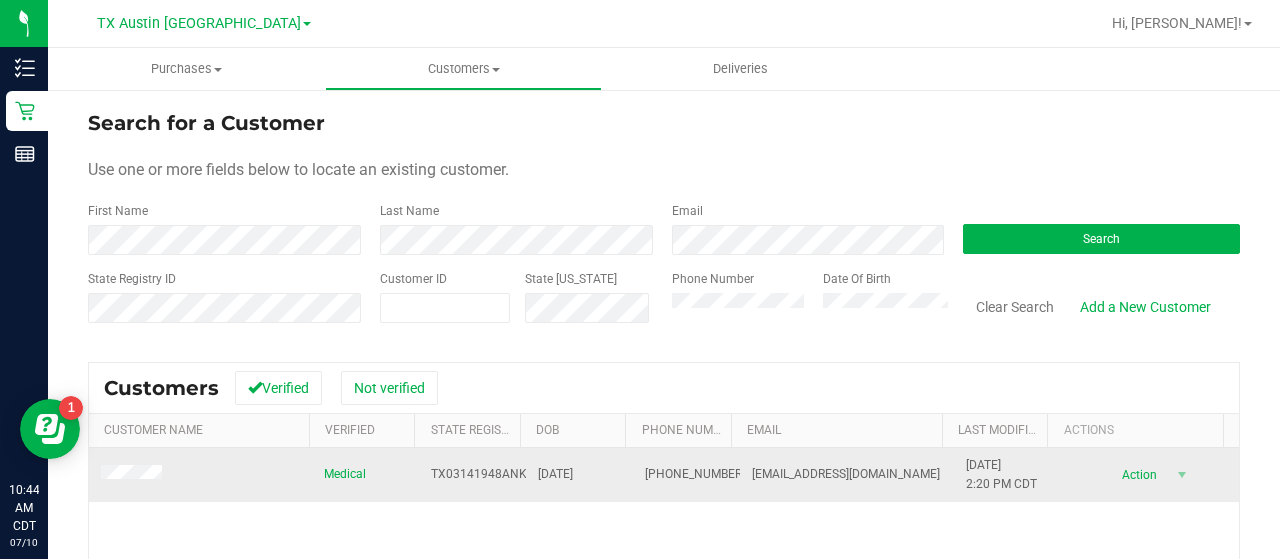 click at bounding box center (200, 475) 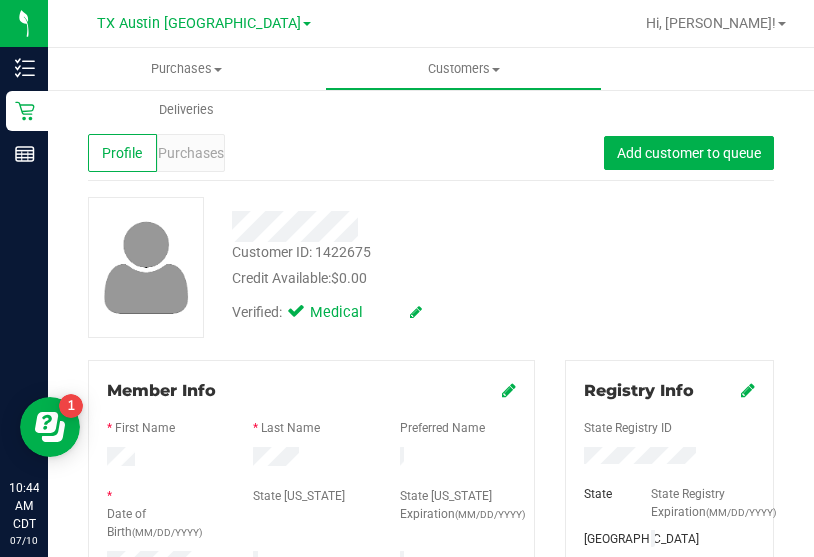 click on "Customer ID: 1422675
Credit Available:
$0.00
Verified:
Medical" at bounding box center (431, 267) 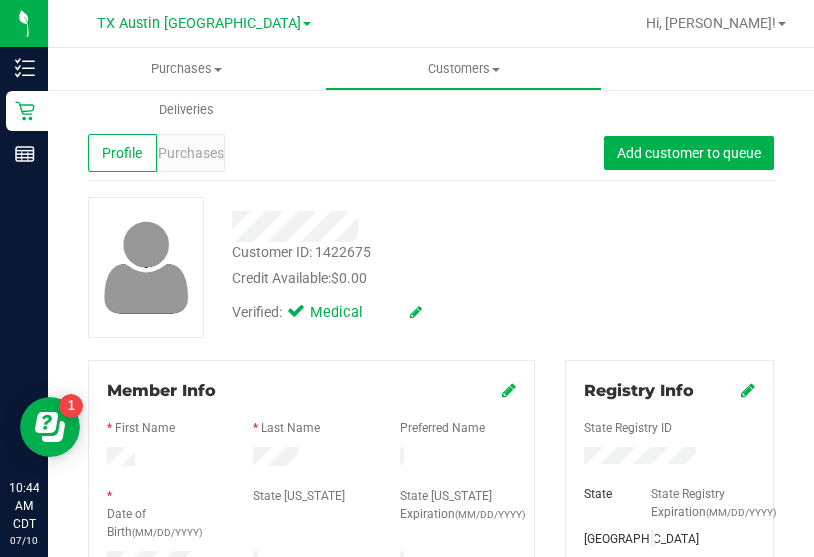 scroll, scrollTop: 124, scrollLeft: 0, axis: vertical 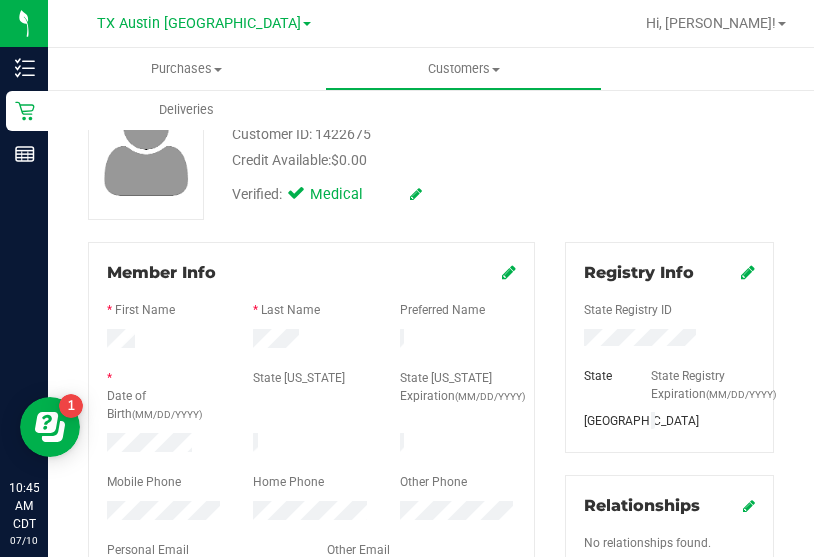 click on "*
Last Name" at bounding box center (311, 312) 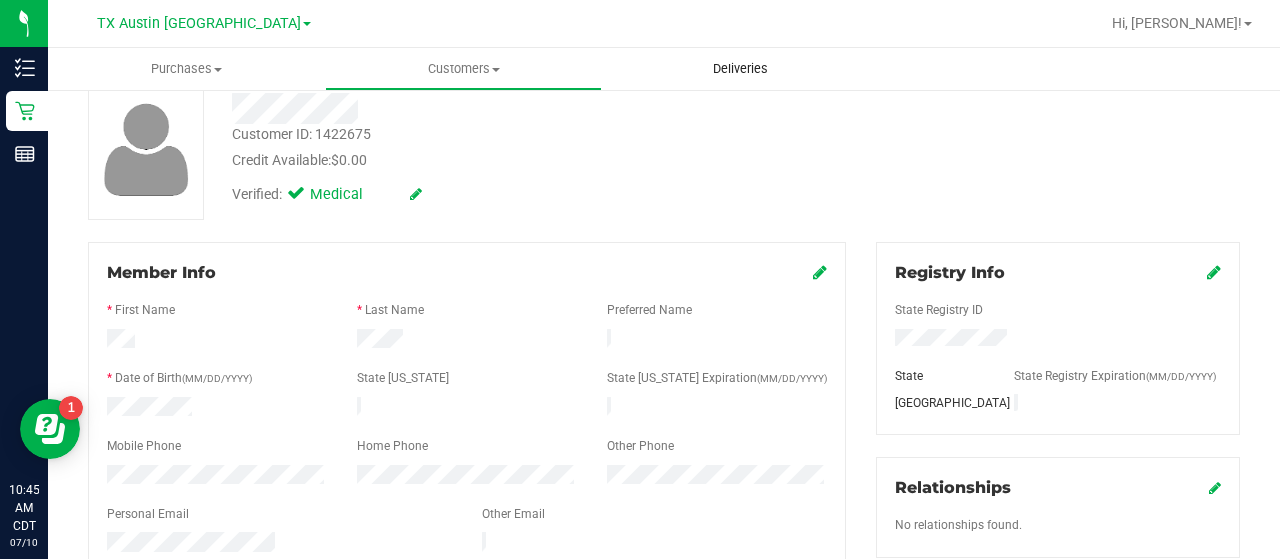 scroll, scrollTop: 0, scrollLeft: 0, axis: both 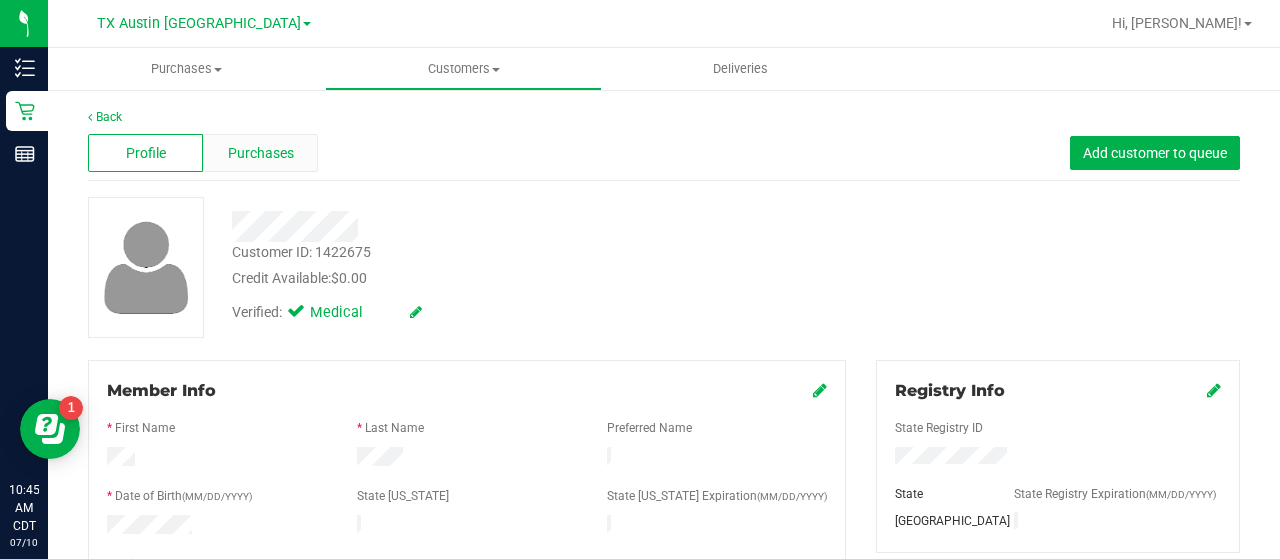 click on "Purchases" at bounding box center (260, 153) 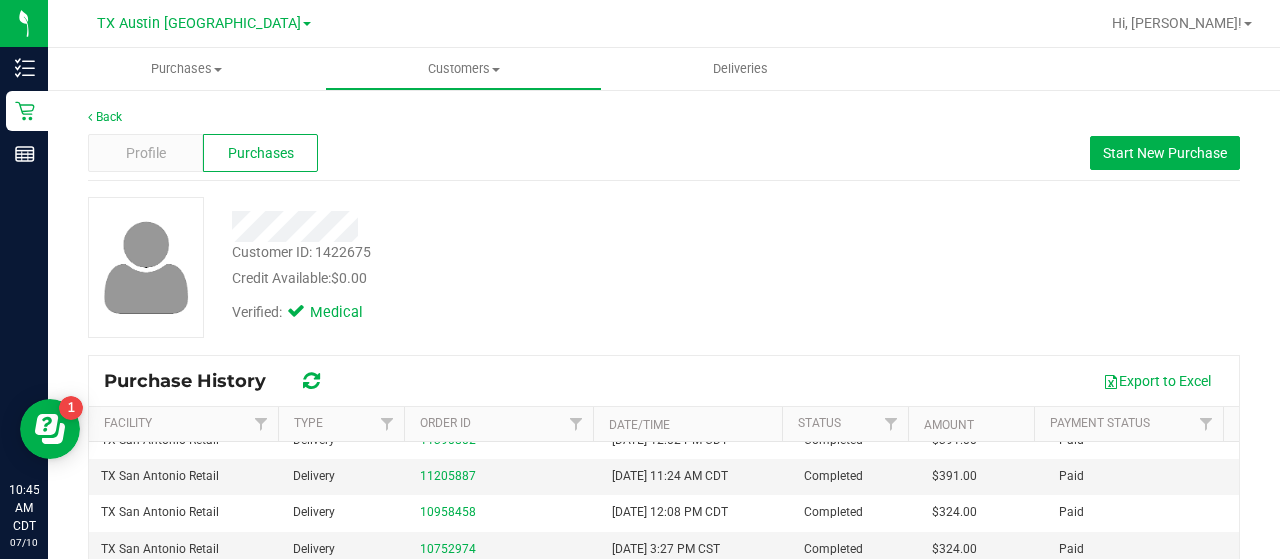 scroll, scrollTop: 0, scrollLeft: 0, axis: both 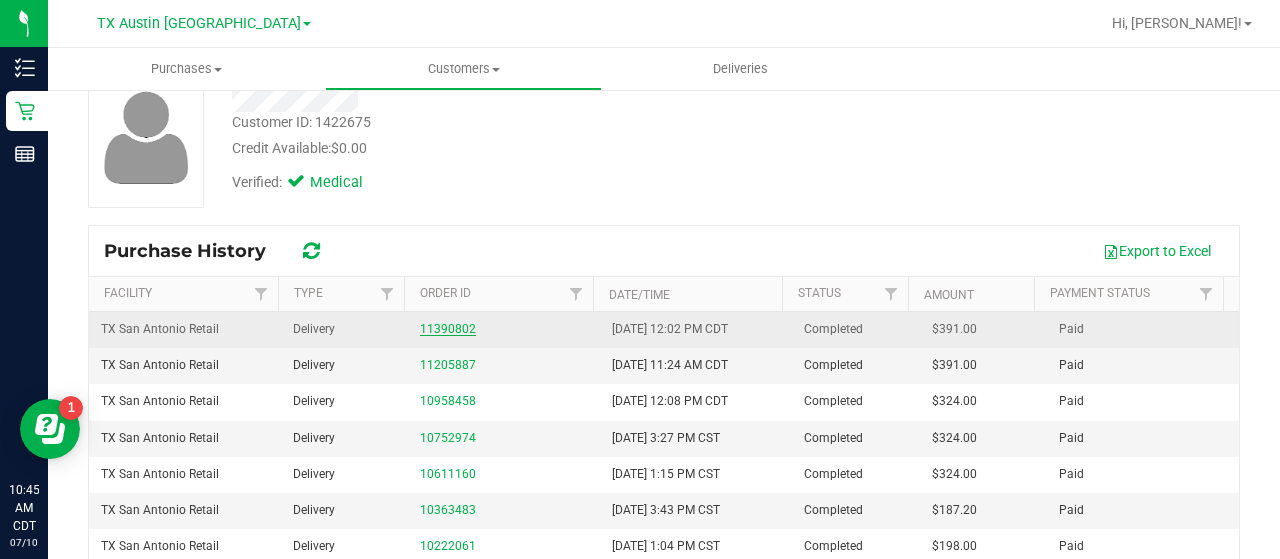 click on "11390802" at bounding box center (448, 329) 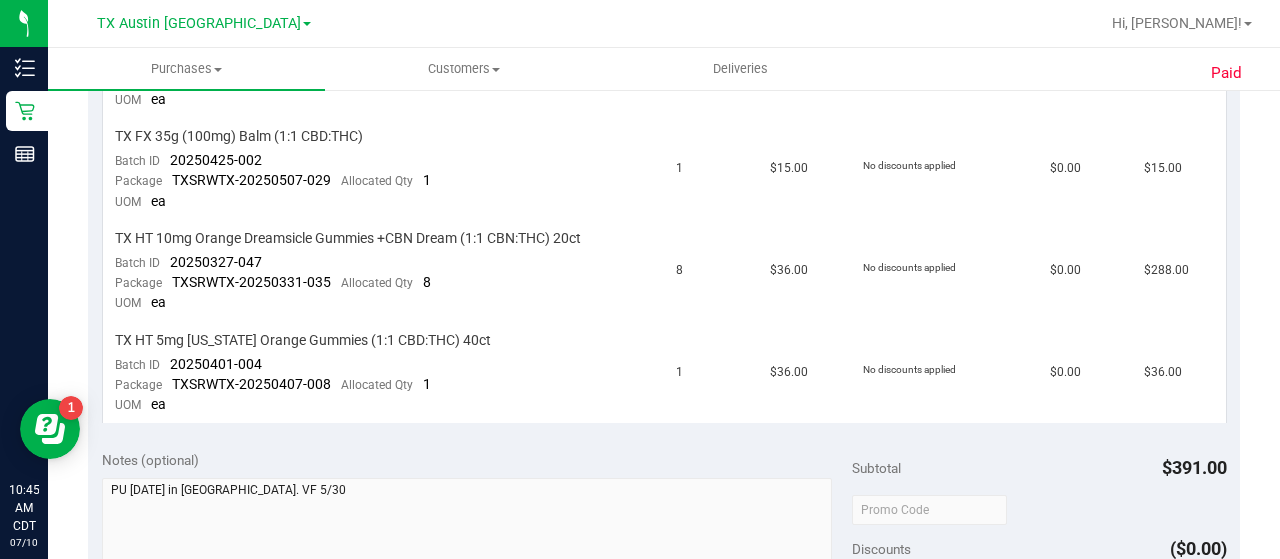 scroll, scrollTop: 662, scrollLeft: 0, axis: vertical 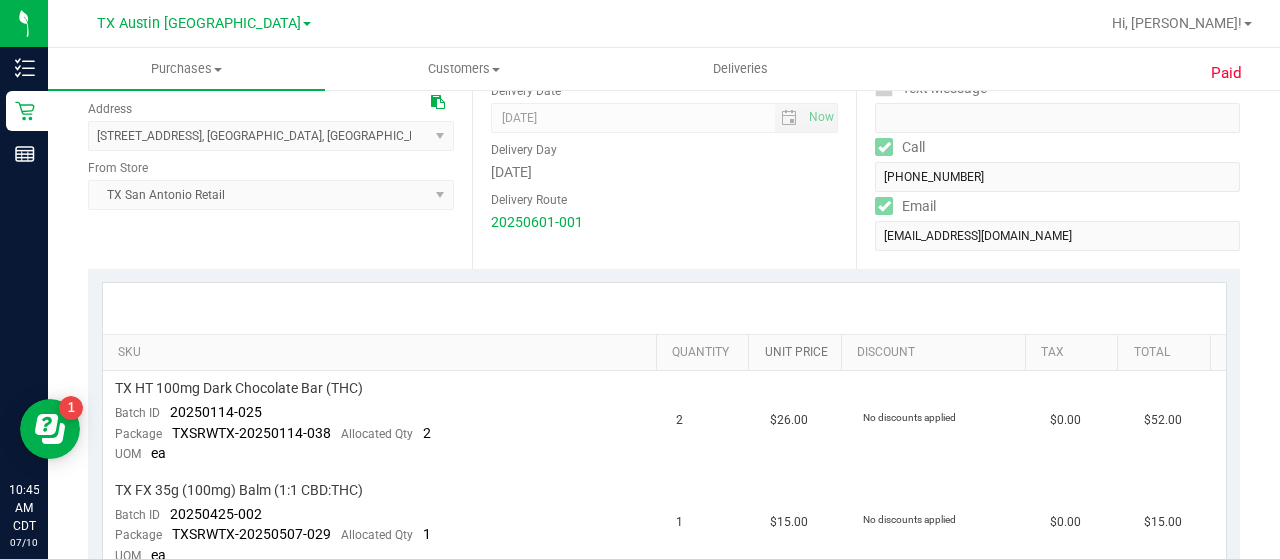 click on "Unit Price" at bounding box center [799, 353] 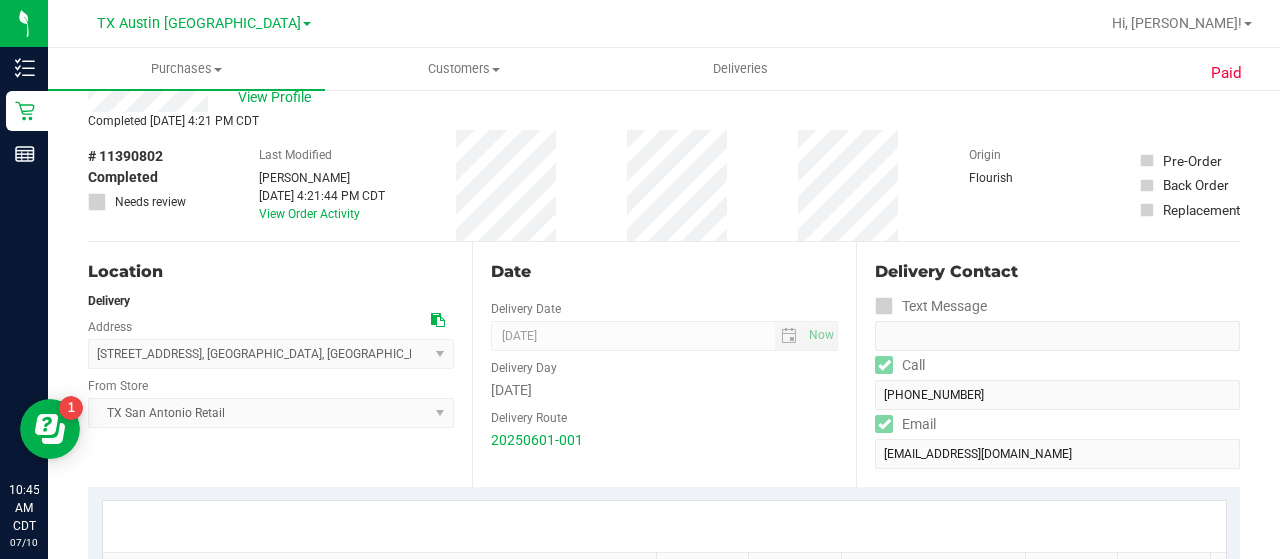 scroll, scrollTop: 0, scrollLeft: 0, axis: both 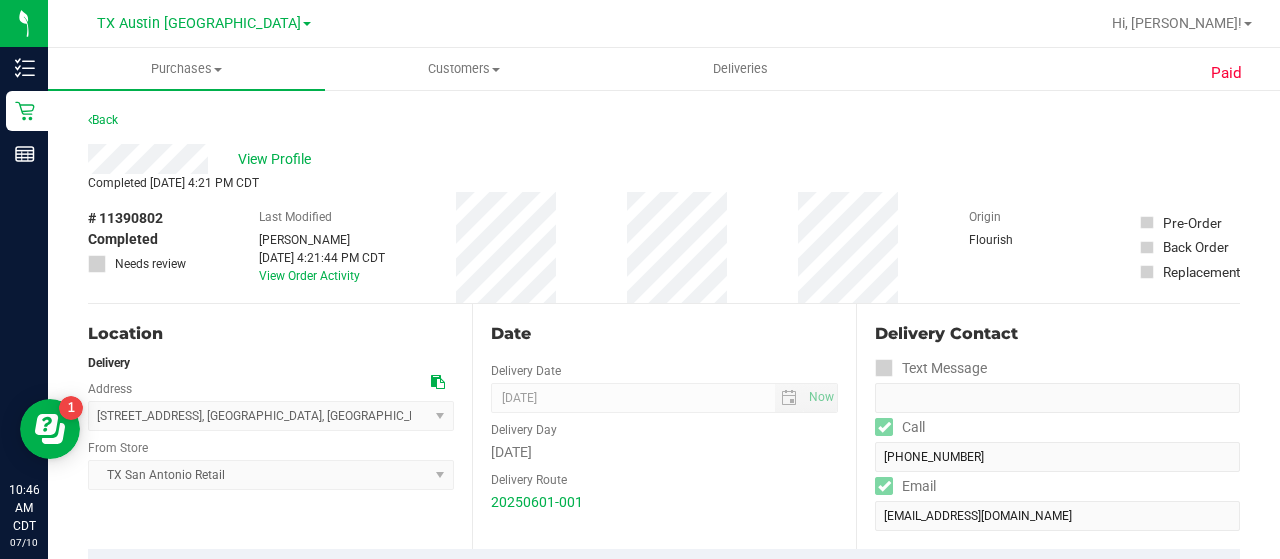 click on "# 11390802
Completed
Needs review
Last Modified
Rebecca Green
Jun 2, 2025 4:21:44 PM CDT
View Order Activity
Origin
Flourish
Pre-Order
Back Order
Replacement" at bounding box center (664, 247) 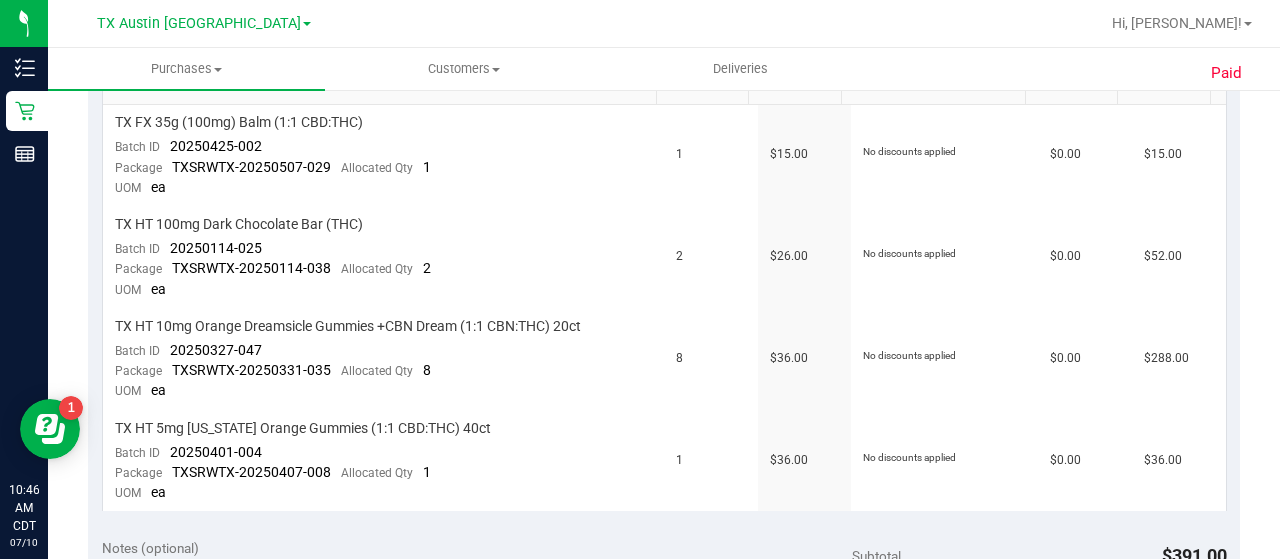 scroll, scrollTop: 513, scrollLeft: 0, axis: vertical 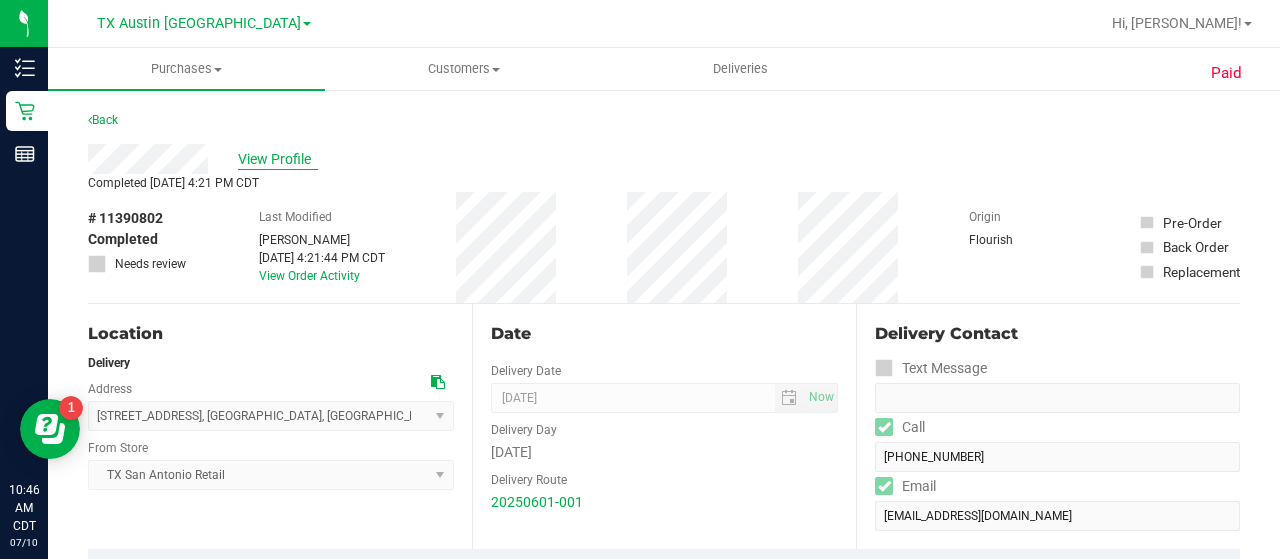 click on "View Profile" at bounding box center [278, 159] 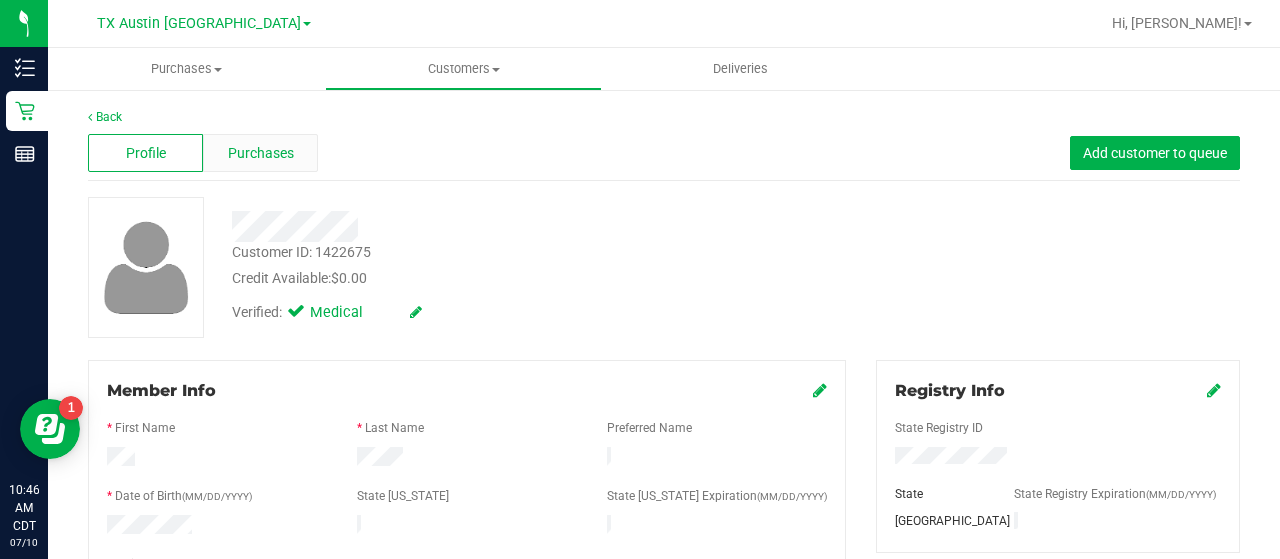 click on "Purchases" at bounding box center [261, 153] 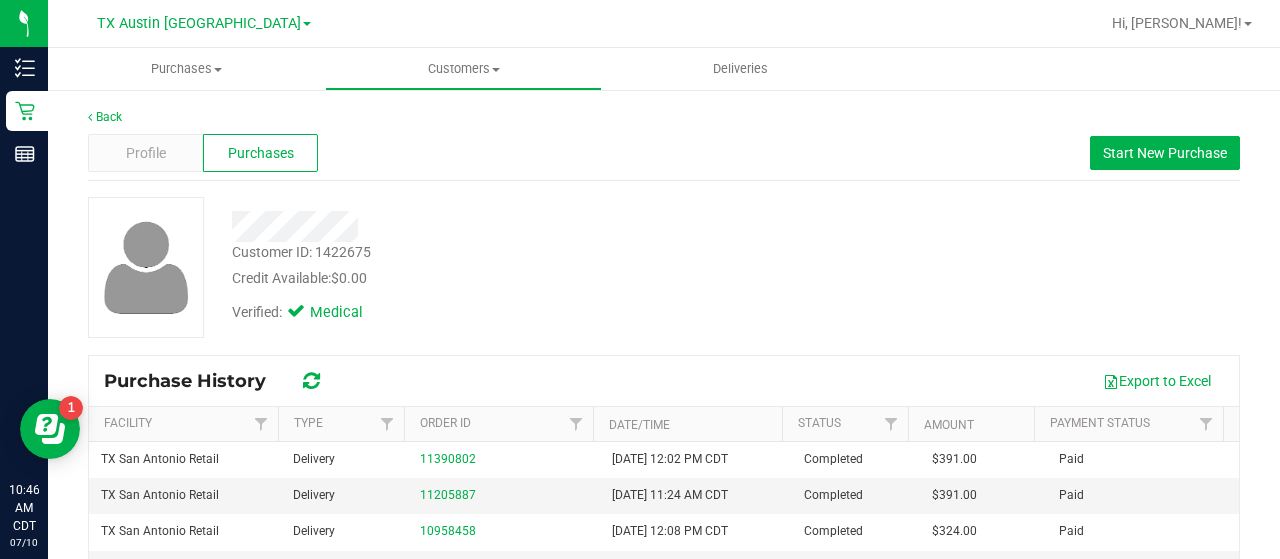 drag, startPoint x: 1112, startPoint y: 159, endPoint x: 552, endPoint y: 329, distance: 585.235 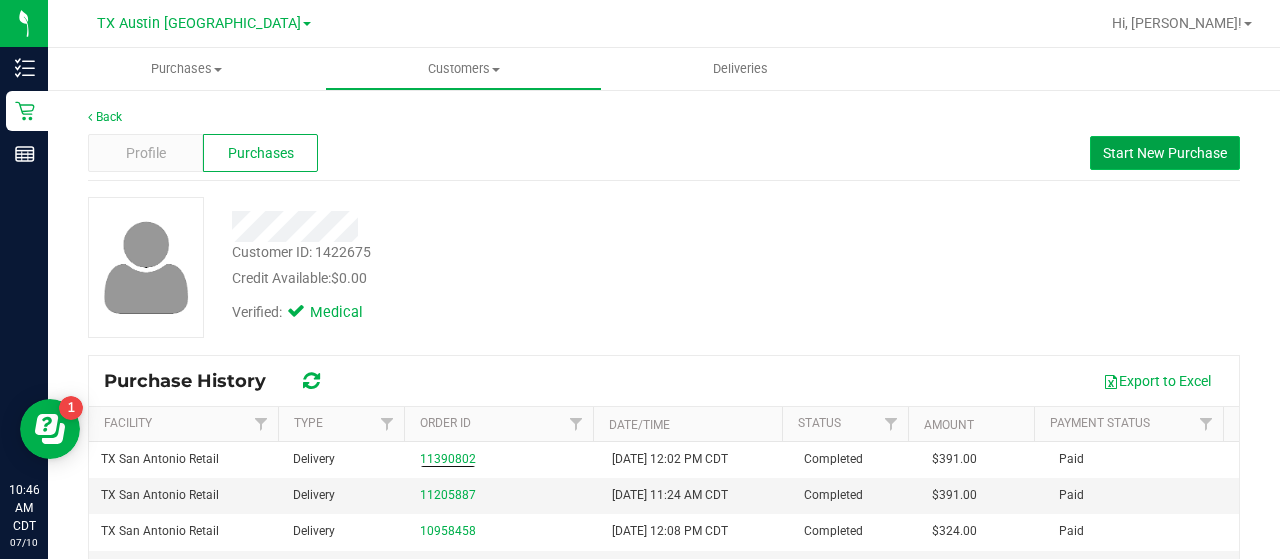 click on "Start New Purchase" at bounding box center (1165, 153) 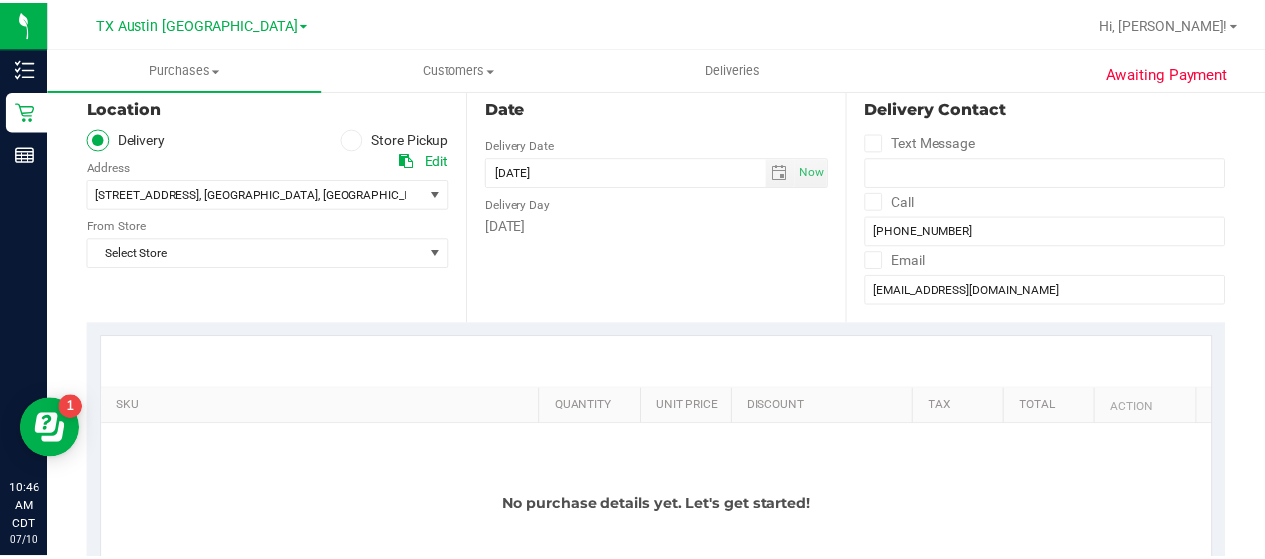 scroll, scrollTop: 210, scrollLeft: 0, axis: vertical 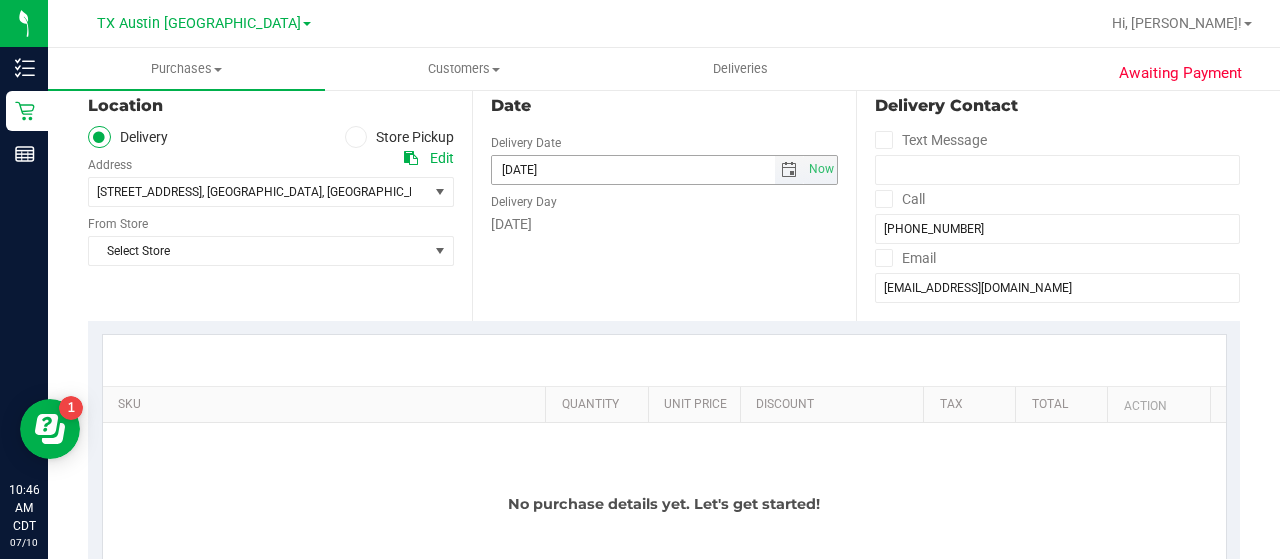 click at bounding box center [789, 170] 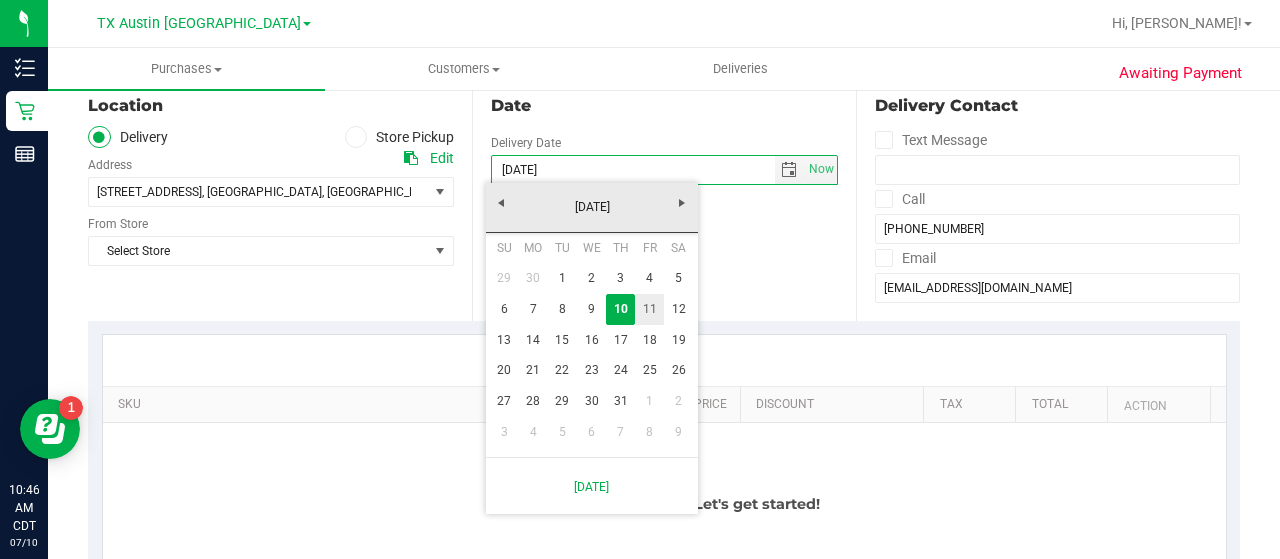click on "11" at bounding box center [649, 309] 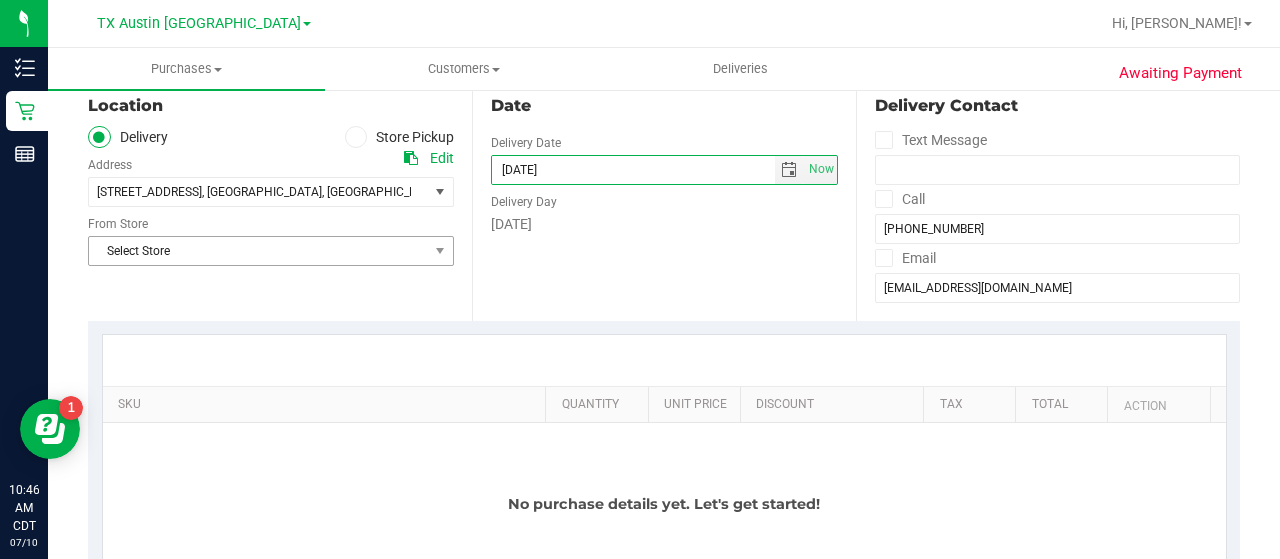 click on "Select Store" at bounding box center [258, 251] 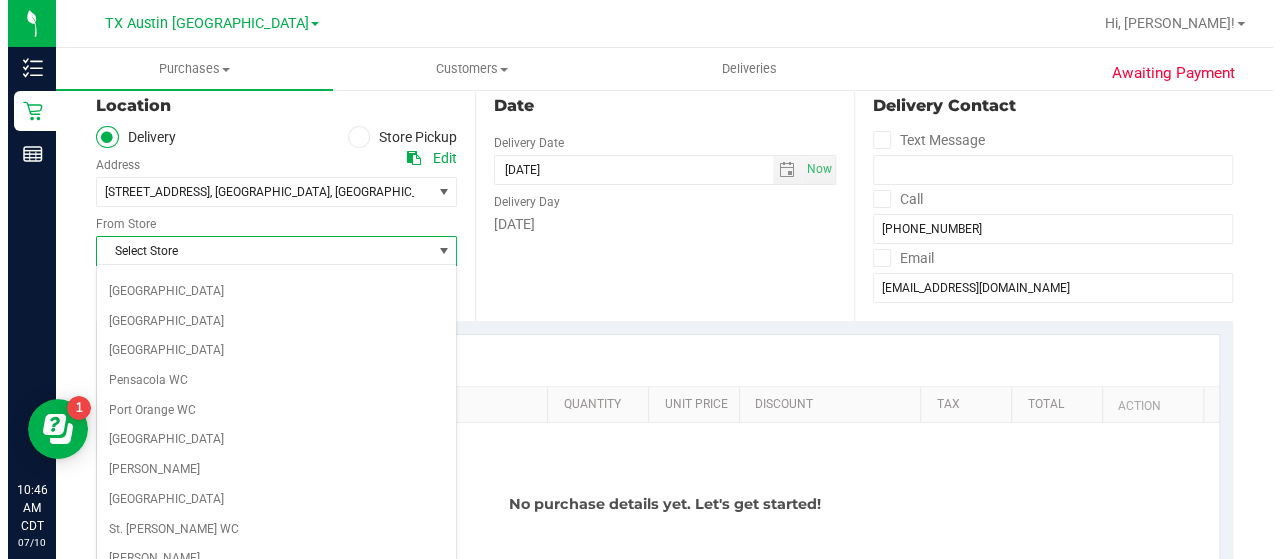 scroll, scrollTop: 1414, scrollLeft: 0, axis: vertical 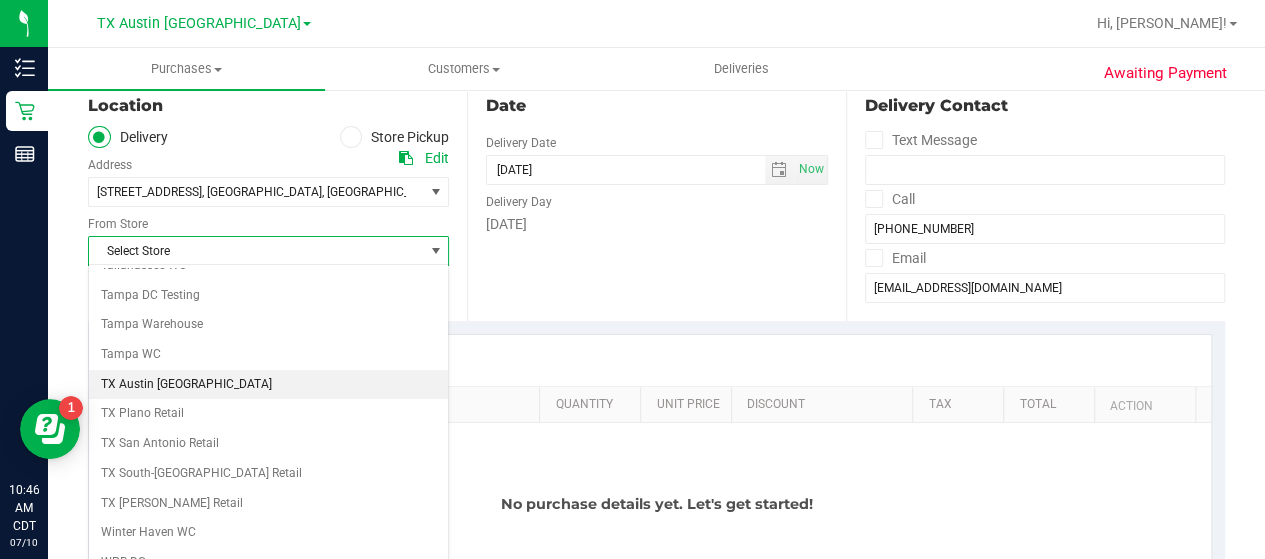 click on "TX Austin [GEOGRAPHIC_DATA]" at bounding box center [268, 385] 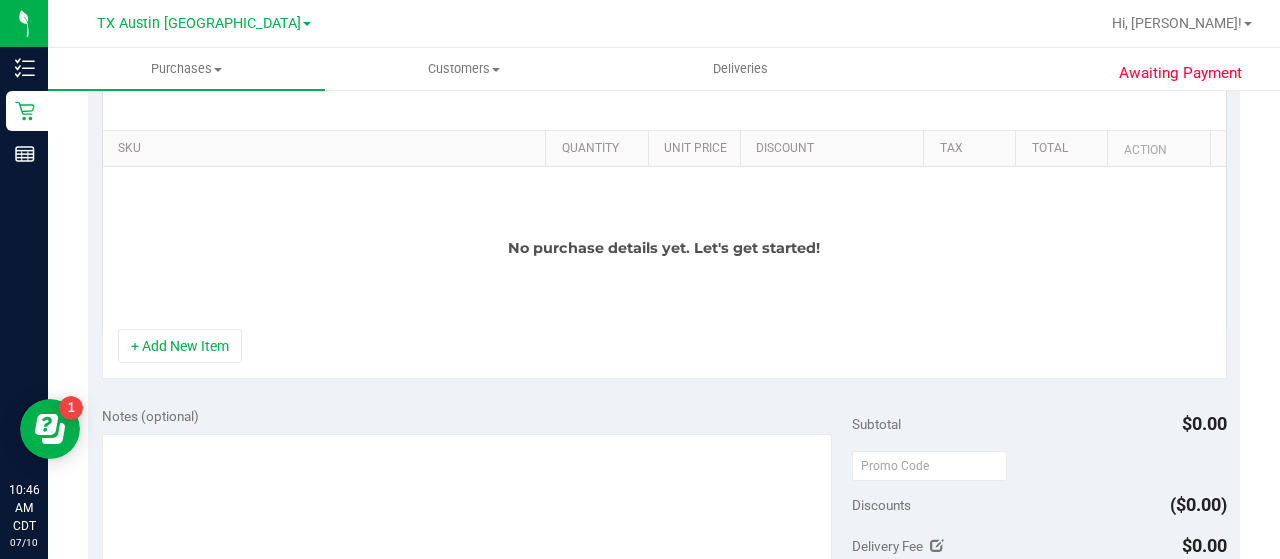 scroll, scrollTop: 458, scrollLeft: 0, axis: vertical 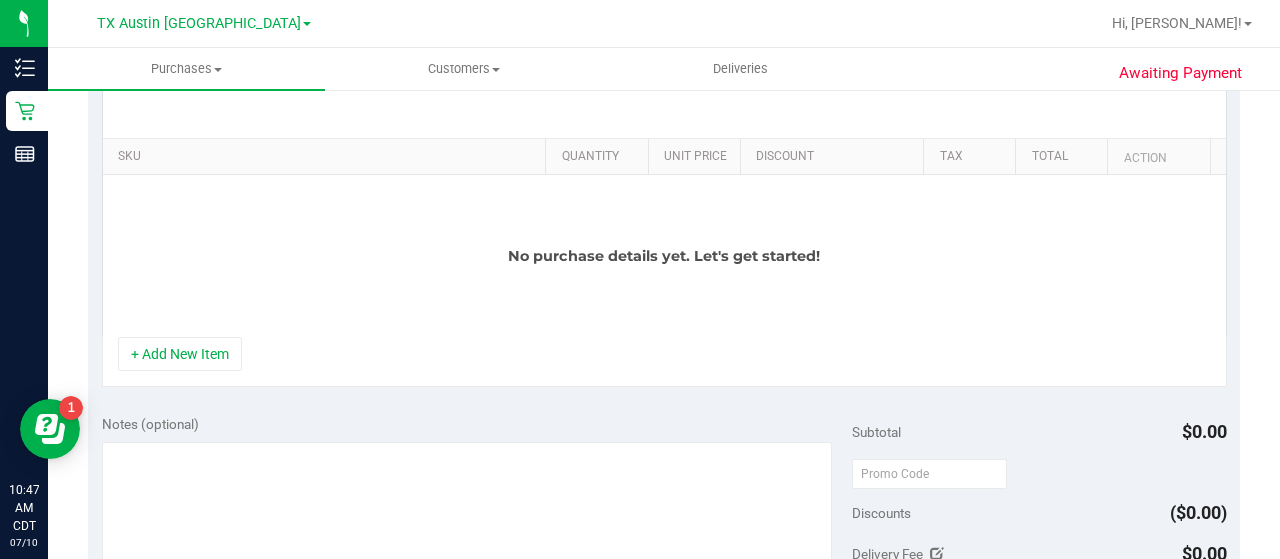 click on "SKU Quantity Unit Price Discount Tax Total Action No purchase details yet. Let's get started!
+ Add New Item" at bounding box center (664, 237) 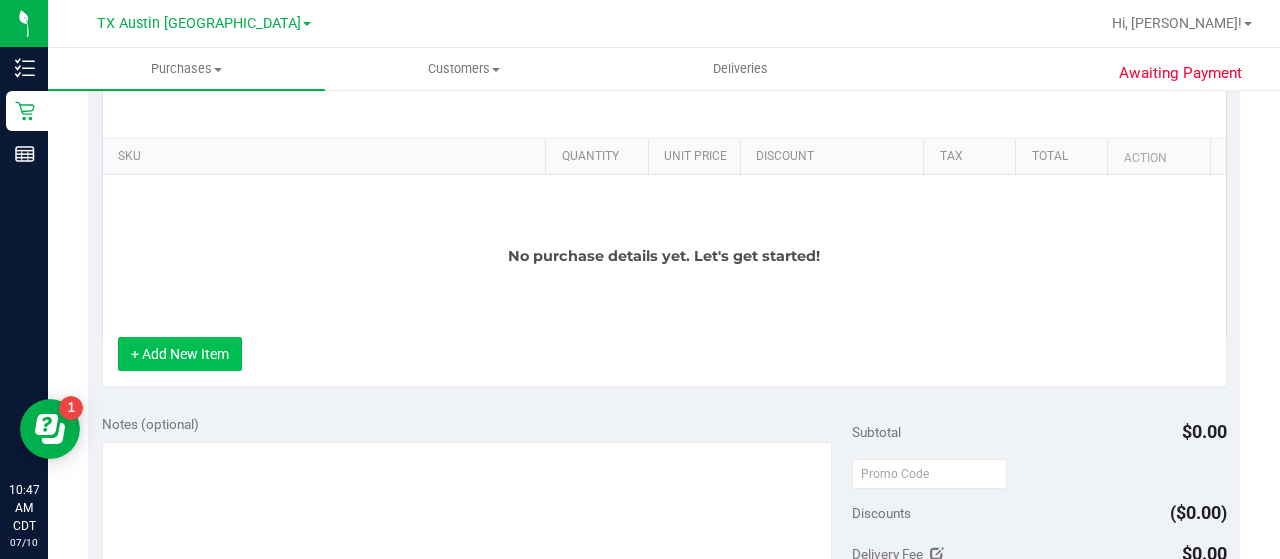 click on "+ Add New Item" at bounding box center [180, 354] 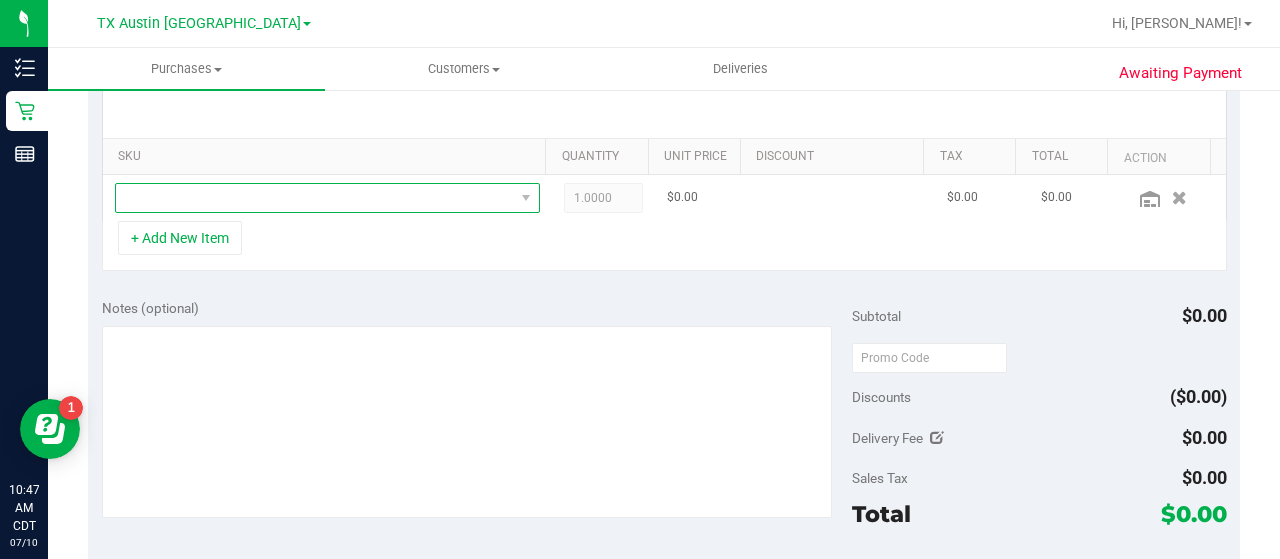 click at bounding box center [315, 198] 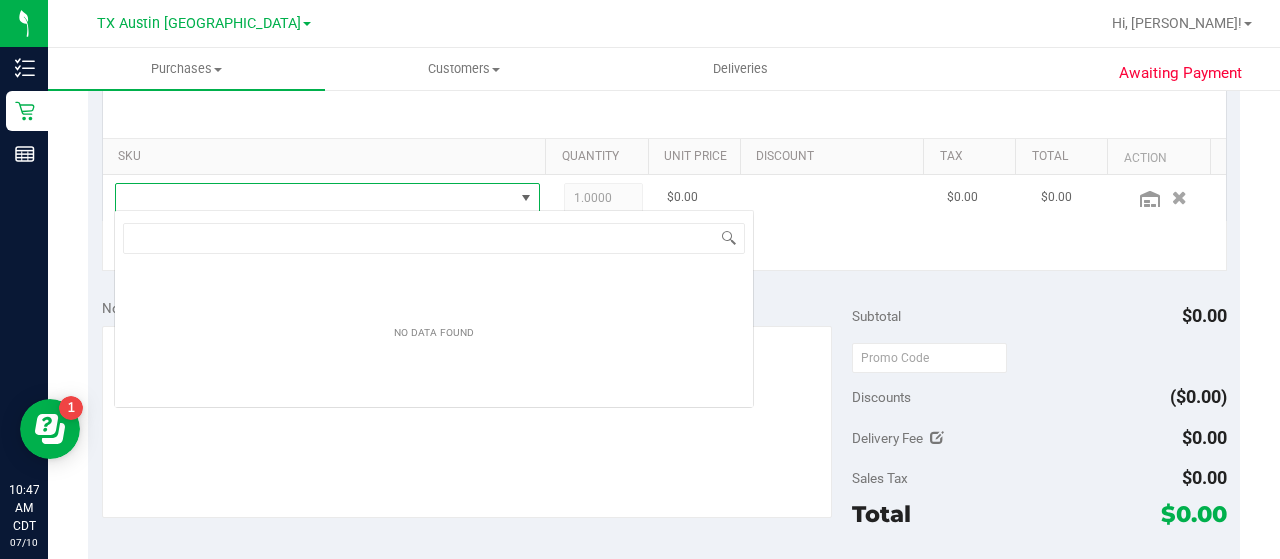 scroll, scrollTop: 99970, scrollLeft: 99586, axis: both 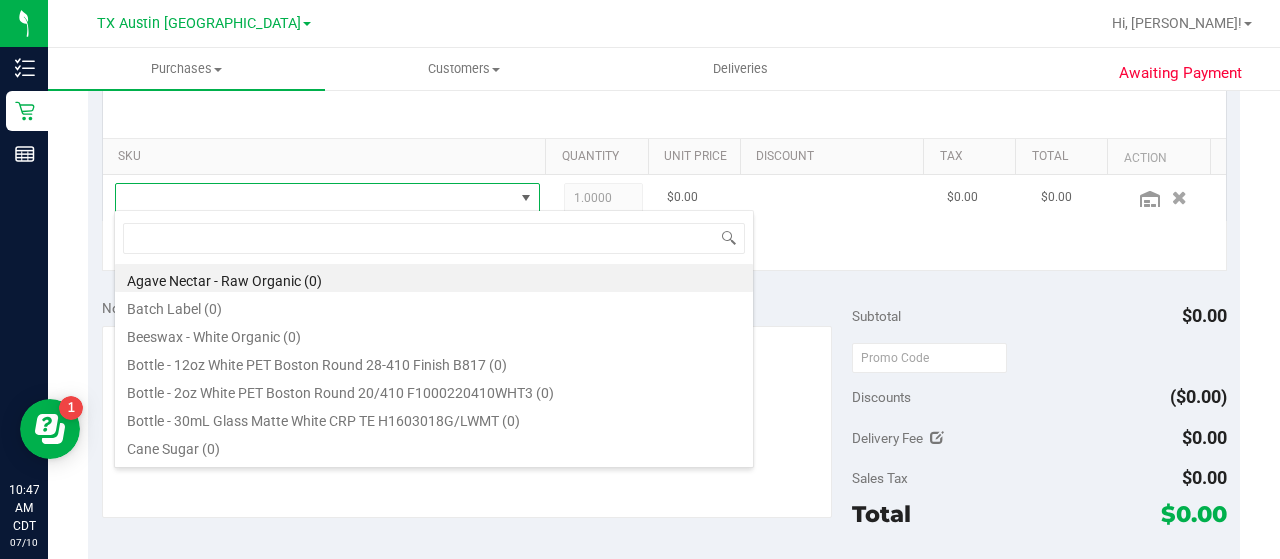 type on "TX HT 100mg Dark Chocolate Bar (THC)" 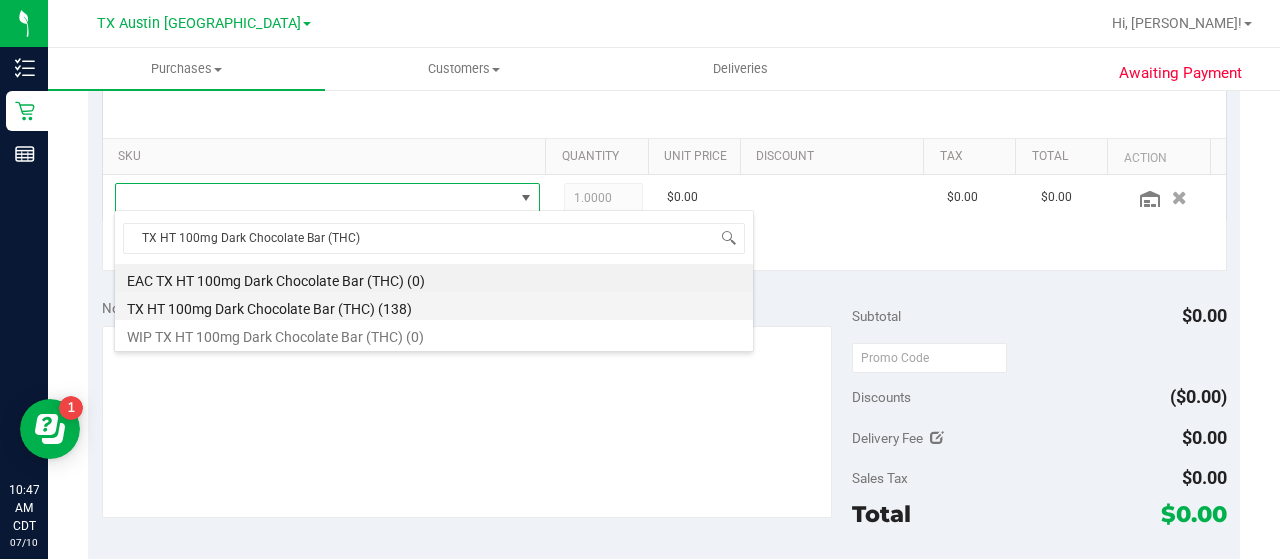 click on "TX HT 100mg Dark Chocolate Bar (THC) (138)" at bounding box center (434, 306) 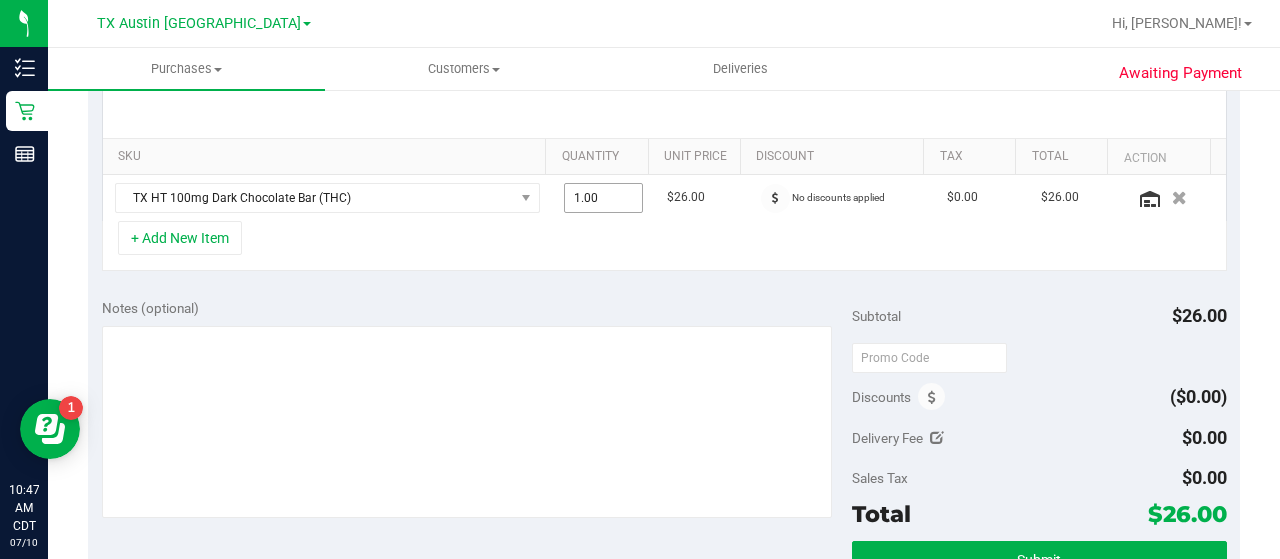click on "1.00 1" at bounding box center [604, 198] 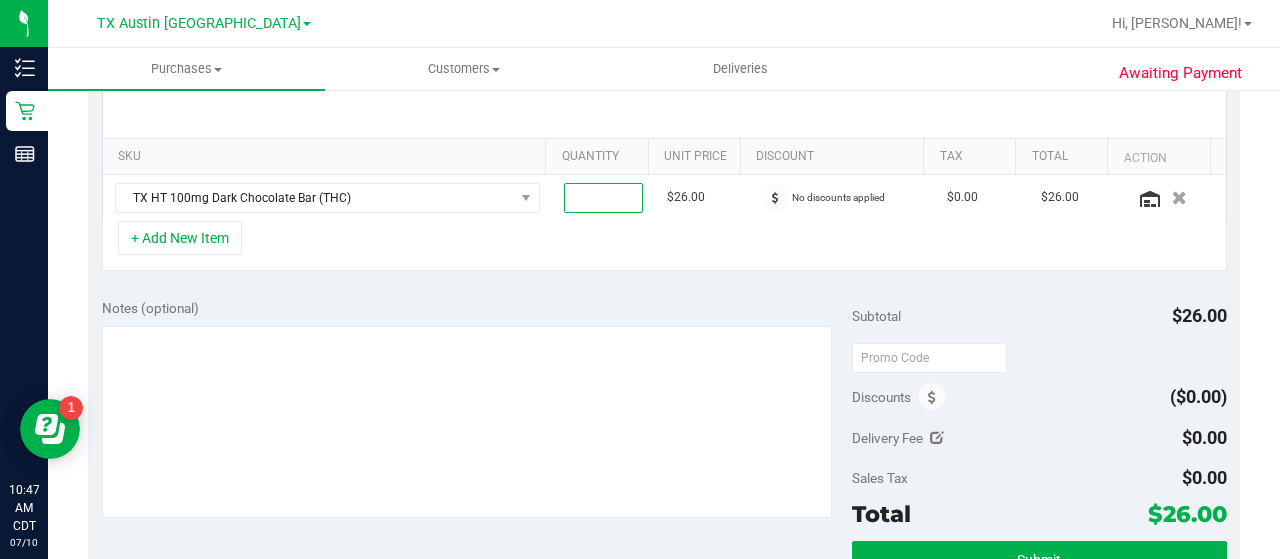 type on "2" 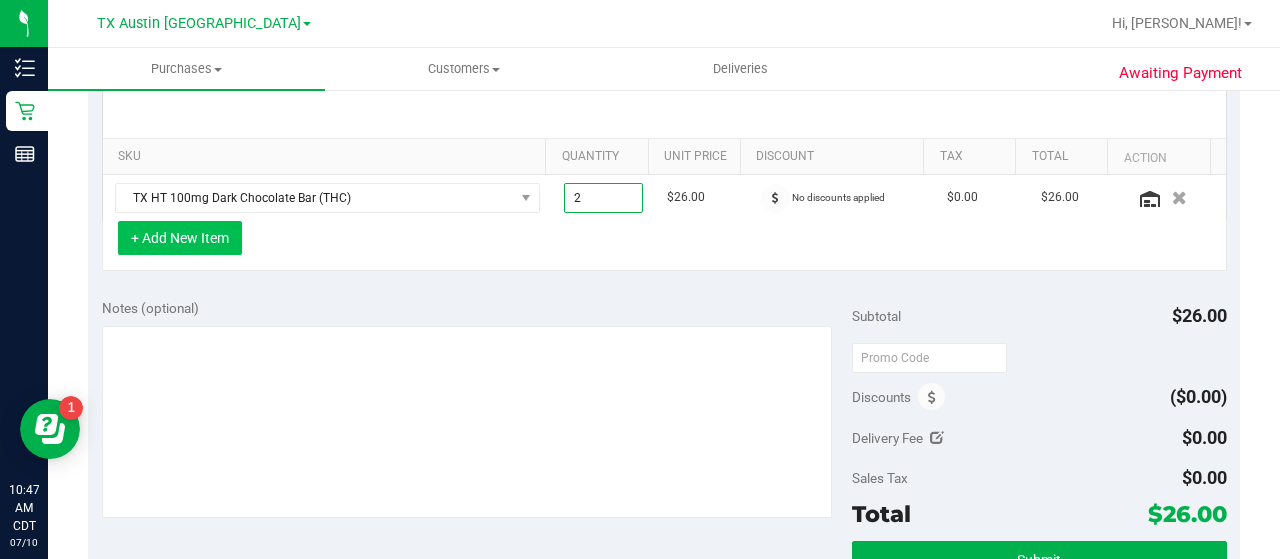 click on "+ Add New Item" at bounding box center [180, 238] 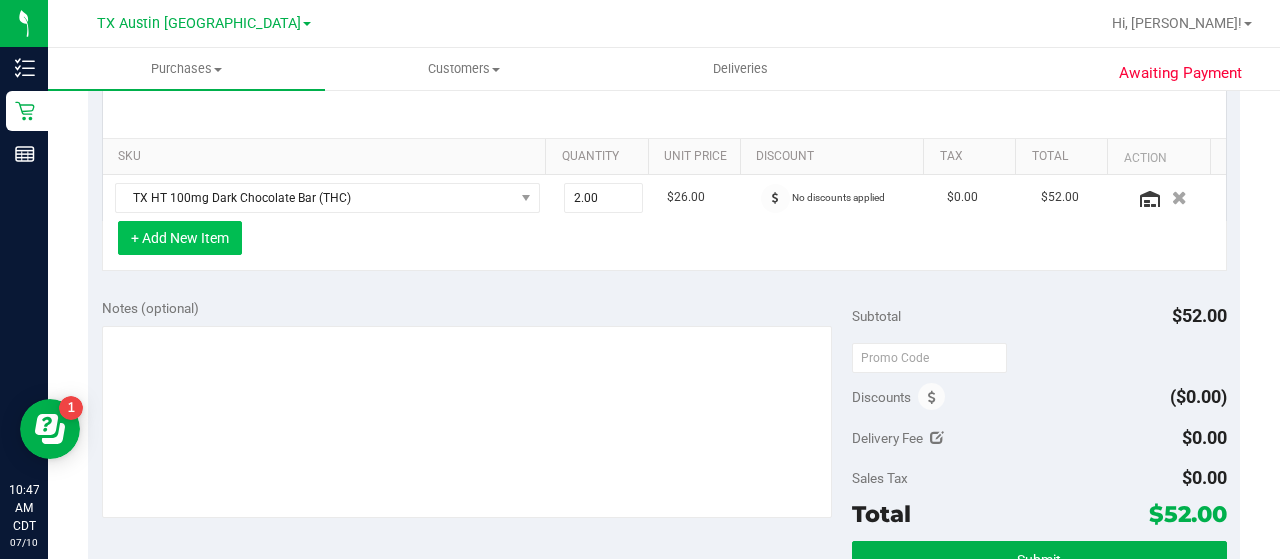 click on "+ Add New Item" at bounding box center (180, 238) 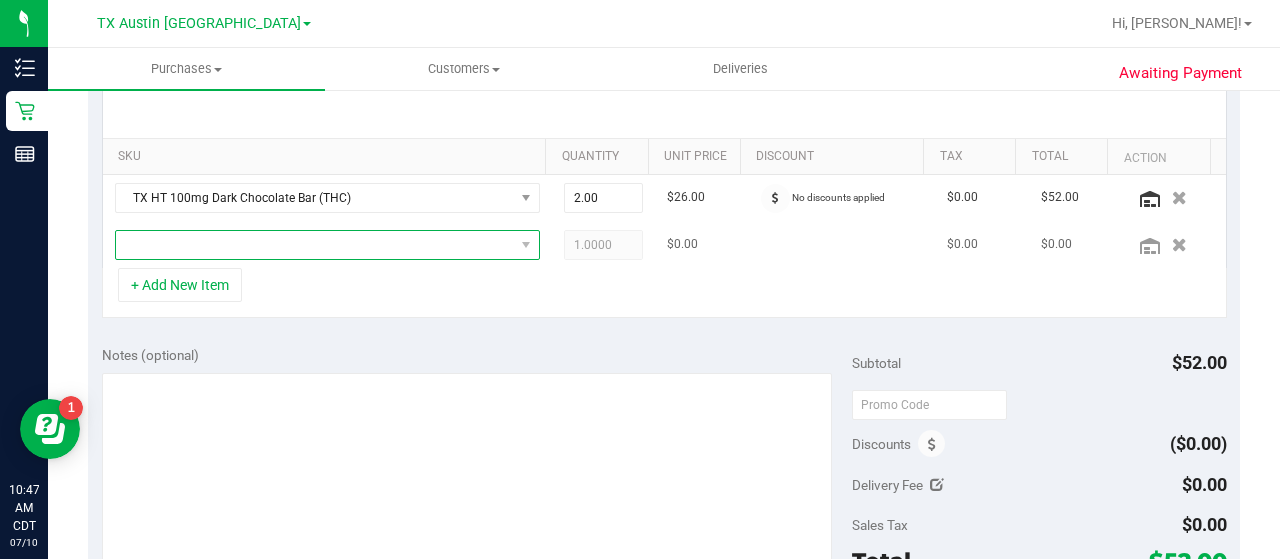click at bounding box center (315, 245) 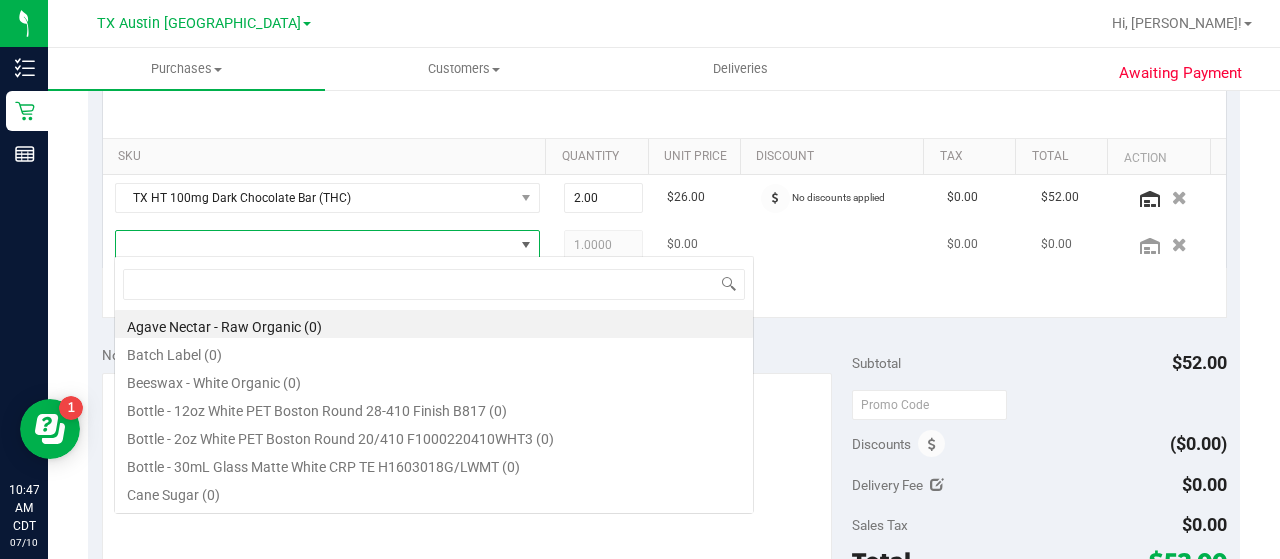 scroll, scrollTop: 99970, scrollLeft: 99586, axis: both 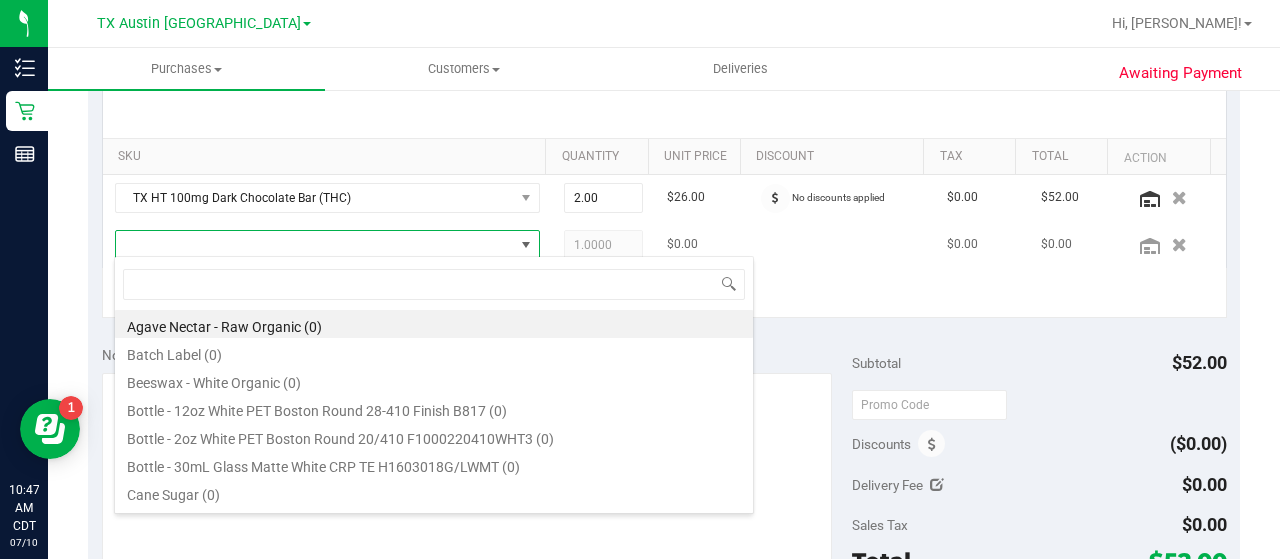 click at bounding box center [315, 245] 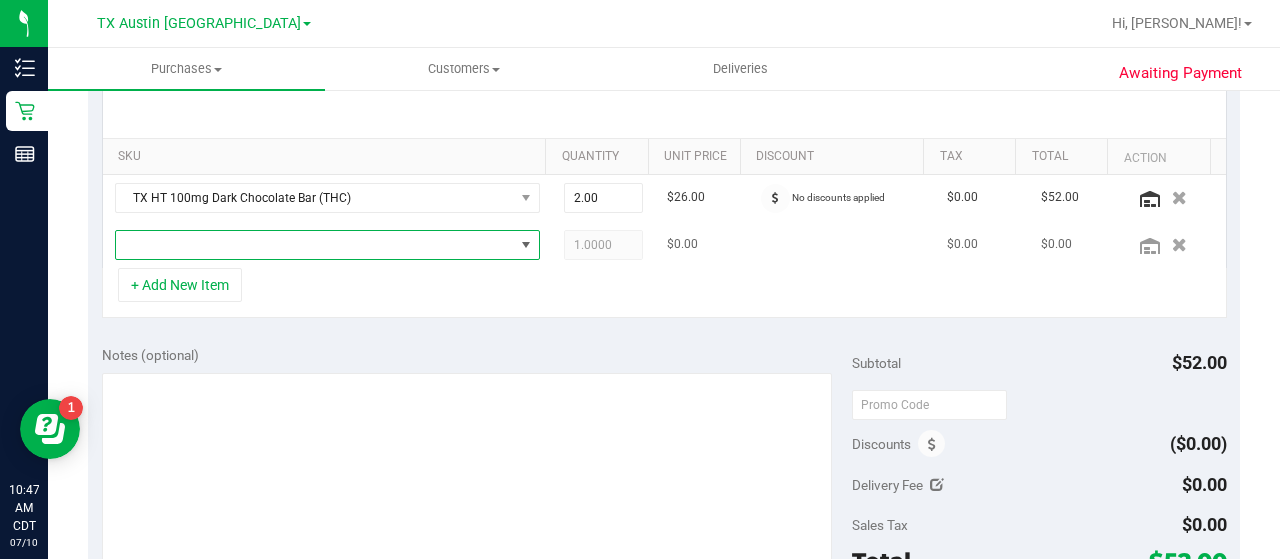 click at bounding box center (315, 245) 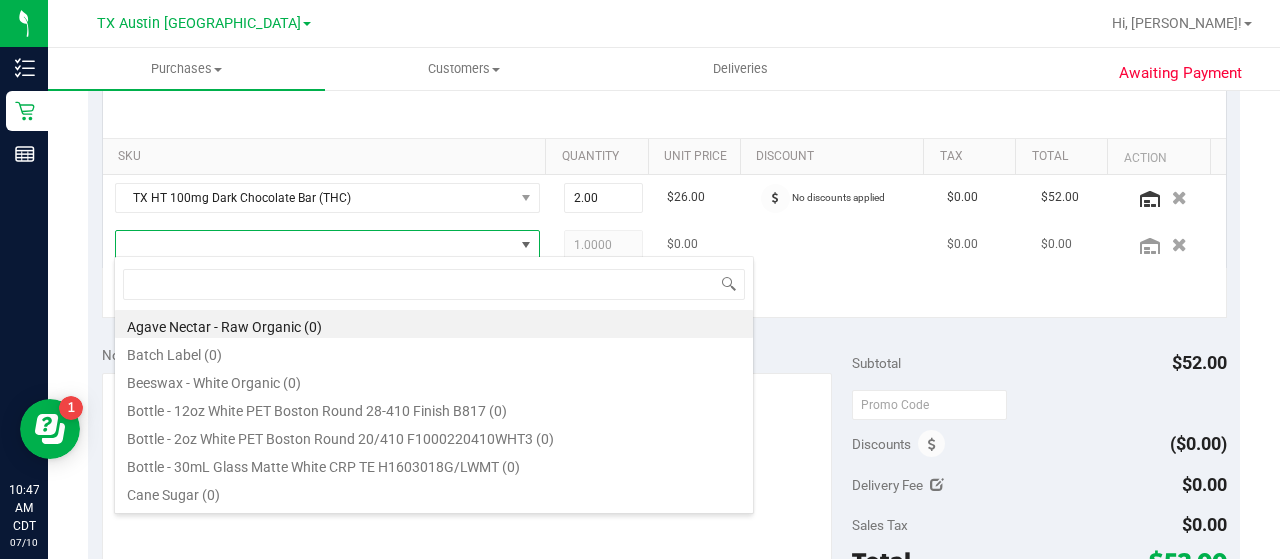 scroll, scrollTop: 99970, scrollLeft: 99586, axis: both 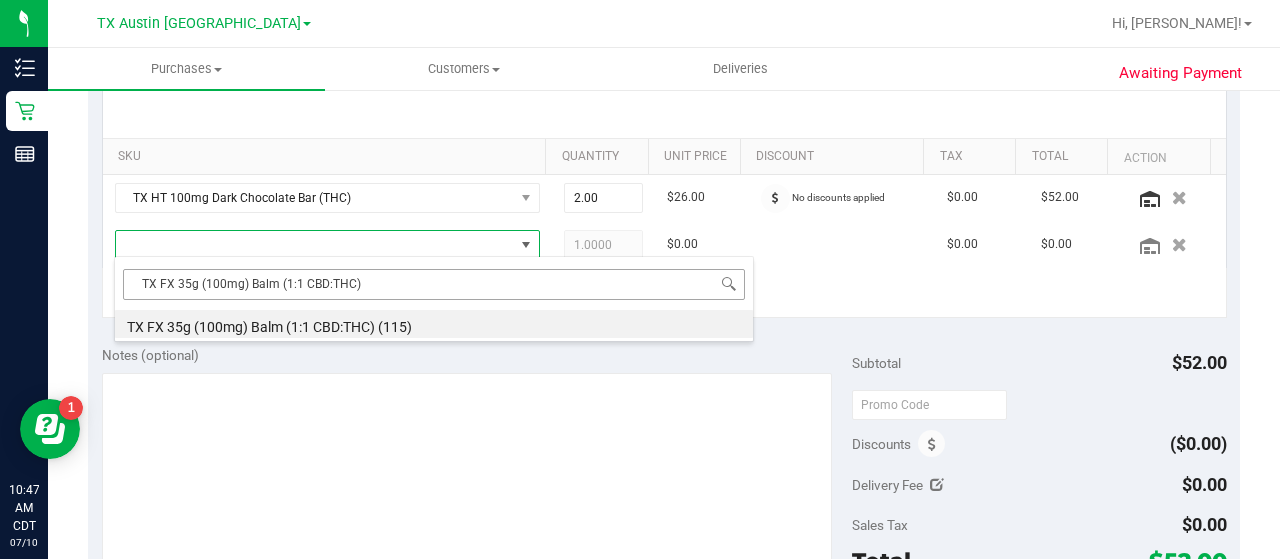 click on "TX FX 35g (100mg) Balm (1:1 CBD:THC)" at bounding box center (434, 284) 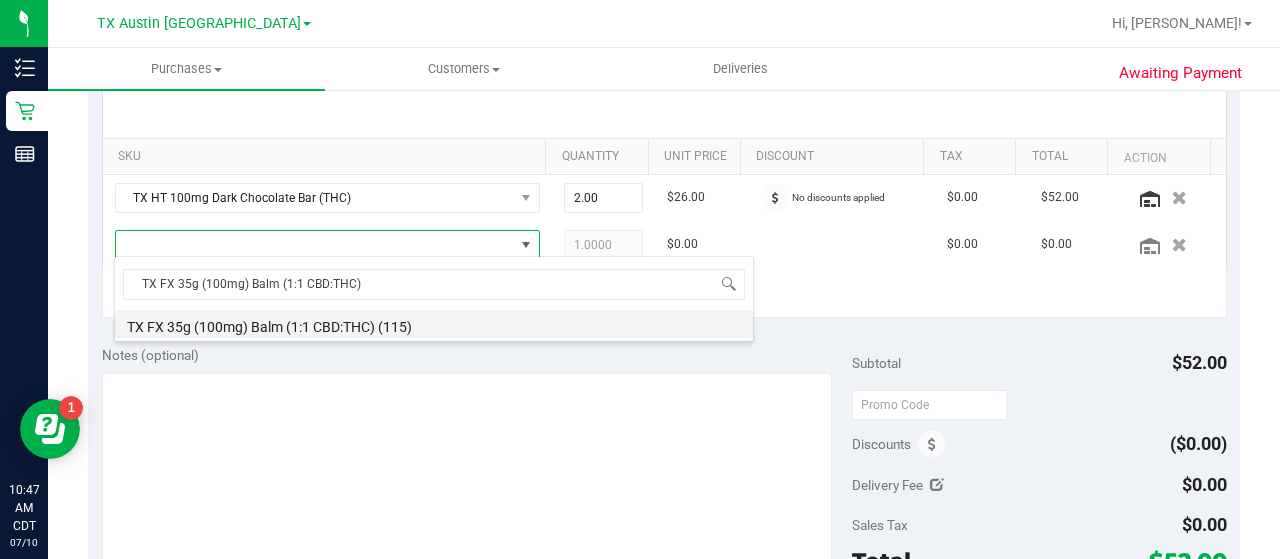 click on "TX FX 35g (100mg) Balm (1:1 CBD:THC) (115)" at bounding box center [434, 324] 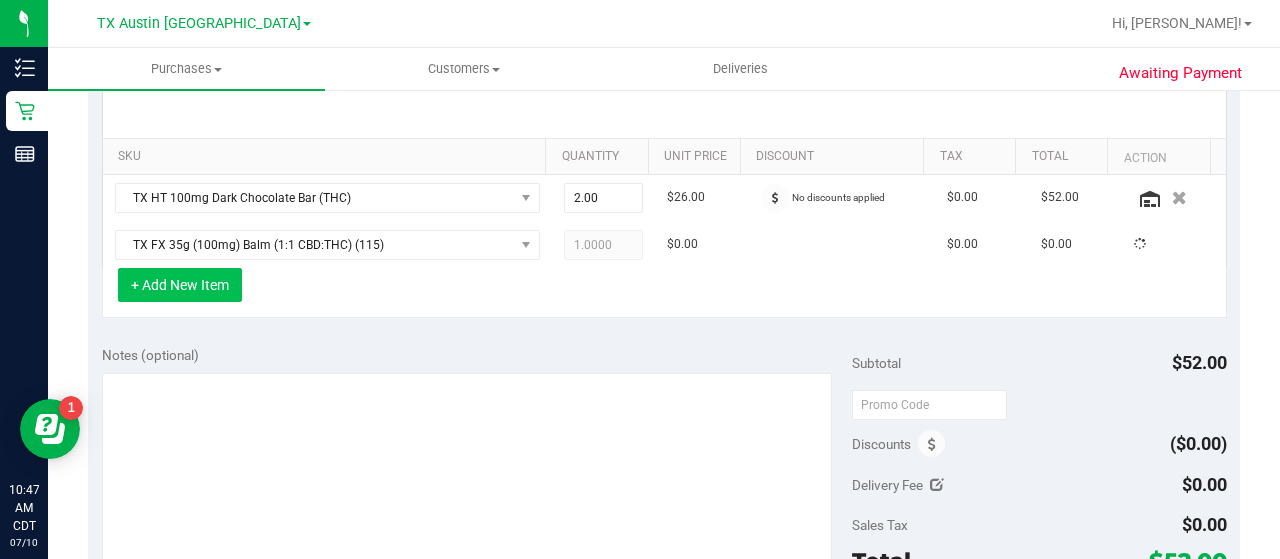 click on "+ Add New Item" at bounding box center (180, 285) 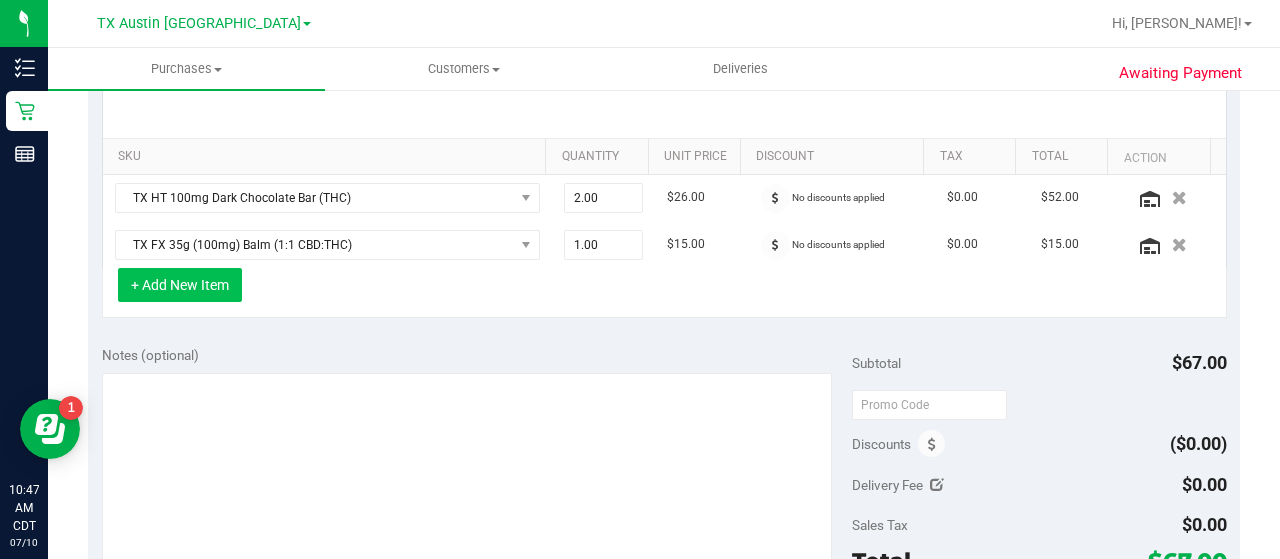 click on "+ Add New Item" at bounding box center (180, 285) 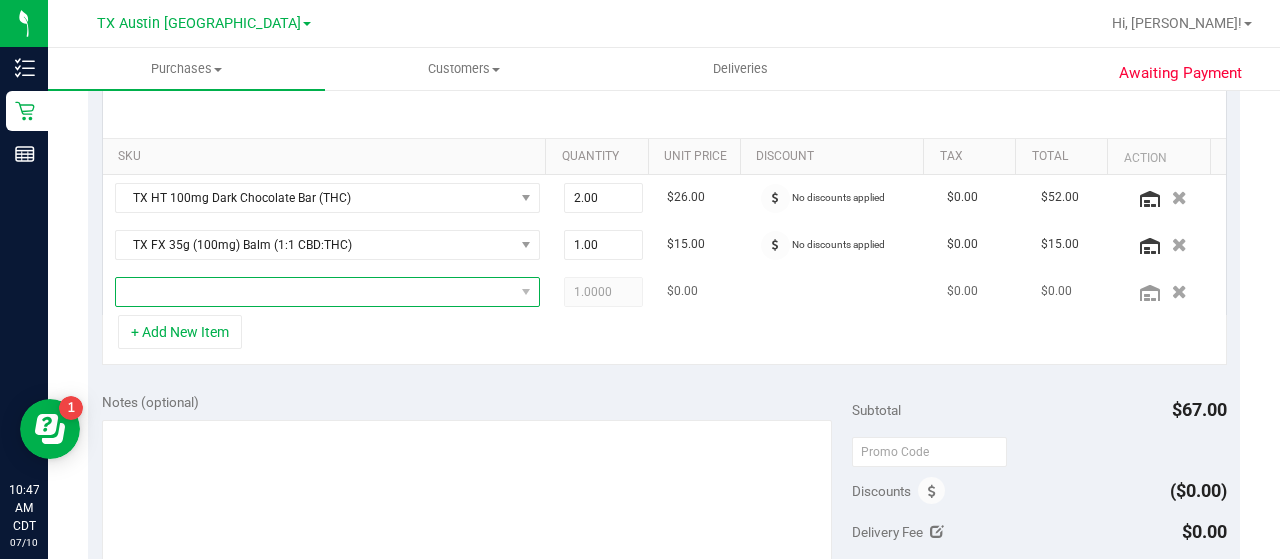 click at bounding box center (315, 292) 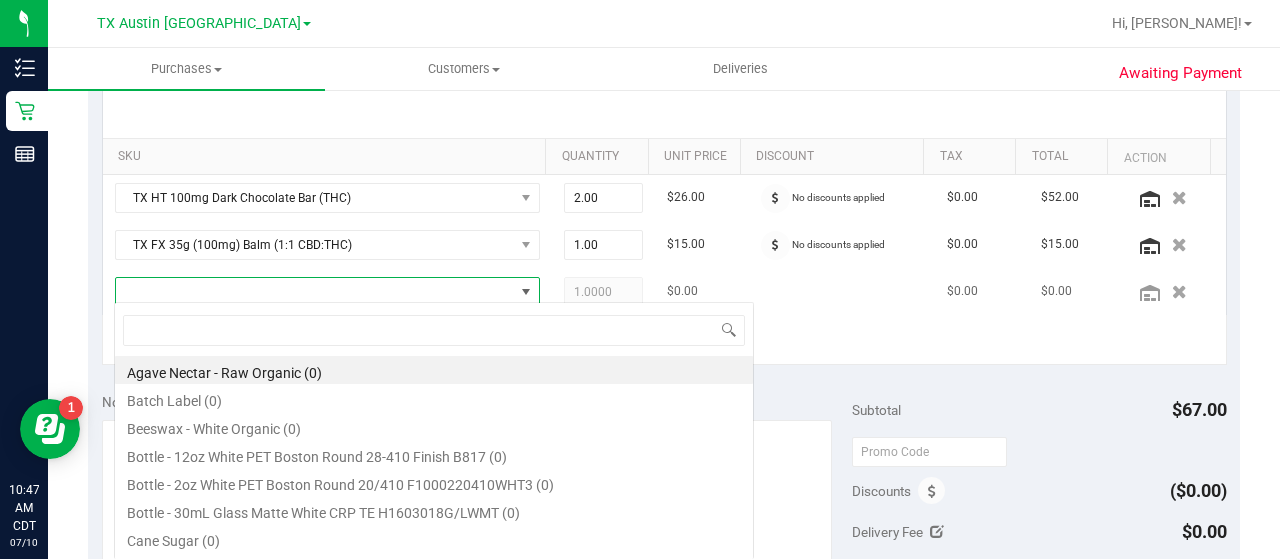 scroll, scrollTop: 99970, scrollLeft: 99586, axis: both 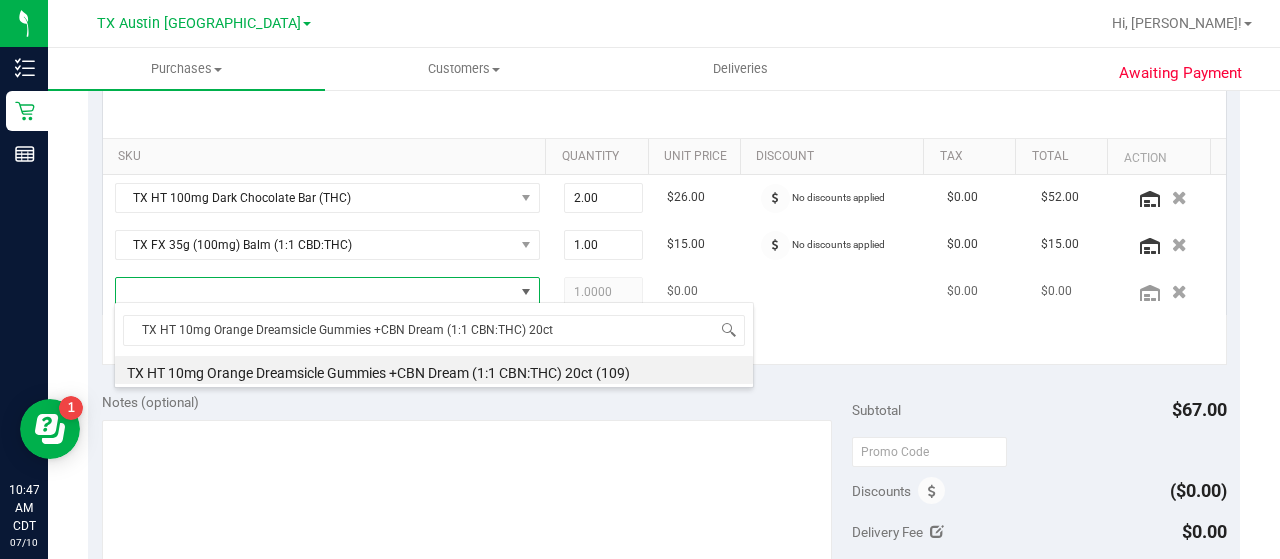 type on "TX HT 10mg Orange Dreamsicle Gummies +CBN Dream (1:1 CBN:THC) 20ct" 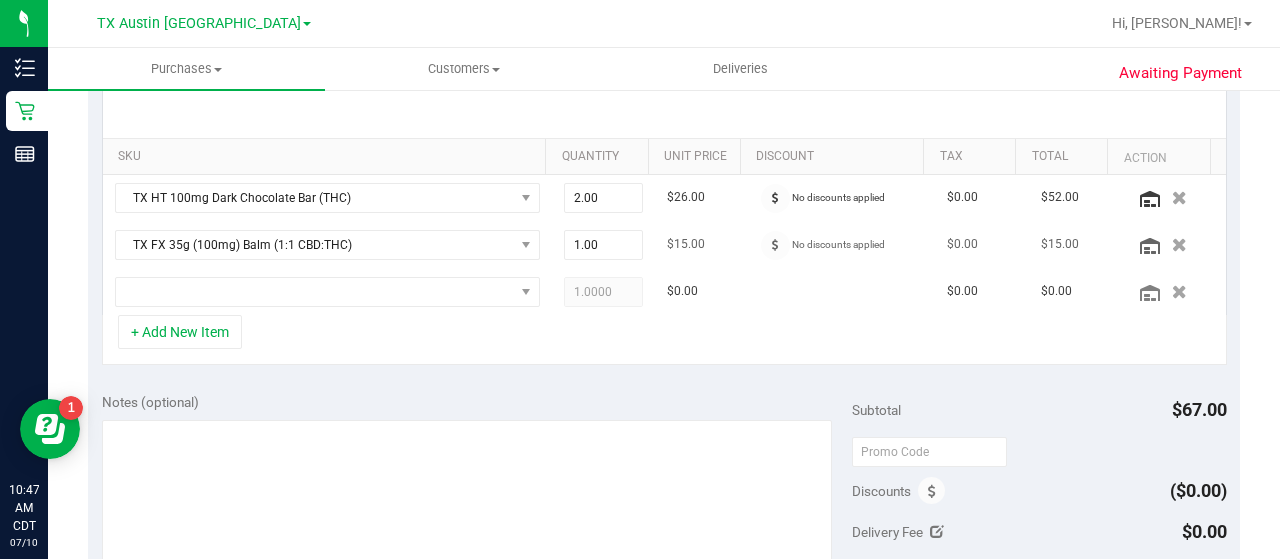 click on "TX FX 35g (100mg) Balm (1:1 CBD:THC)" at bounding box center (327, 245) 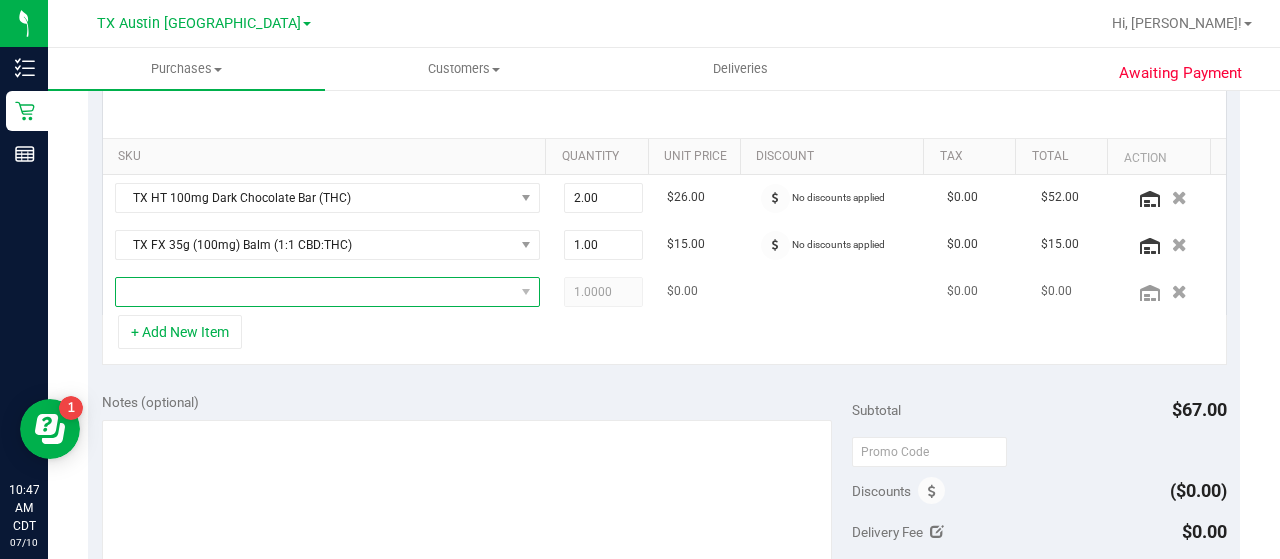 click at bounding box center (315, 292) 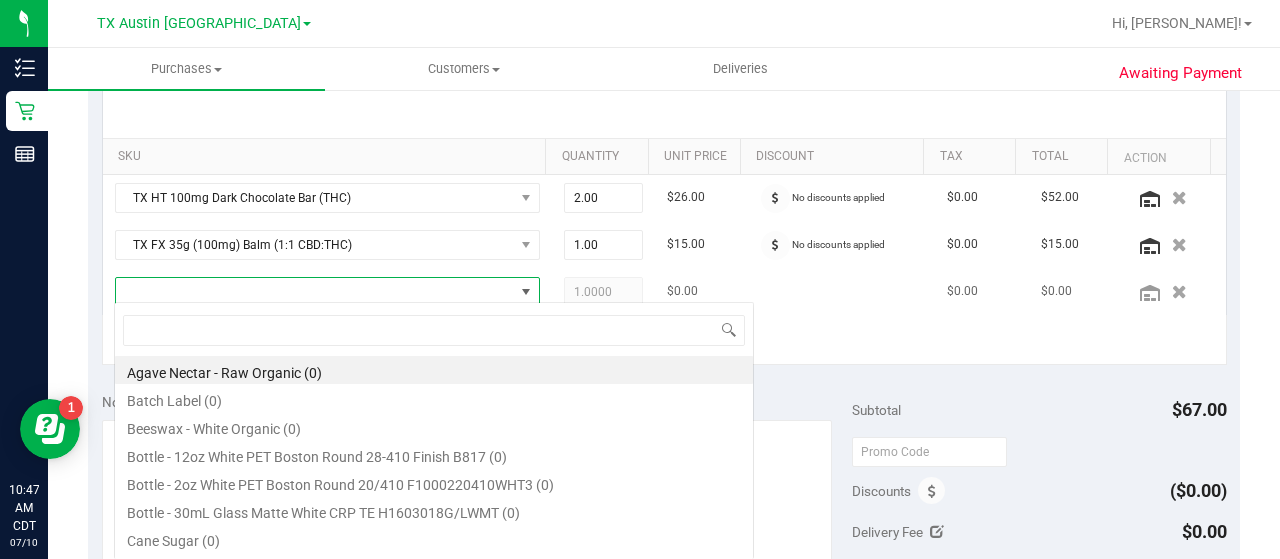 scroll, scrollTop: 99970, scrollLeft: 99586, axis: both 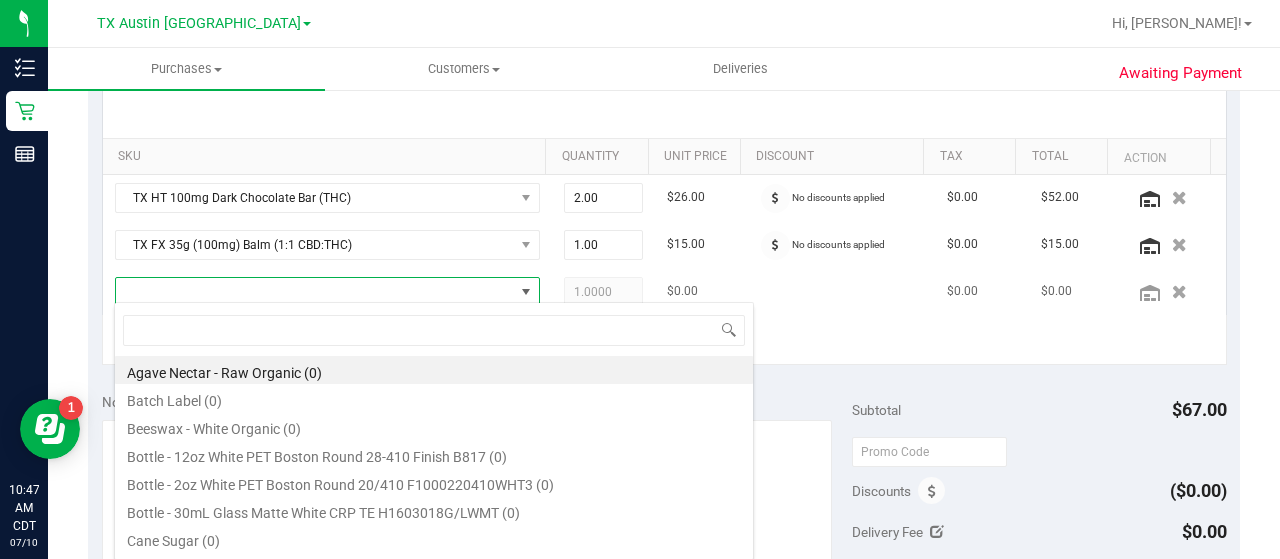 type on "TX HT 10mg Orange Dreamsicle Gummies +CBN Dream (1:1 CBN:THC) 20ct" 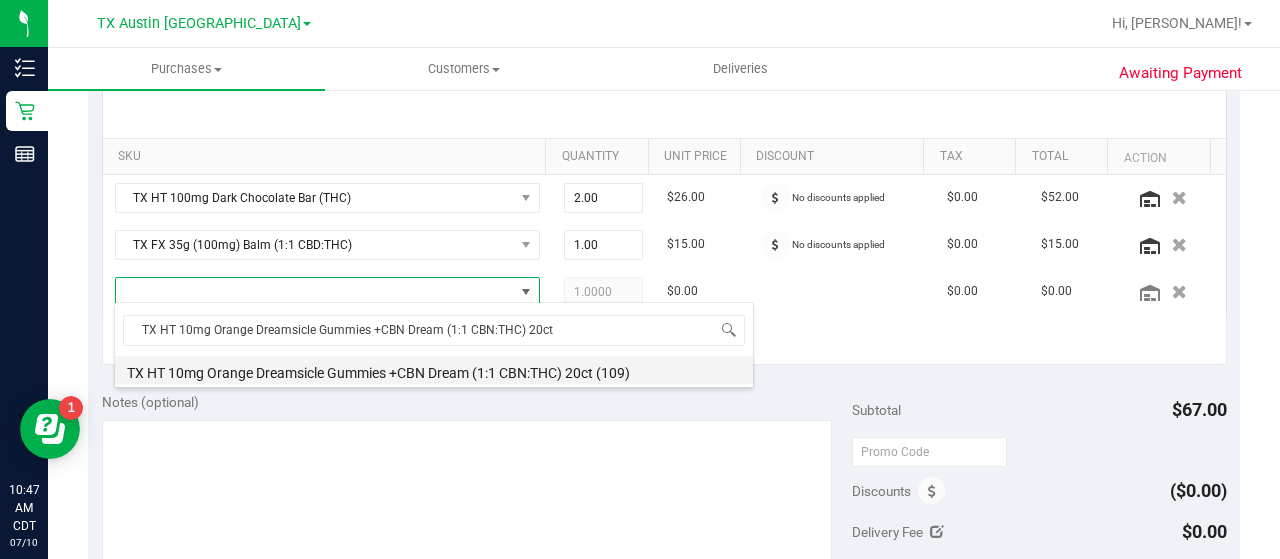 click on "TX HT 10mg Orange Dreamsicle Gummies +CBN Dream (1:1 CBN:THC) 20ct (109)" at bounding box center (434, 370) 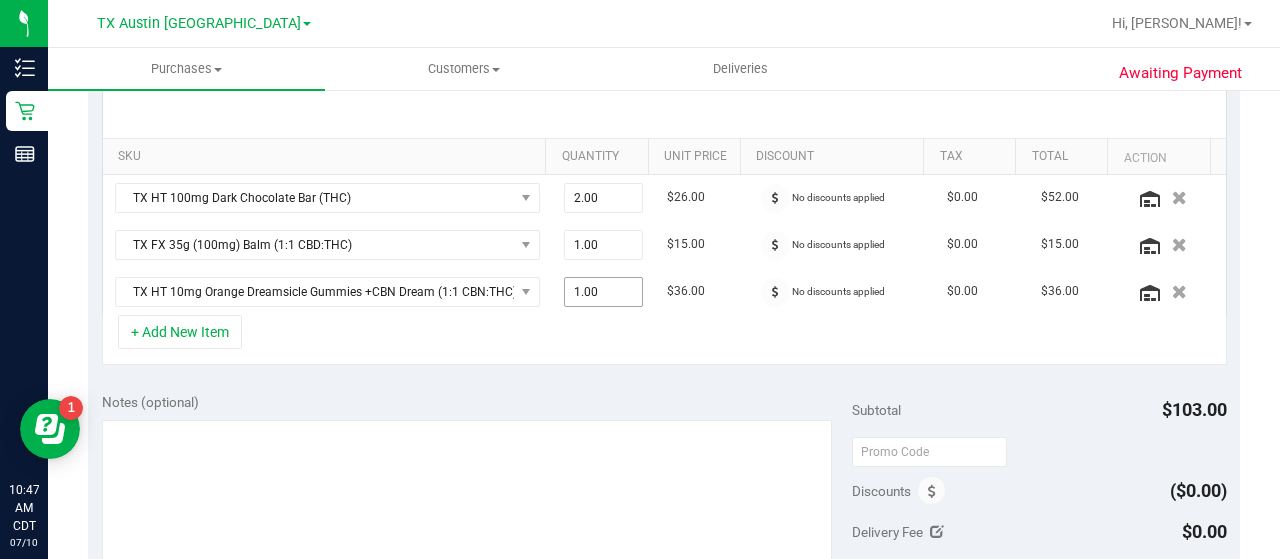 click on "1.00 1" at bounding box center (604, 292) 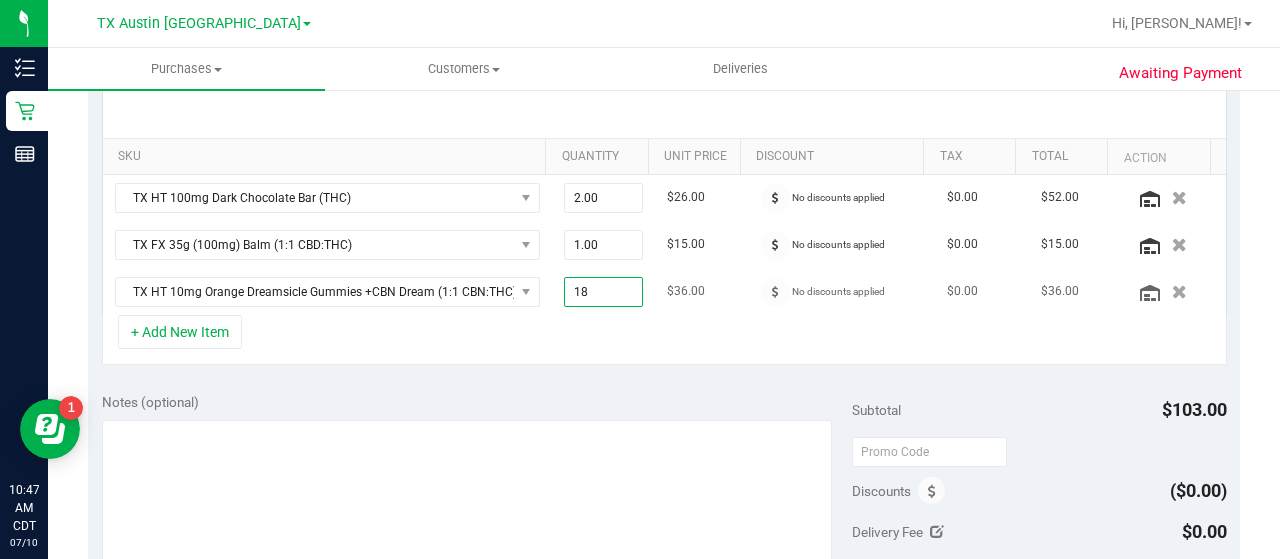 type on "1" 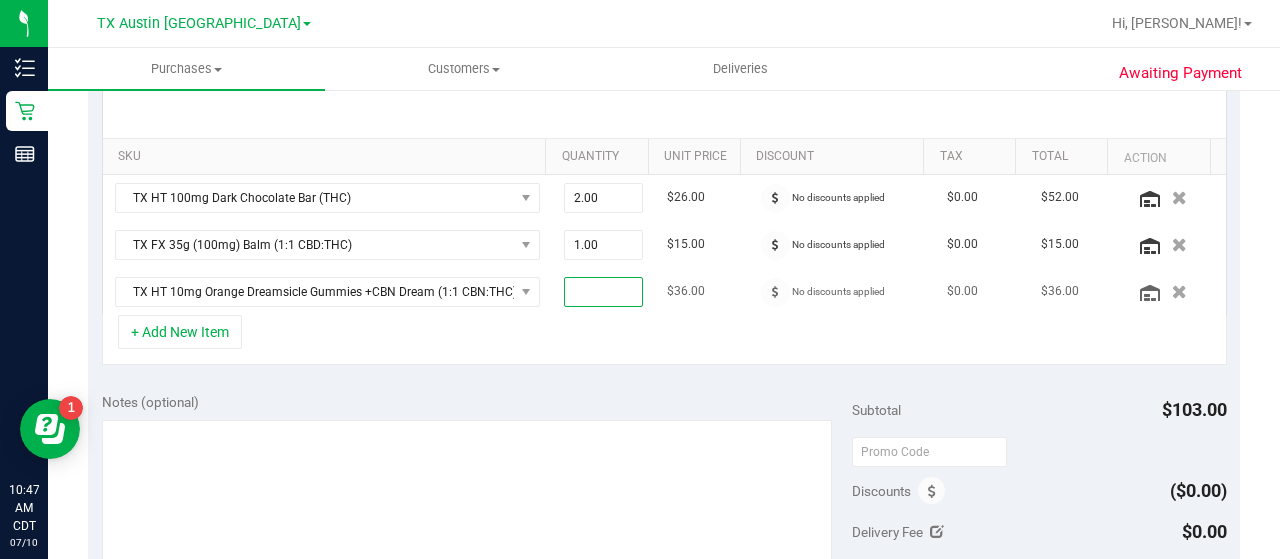 type on "8" 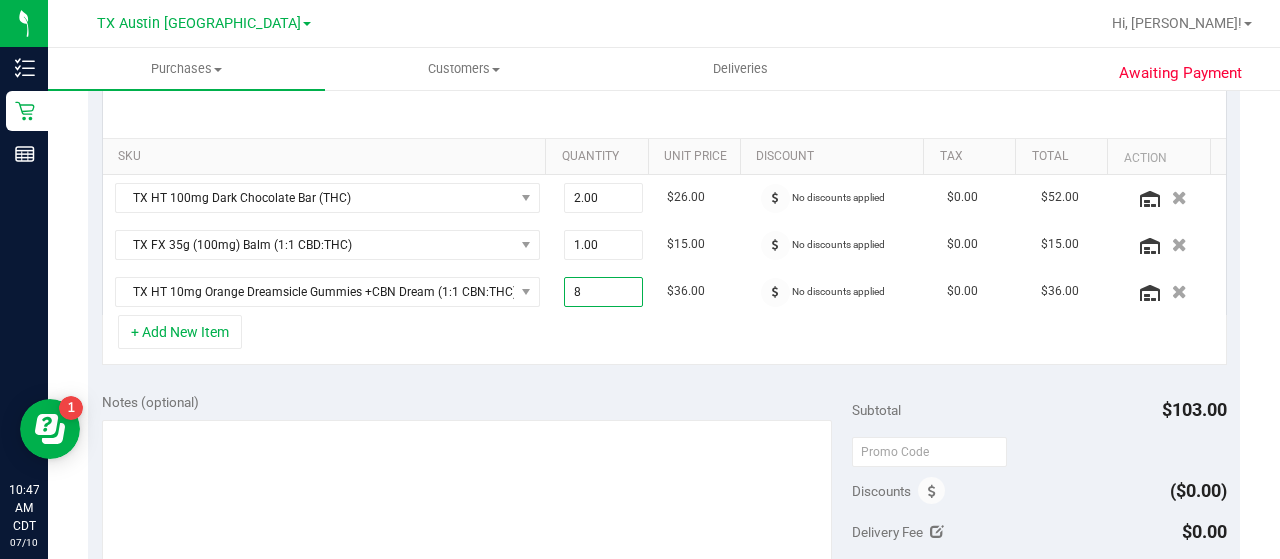 type on "8.00" 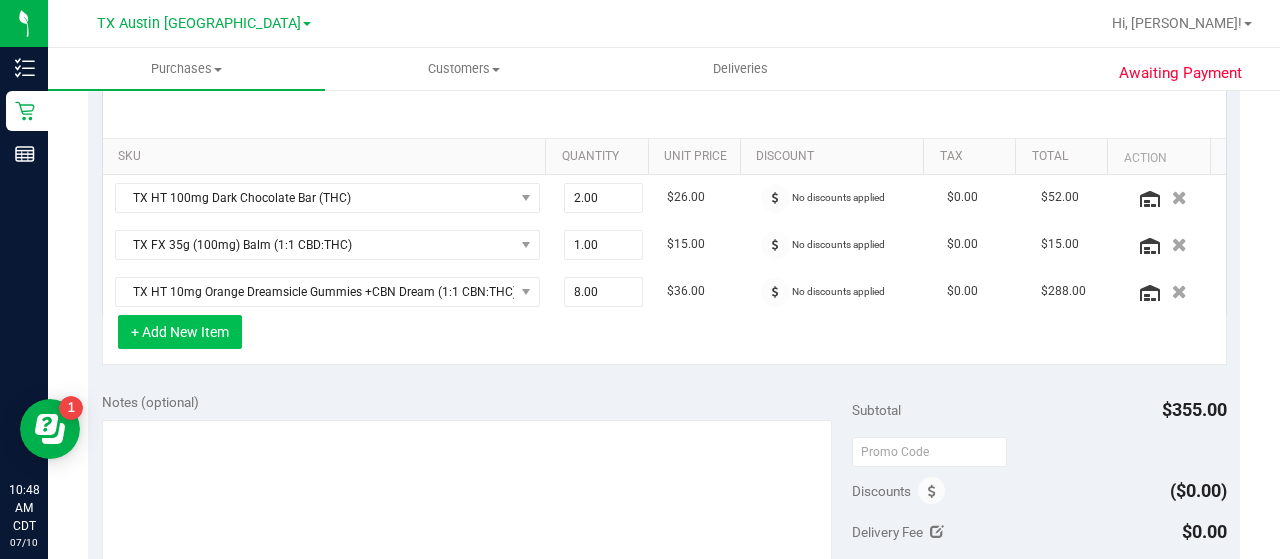 click on "+ Add New Item" at bounding box center (180, 332) 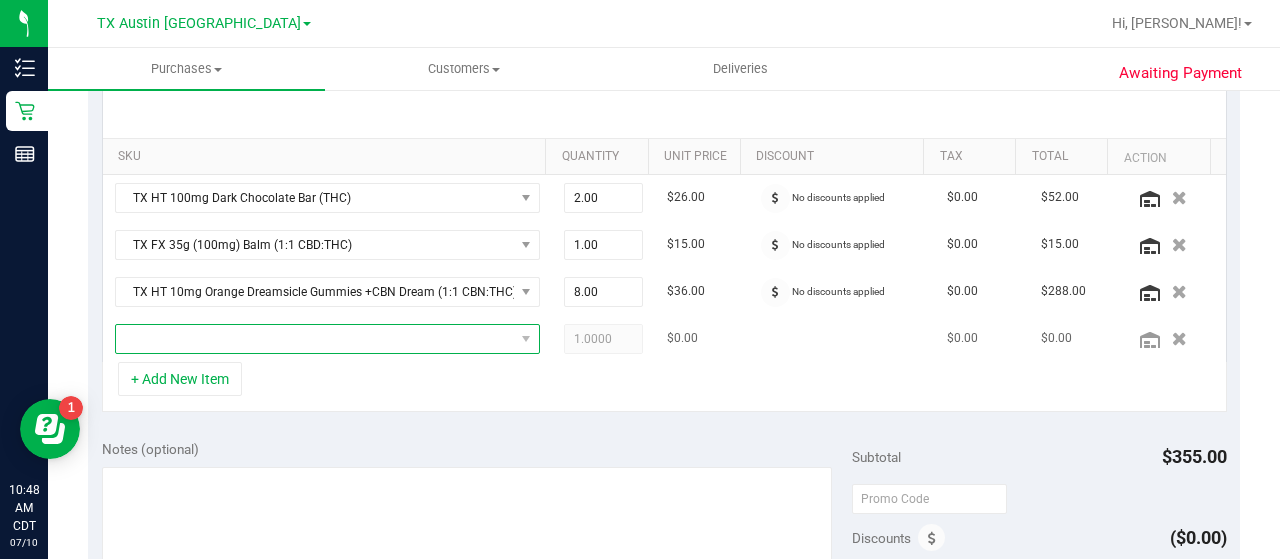 click at bounding box center [315, 339] 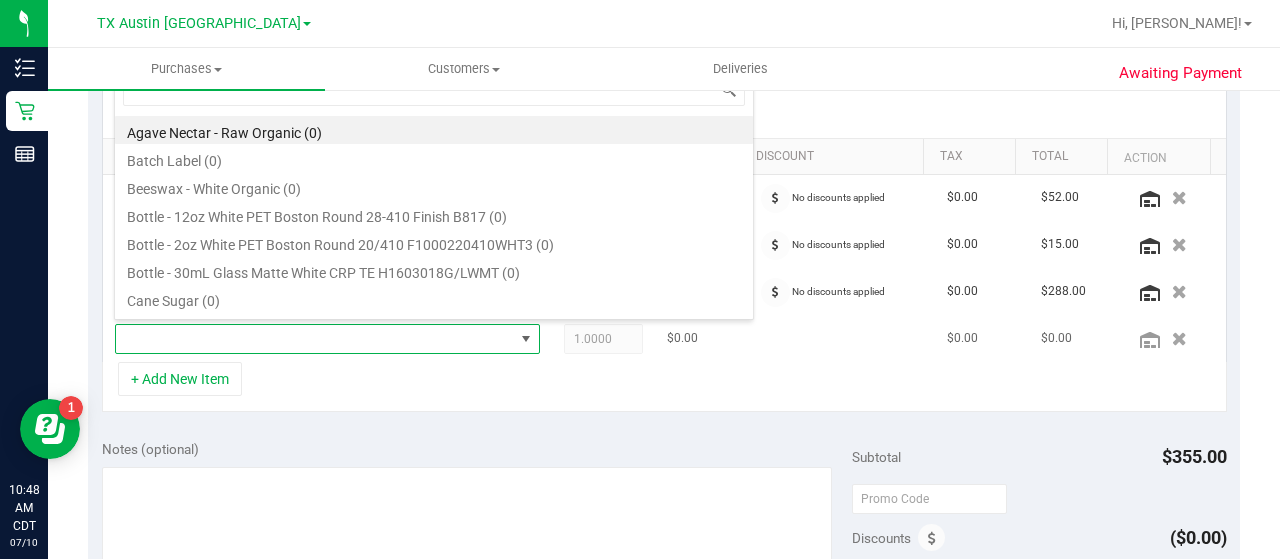 scroll, scrollTop: 99970, scrollLeft: 99586, axis: both 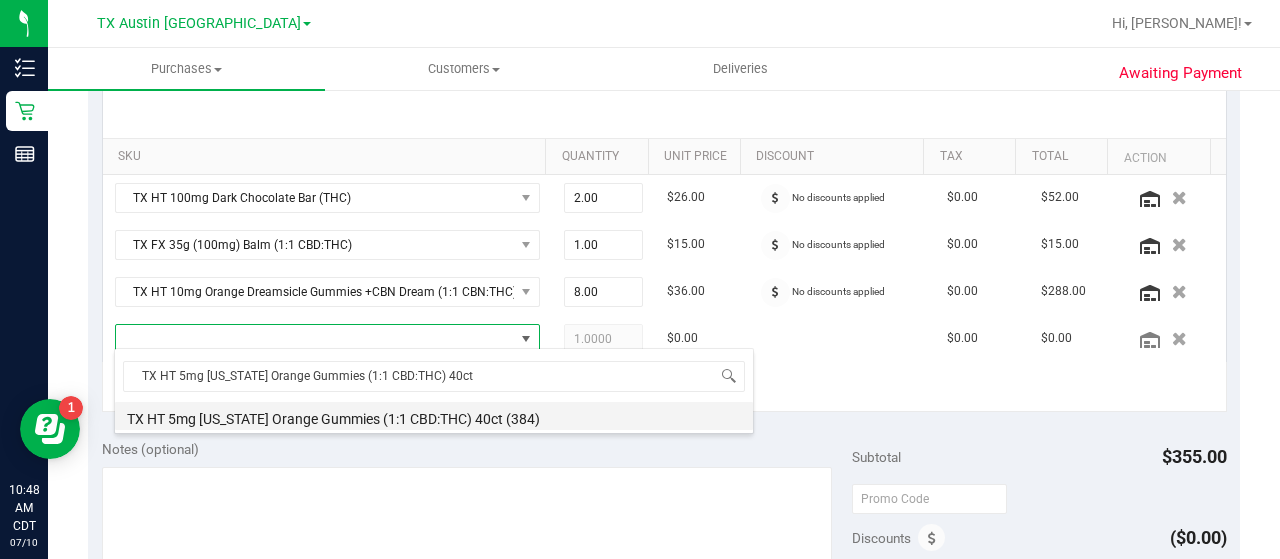 click on "TX HT 5mg Texas Orange Gummies (1:1 CBD:THC) 40ct (384)" at bounding box center [434, 416] 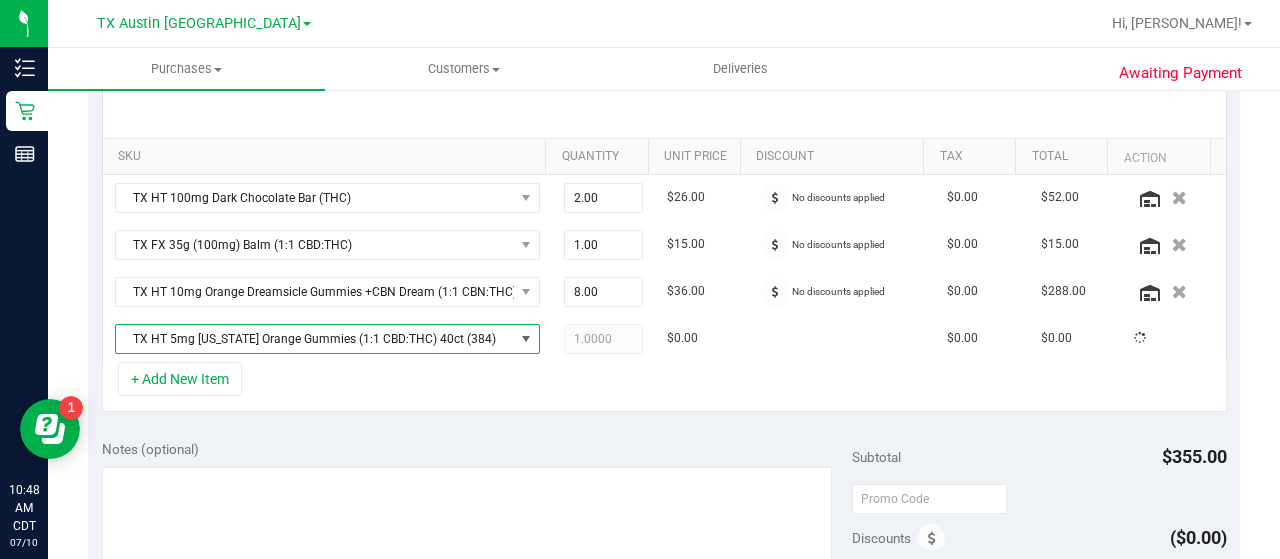 click on "+ Add New Item" at bounding box center [664, 387] 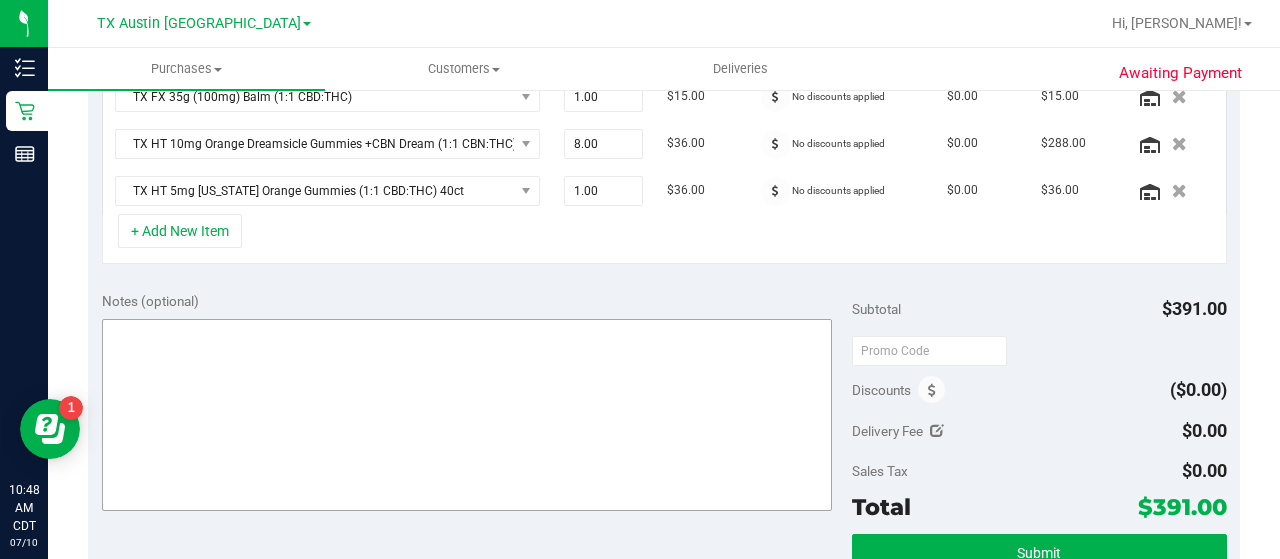 scroll, scrollTop: 614, scrollLeft: 0, axis: vertical 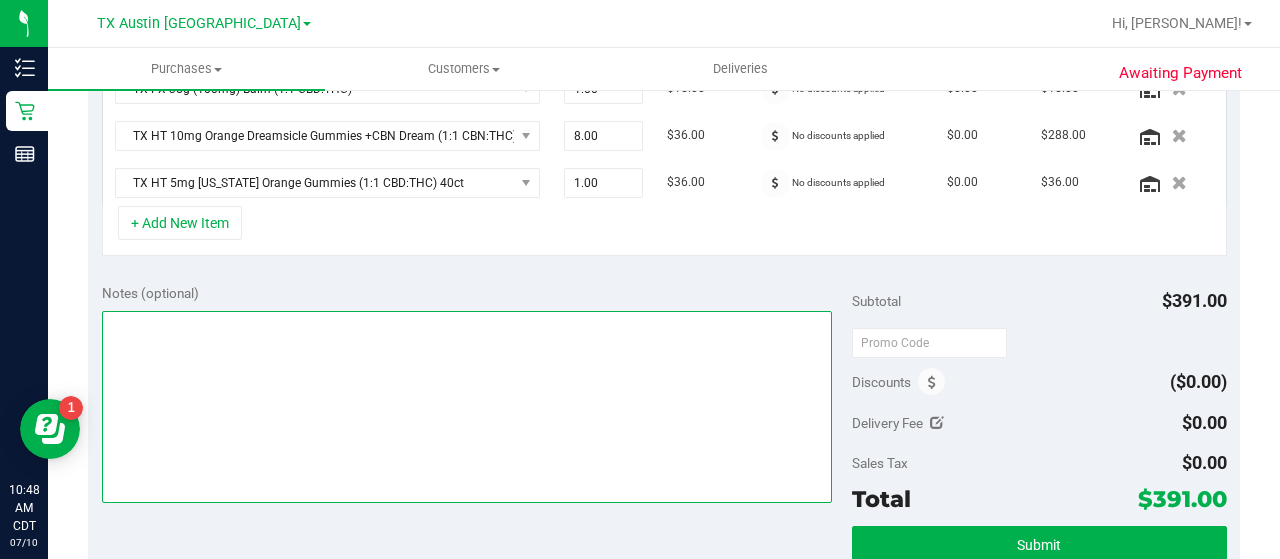 click at bounding box center [467, 407] 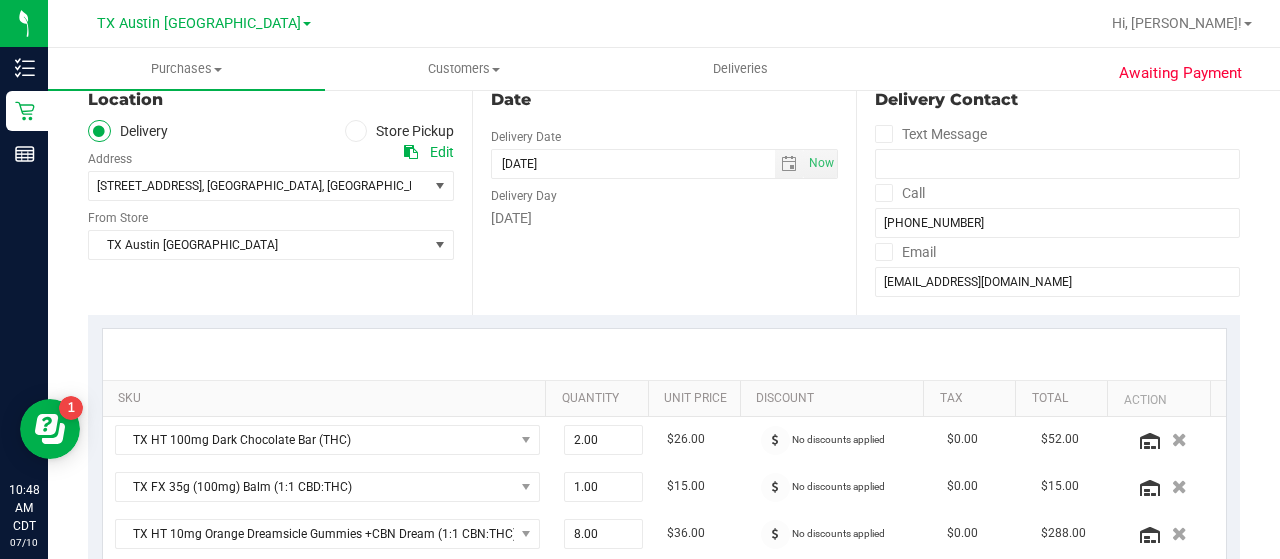 scroll, scrollTop: 207, scrollLeft: 0, axis: vertical 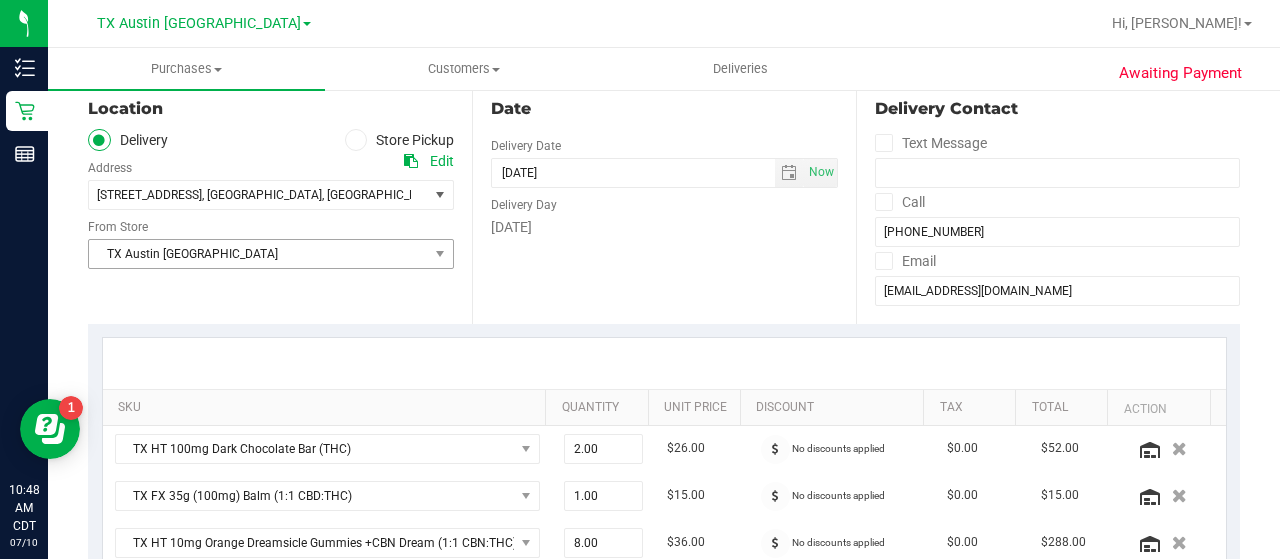 type on "SAN PU 7.11 CCLM7.10" 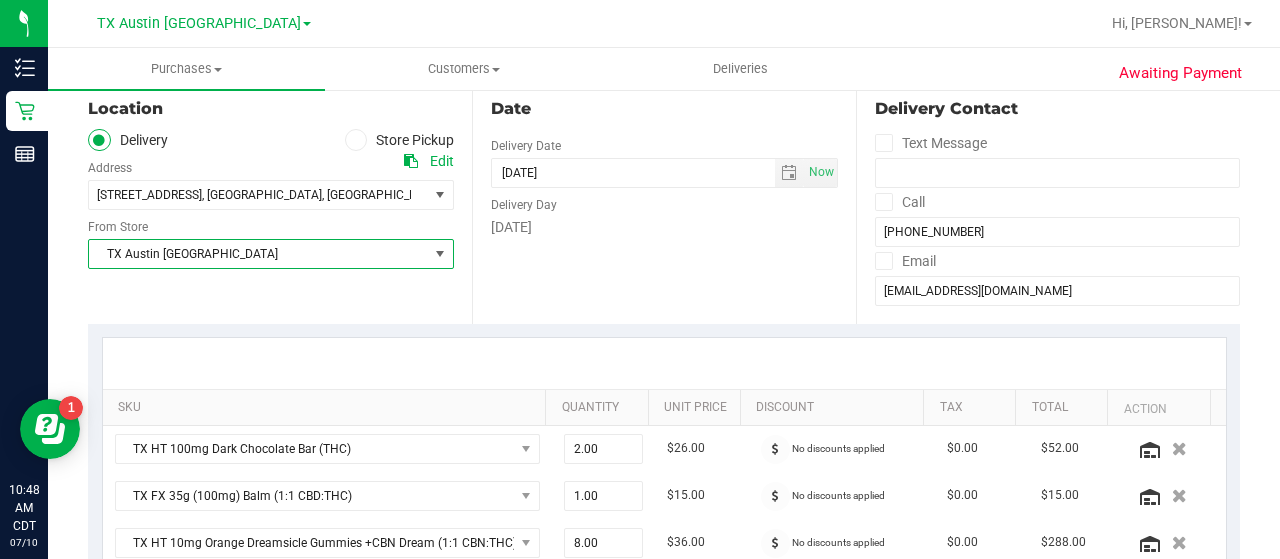 click at bounding box center (440, 254) 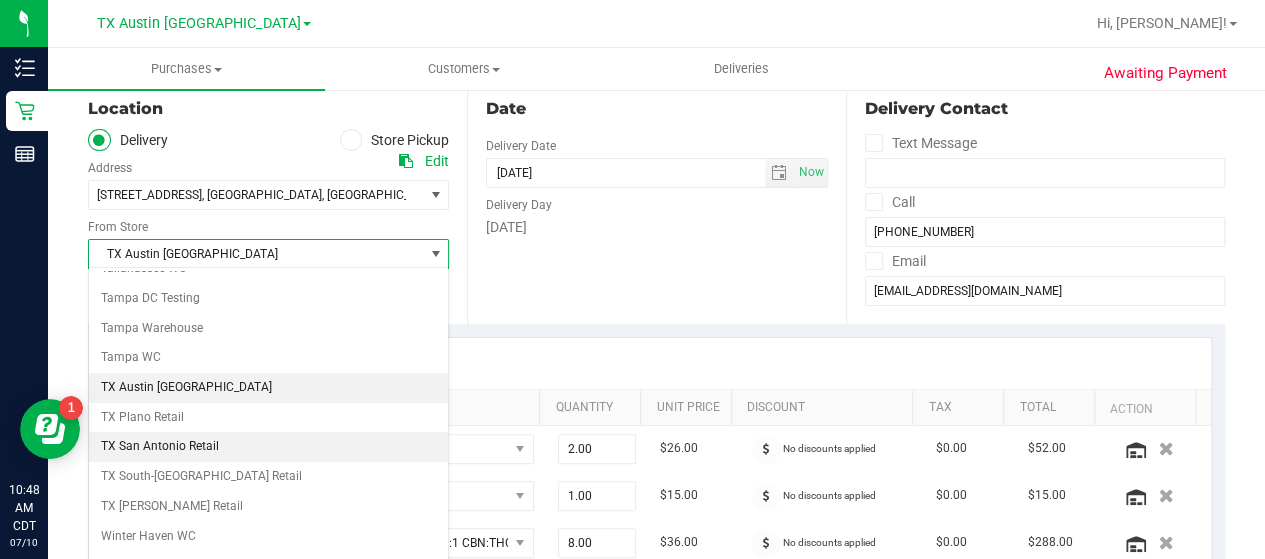 click on "TX San Antonio Retail" at bounding box center [268, 447] 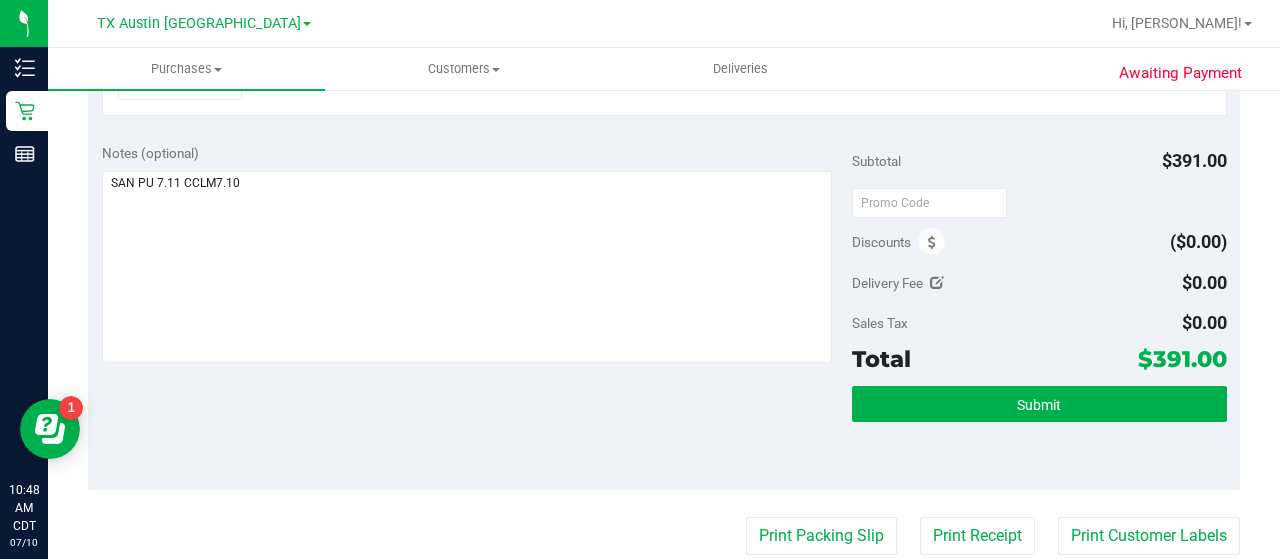 scroll, scrollTop: 771, scrollLeft: 0, axis: vertical 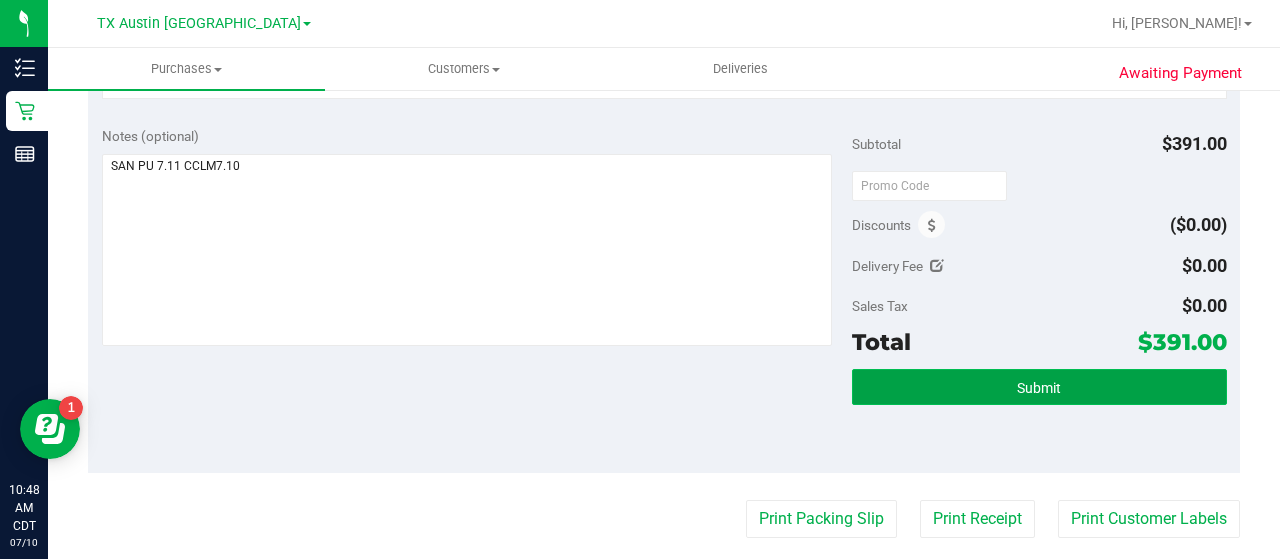 click on "Submit" at bounding box center (1039, 388) 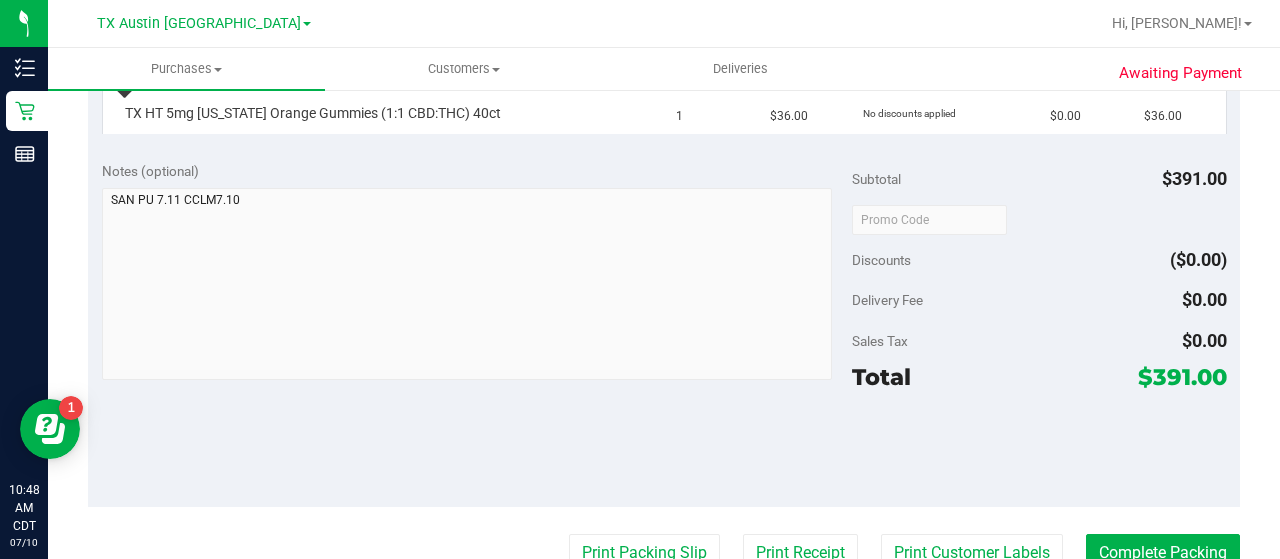 scroll, scrollTop: 1206, scrollLeft: 0, axis: vertical 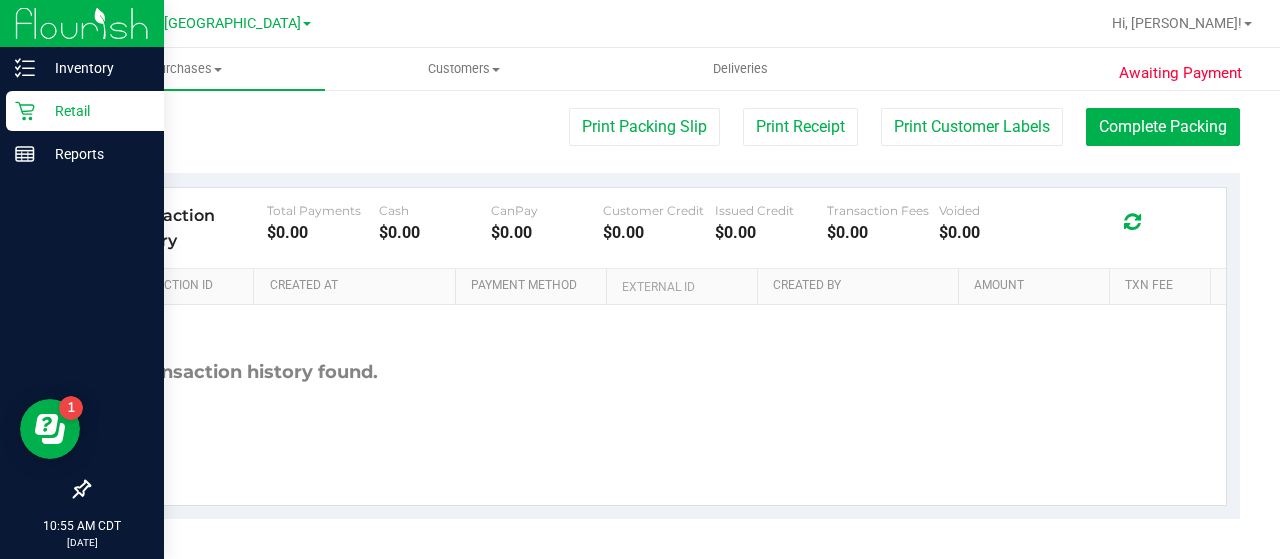 click on "Retail" at bounding box center (85, 111) 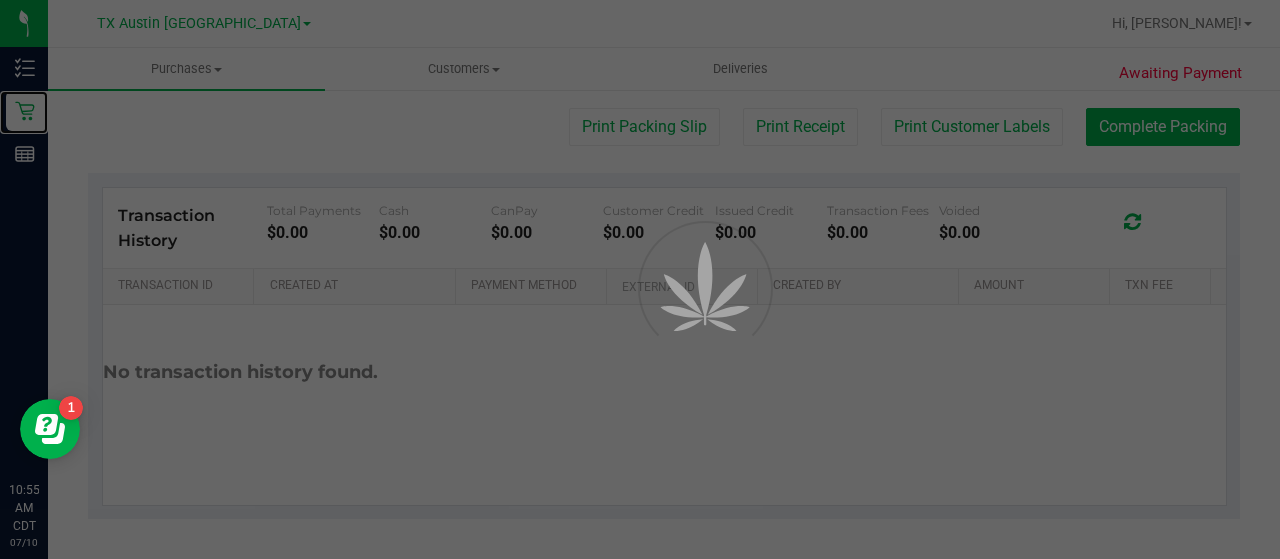 scroll, scrollTop: 0, scrollLeft: 0, axis: both 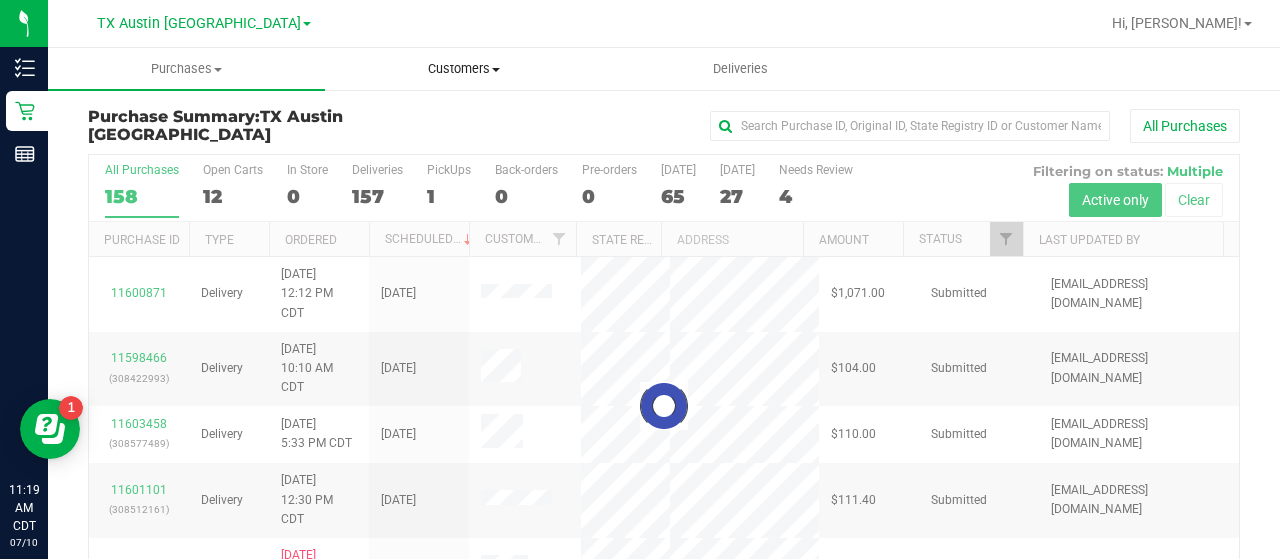 click on "Customers
All customers
Add a new customer
All physicians" at bounding box center [463, 69] 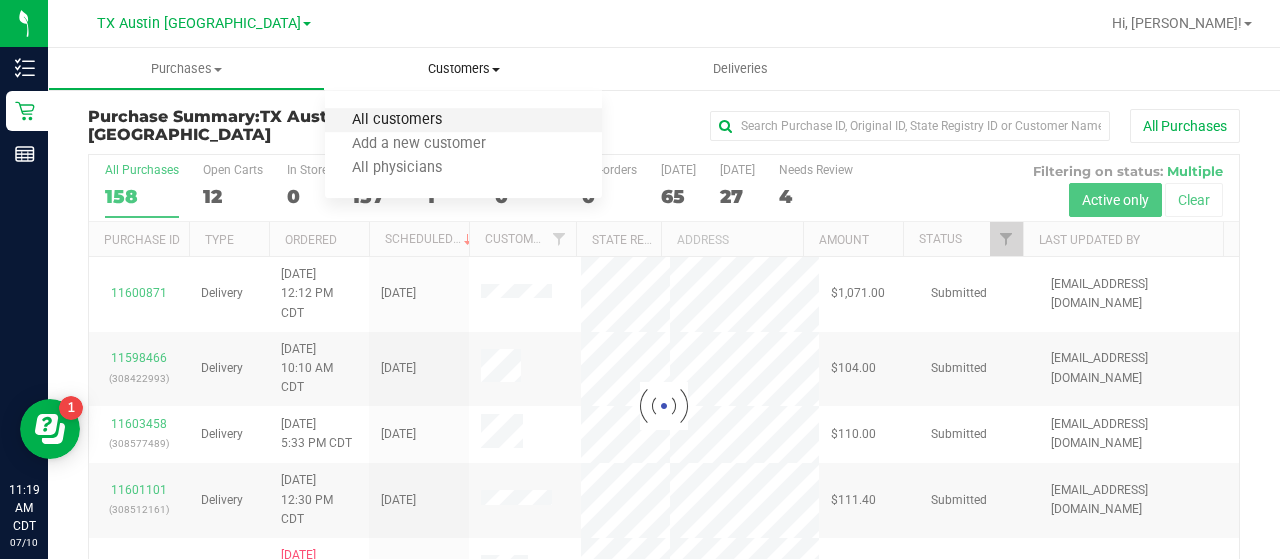 click on "All customers" at bounding box center [397, 120] 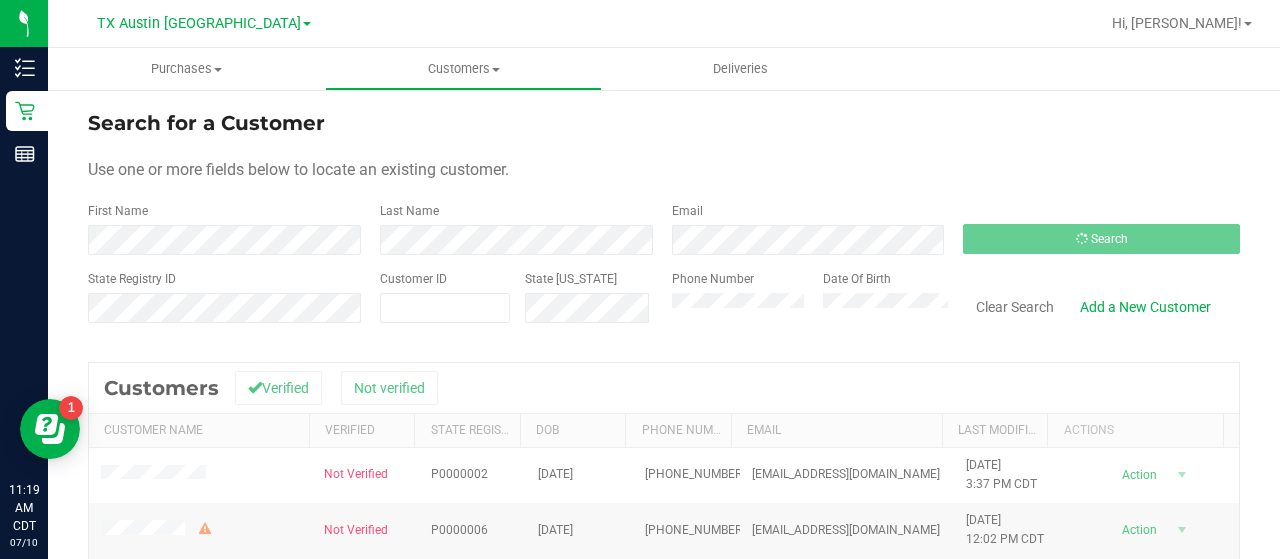 click on "Use one or more fields below to locate an existing customer." at bounding box center (664, 170) 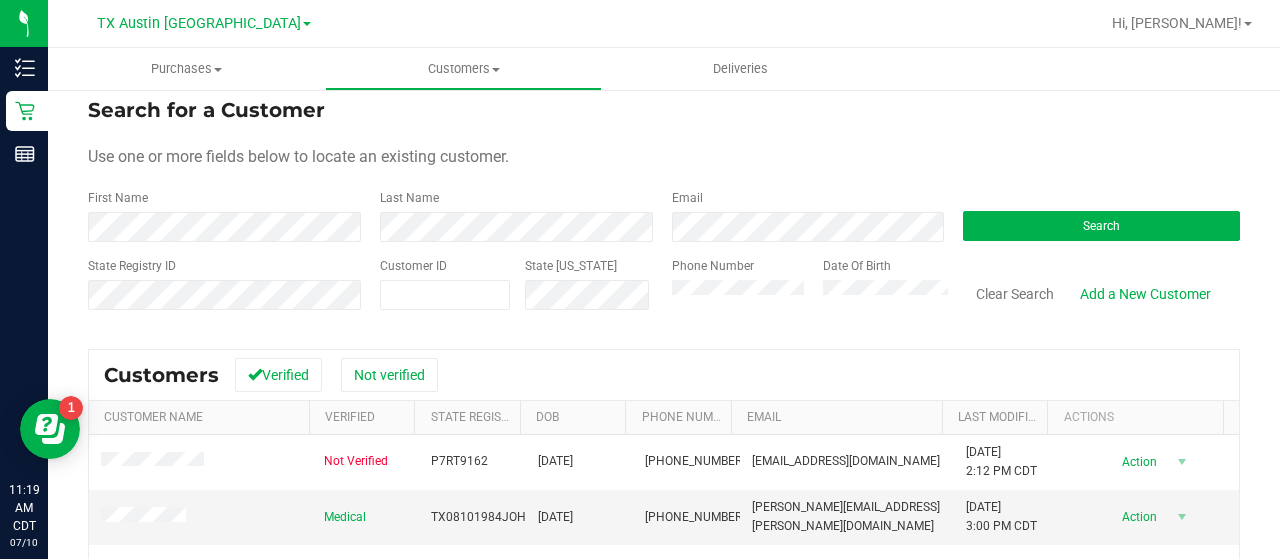 scroll, scrollTop: 12, scrollLeft: 0, axis: vertical 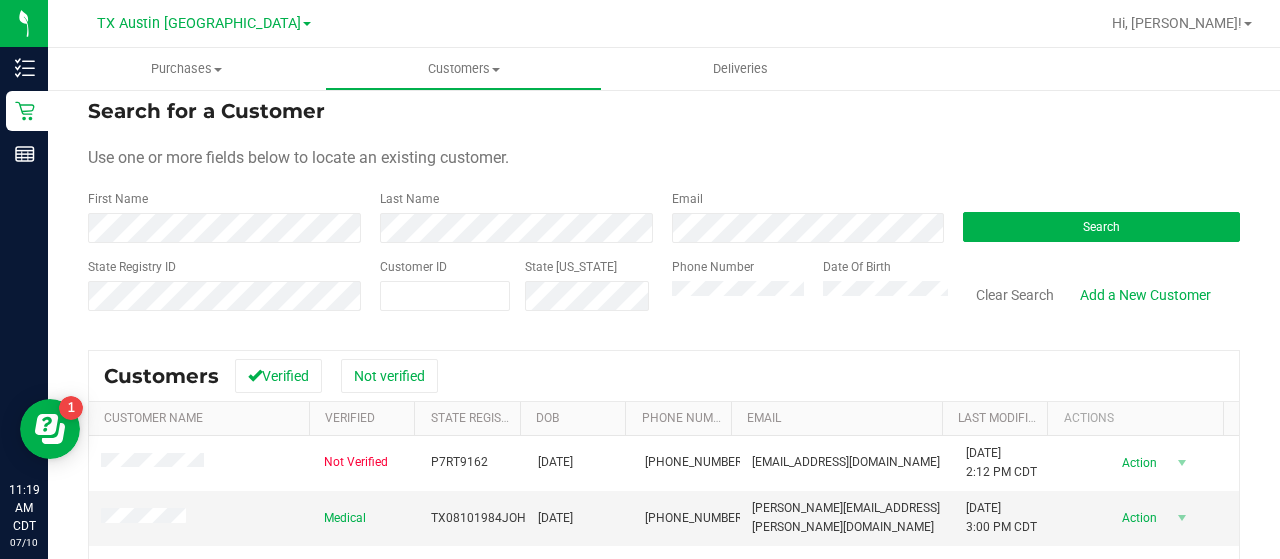 click on "Search for a Customer
Use one or more fields below to locate an existing customer.
First Name
Last Name
Email
Search
State Registry ID
Customer ID
State ID
Phone Number
Date Of Birth" at bounding box center [664, 212] 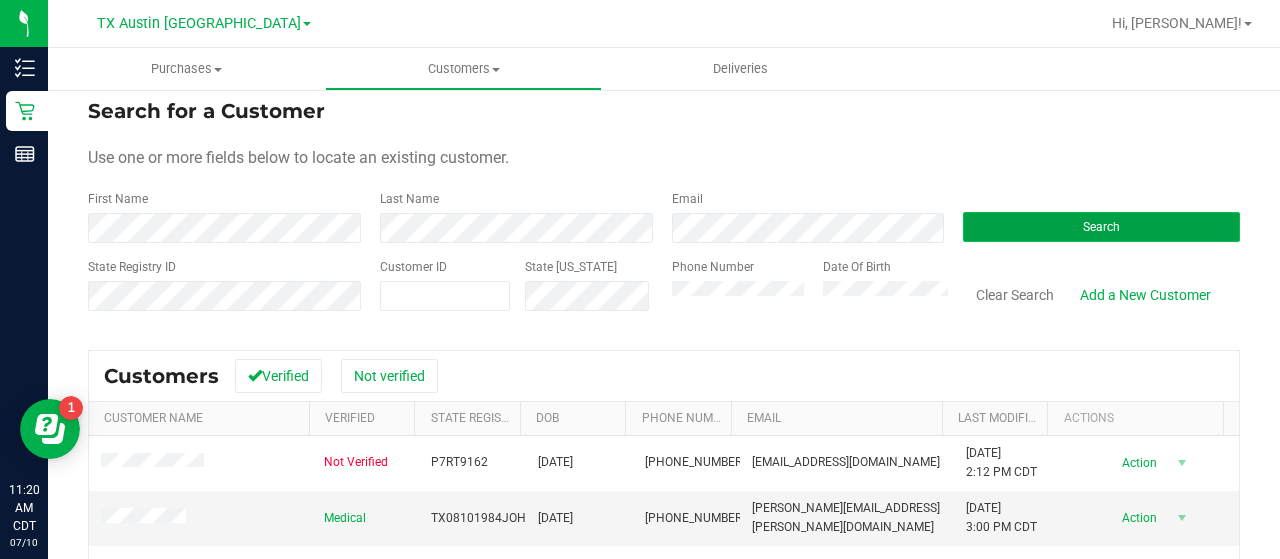 click on "Search" at bounding box center [1101, 227] 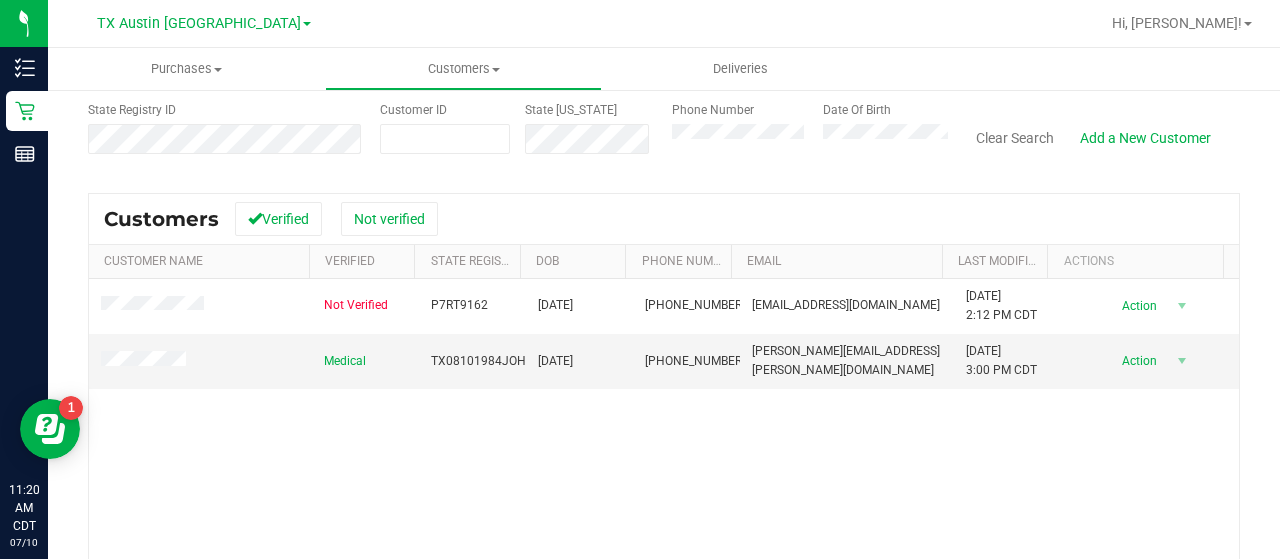 scroll, scrollTop: 174, scrollLeft: 0, axis: vertical 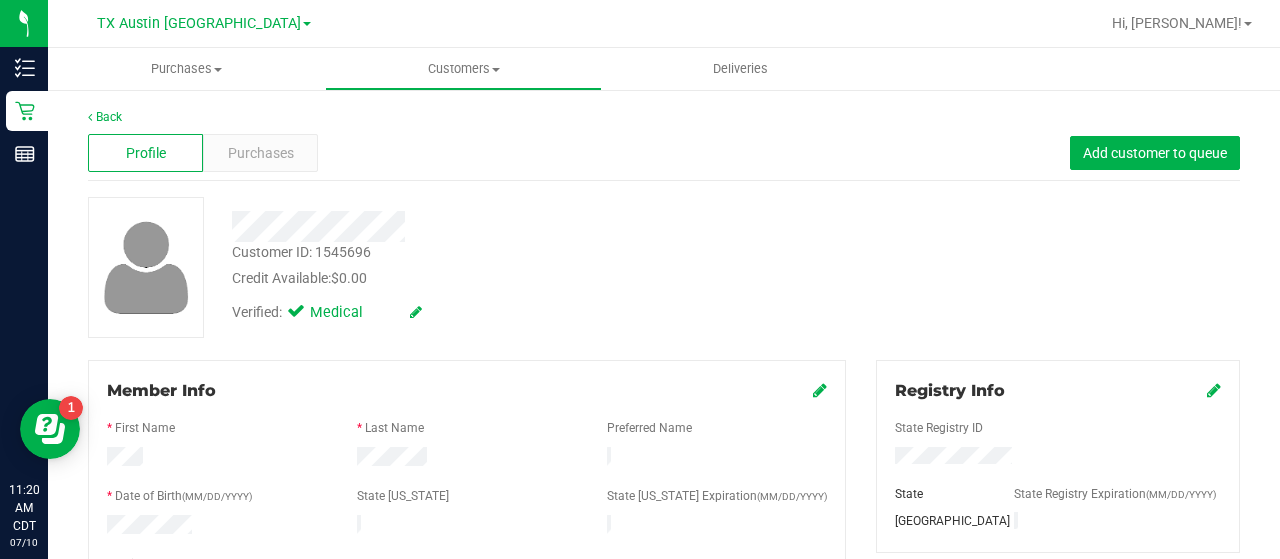 click on "Back
Profile
Purchases
Add customer to queue
Customer ID: 1545696
Credit Available:
$0.00
Verified:
Medical" at bounding box center (664, 745) 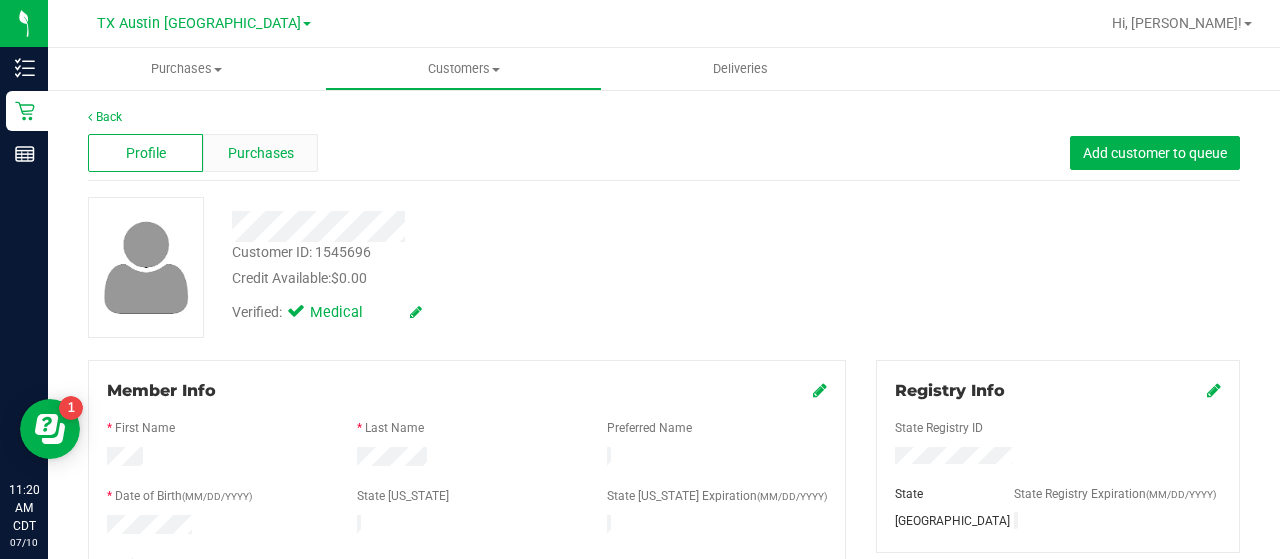 click on "Purchases" at bounding box center (261, 153) 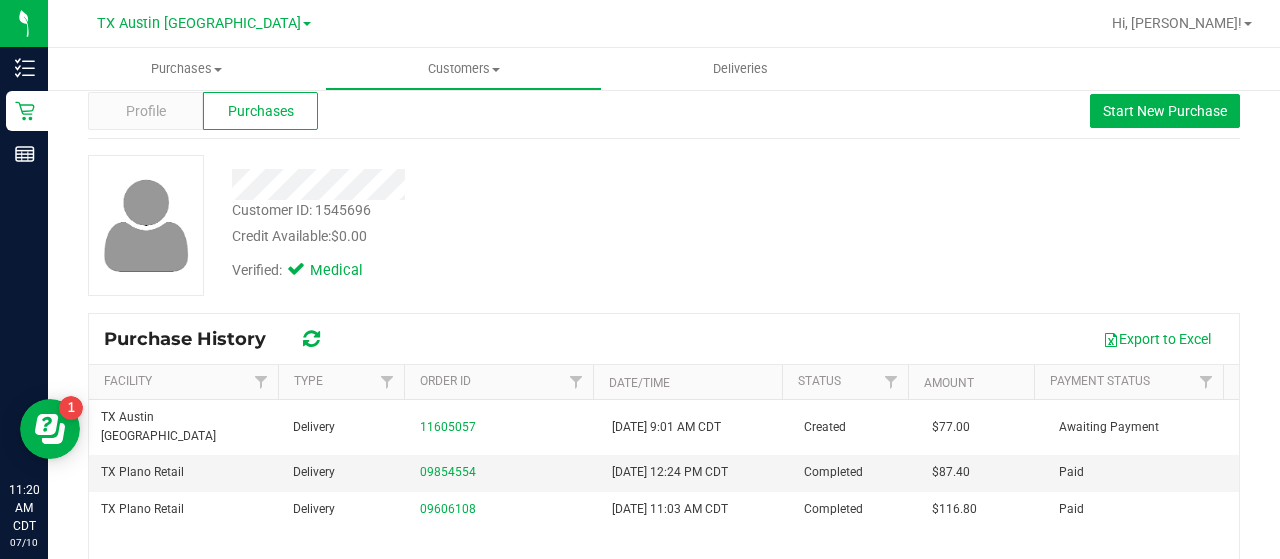 scroll, scrollTop: 44, scrollLeft: 0, axis: vertical 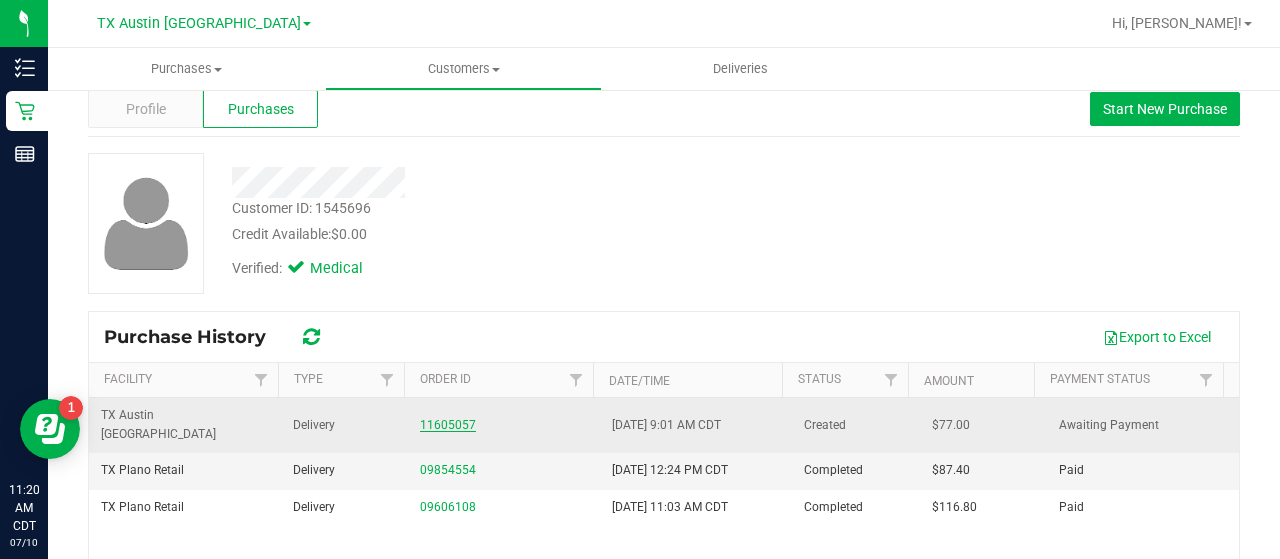 click on "11605057" at bounding box center (448, 425) 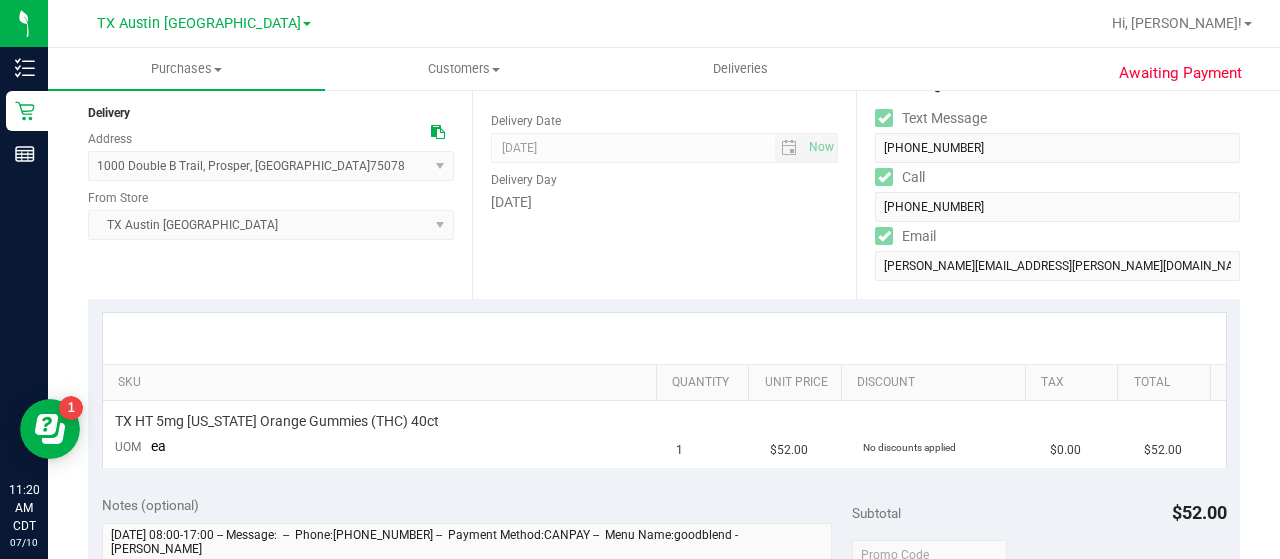 scroll, scrollTop: 0, scrollLeft: 0, axis: both 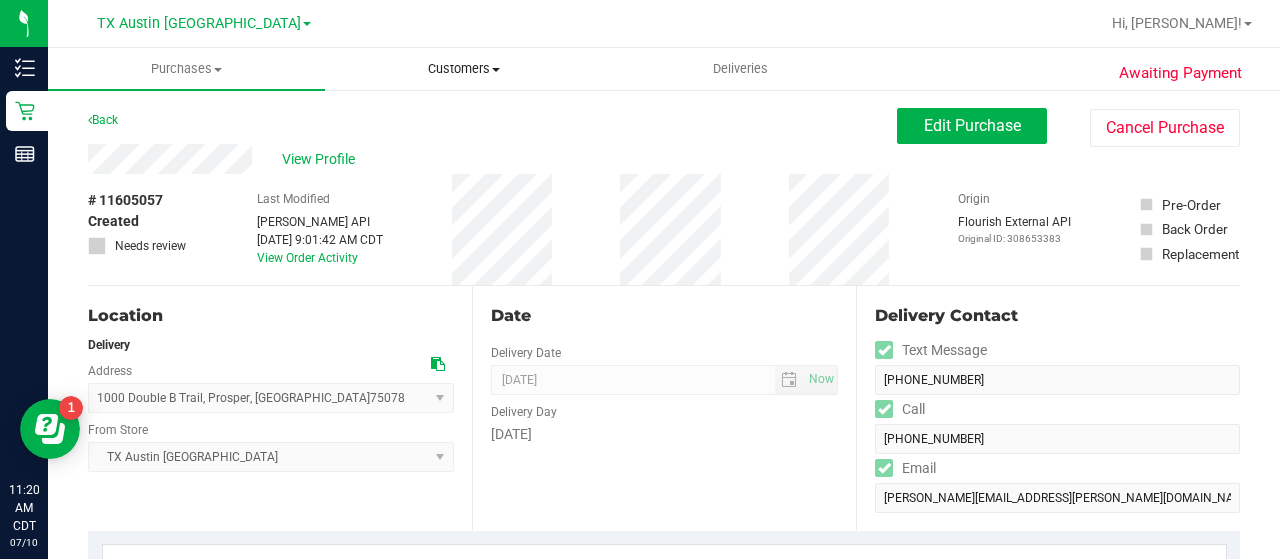 click on "Customers" at bounding box center [463, 69] 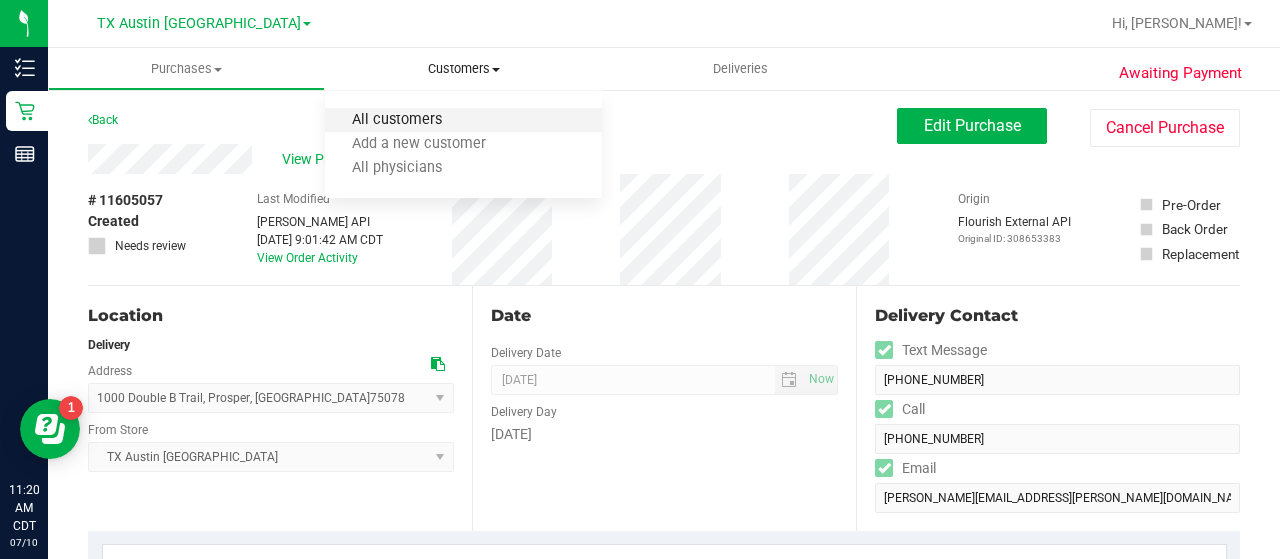 click on "All customers" at bounding box center (397, 120) 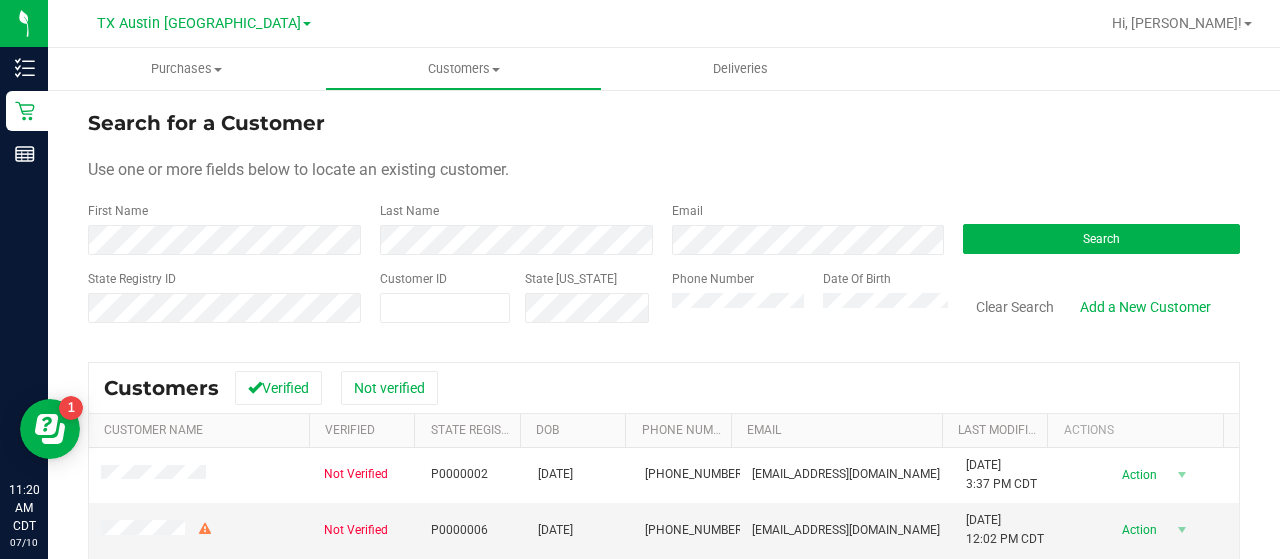 click on "Phone Number" at bounding box center (713, 279) 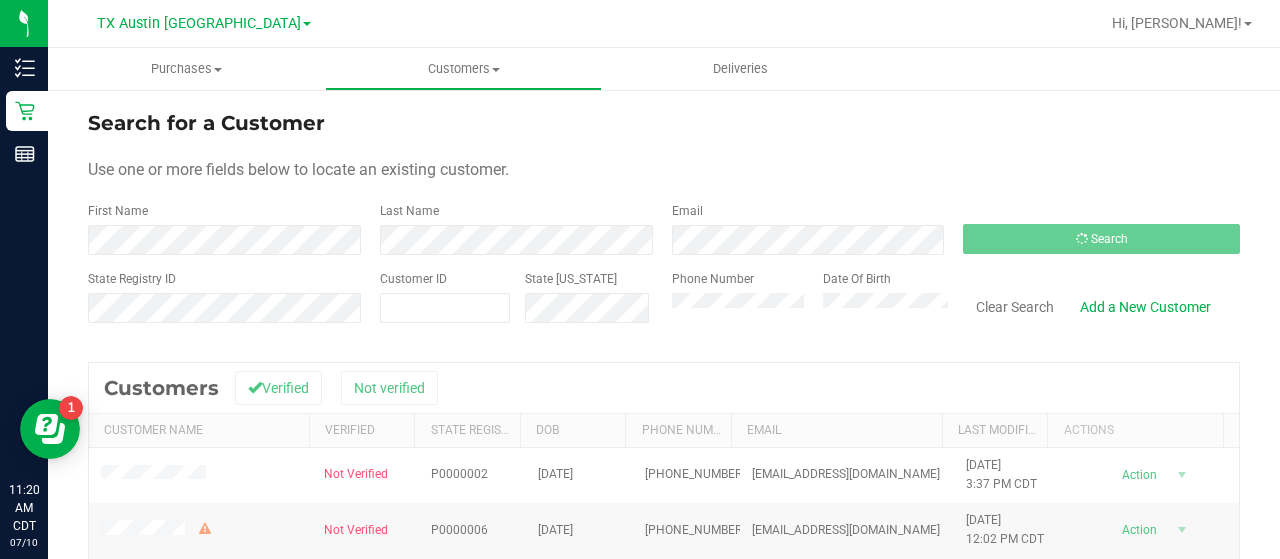 click at bounding box center [664, 605] 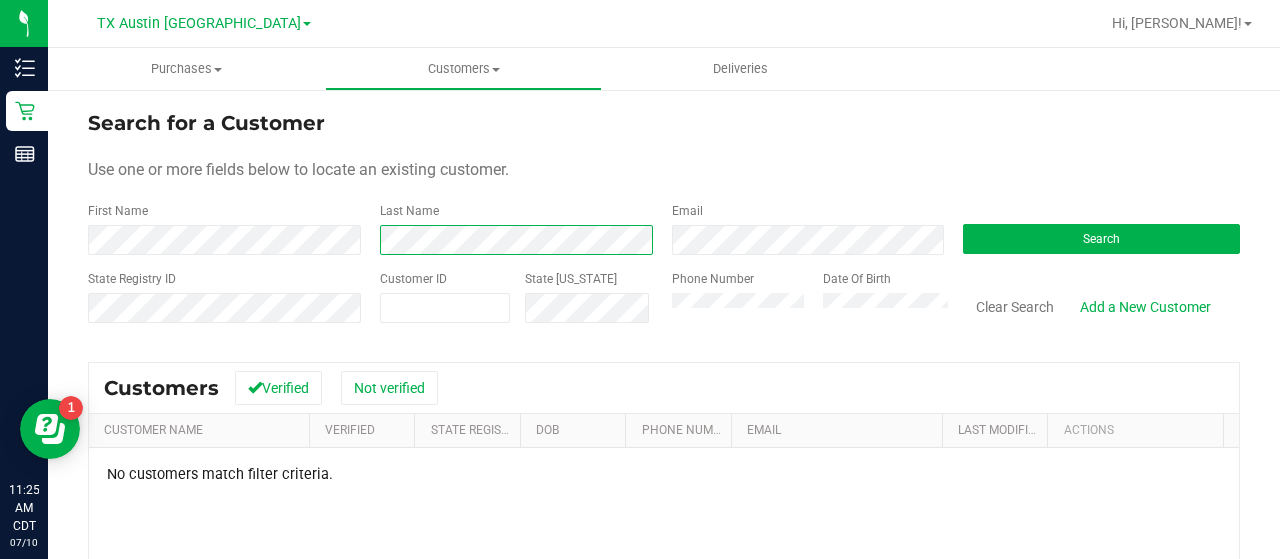 click on "First Name
Last Name
Email
Search" at bounding box center [664, 228] 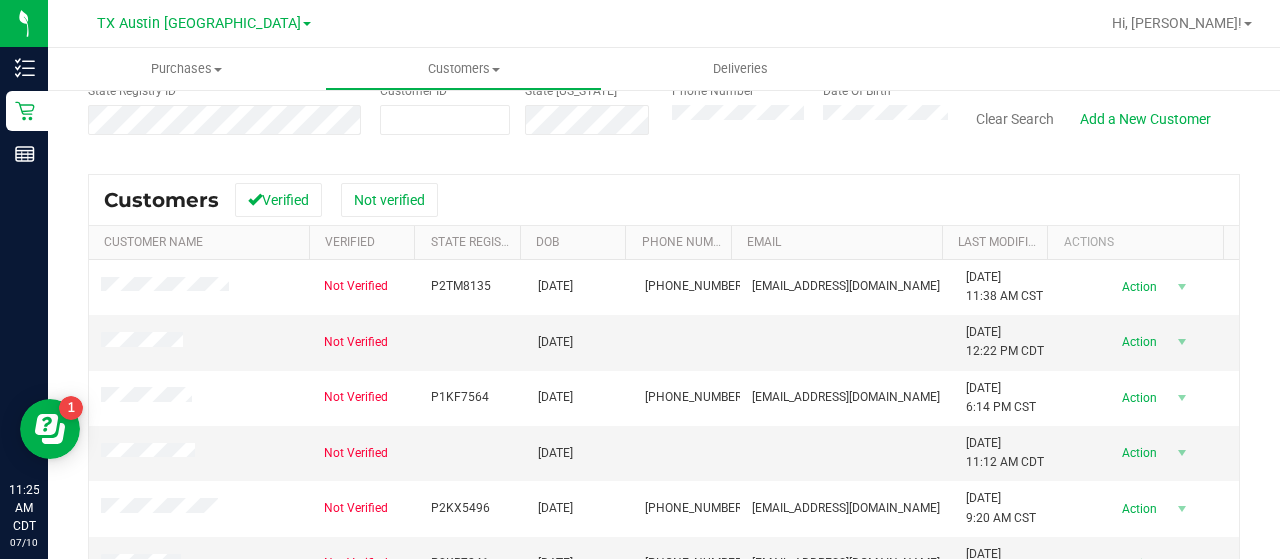 scroll, scrollTop: 209, scrollLeft: 0, axis: vertical 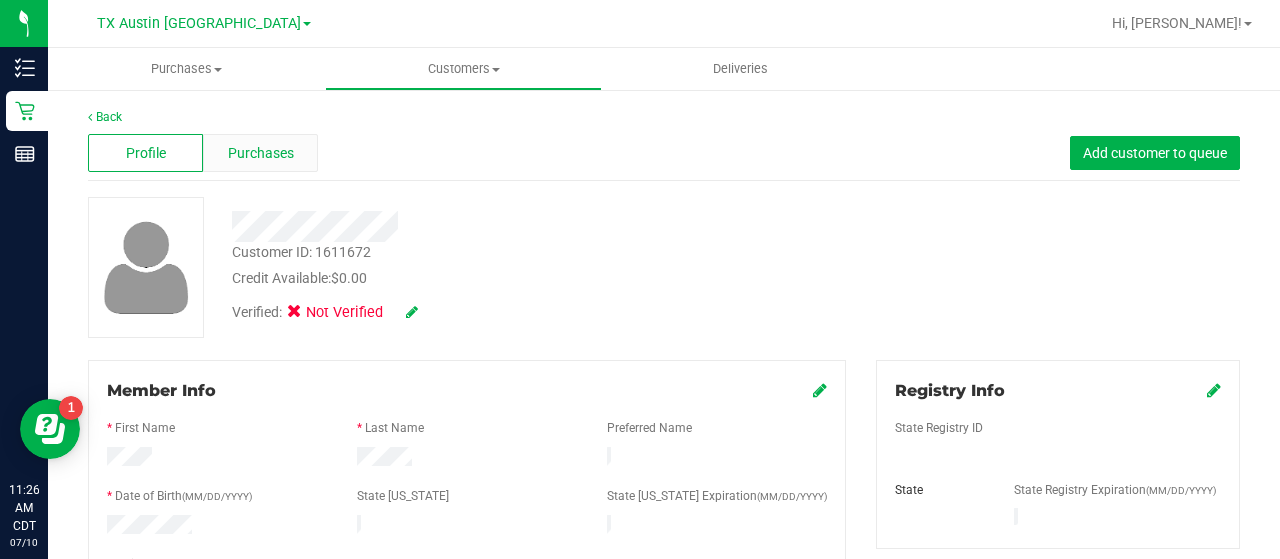 click on "Purchases" at bounding box center [260, 153] 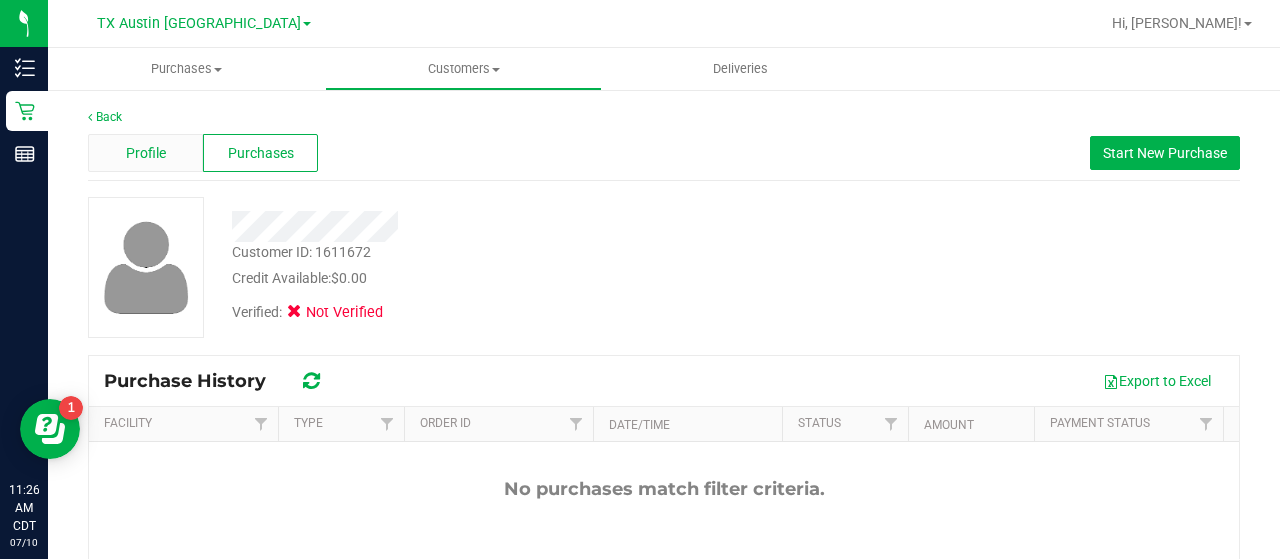 click on "Profile" at bounding box center (145, 153) 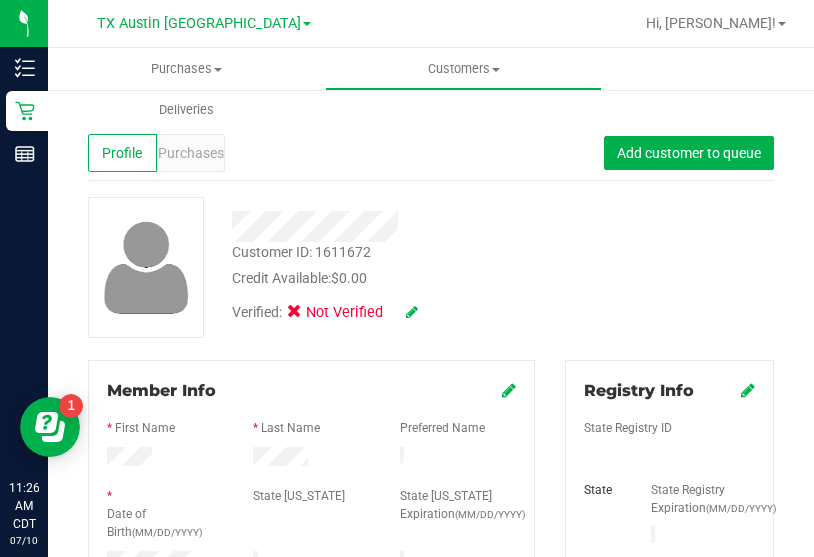 click on "Customer ID: 1611672
Credit Available:
$0.00
Verified:
Not Verified" at bounding box center (431, 267) 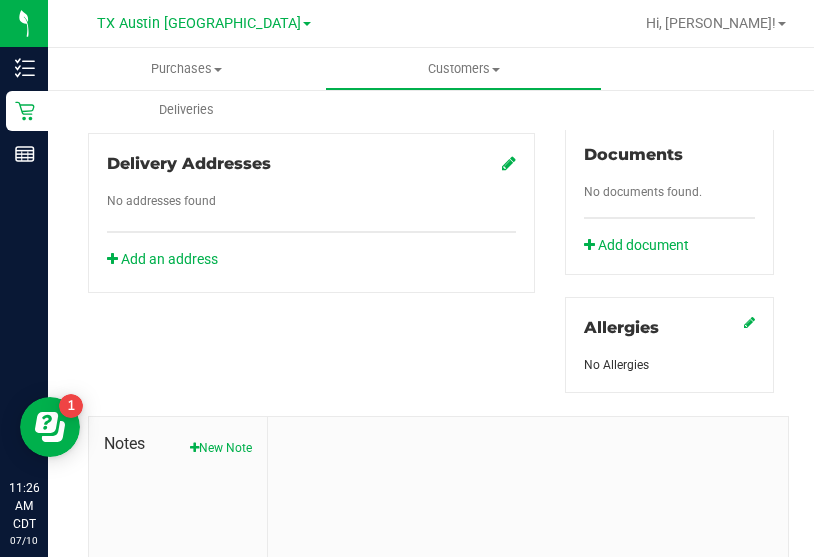 scroll, scrollTop: 897, scrollLeft: 0, axis: vertical 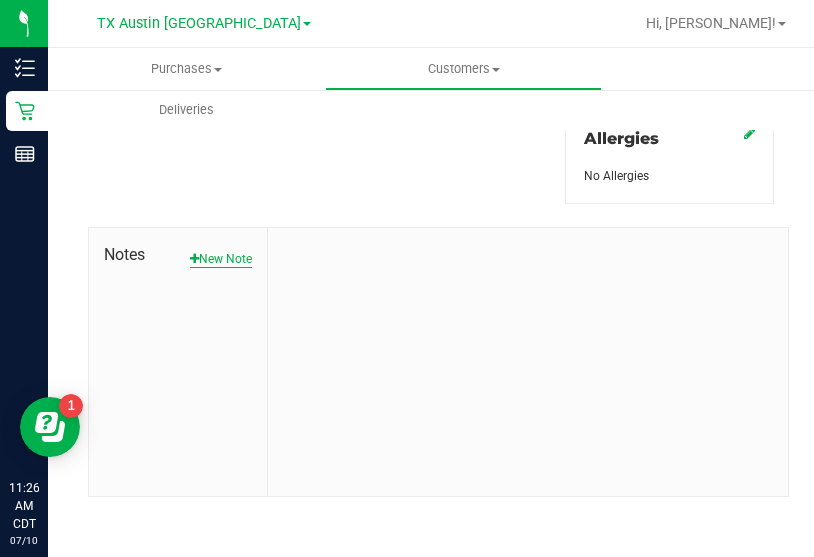 click on "New Note" at bounding box center [221, 259] 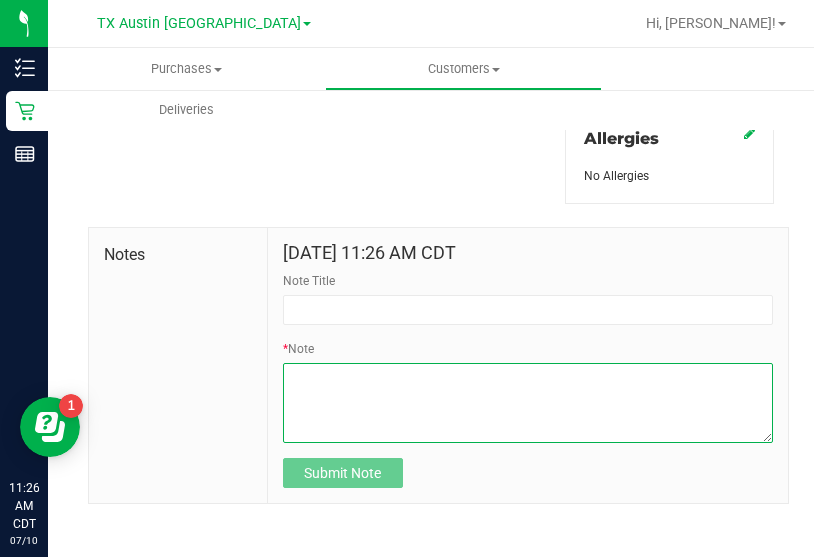 click on "*
Note" at bounding box center [528, 403] 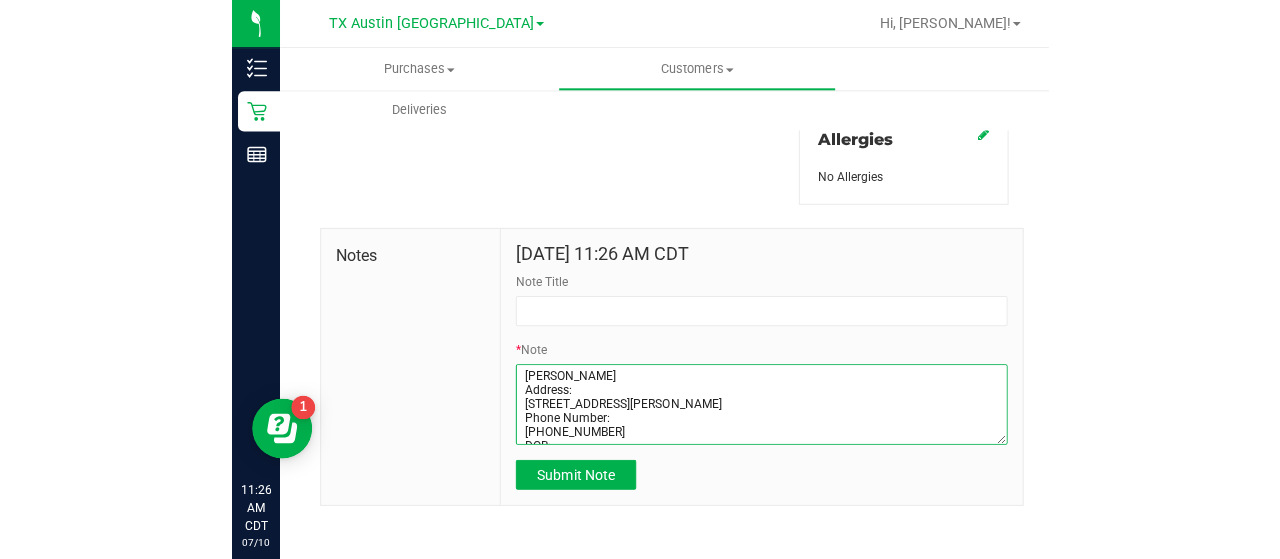 scroll, scrollTop: 70, scrollLeft: 0, axis: vertical 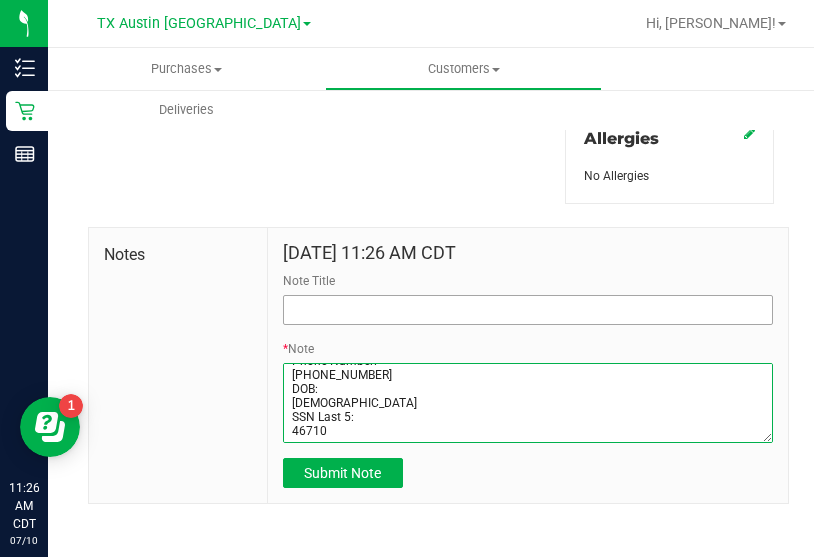 type on "Ruben Elizalde
Address:
108 Gemsbok Rd
Hutto, TX, 78634
Phone Number:
(361) 254-2100
DOB:
10/04/1985
SSN Last 5:
46710" 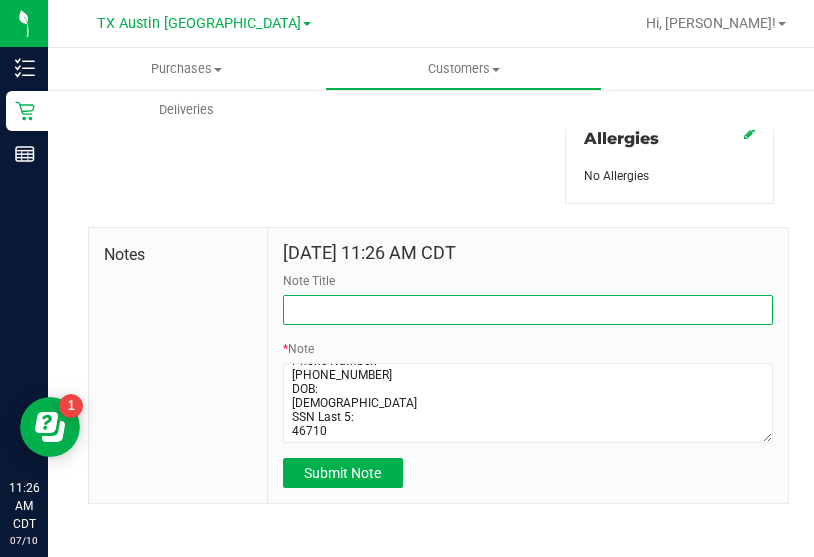 click on "Note Title" at bounding box center (528, 310) 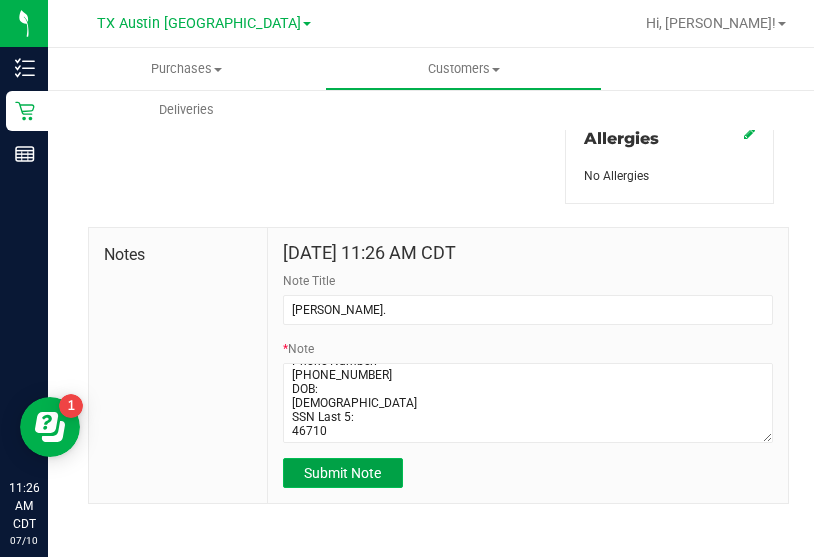 click on "Submit Note" at bounding box center (342, 473) 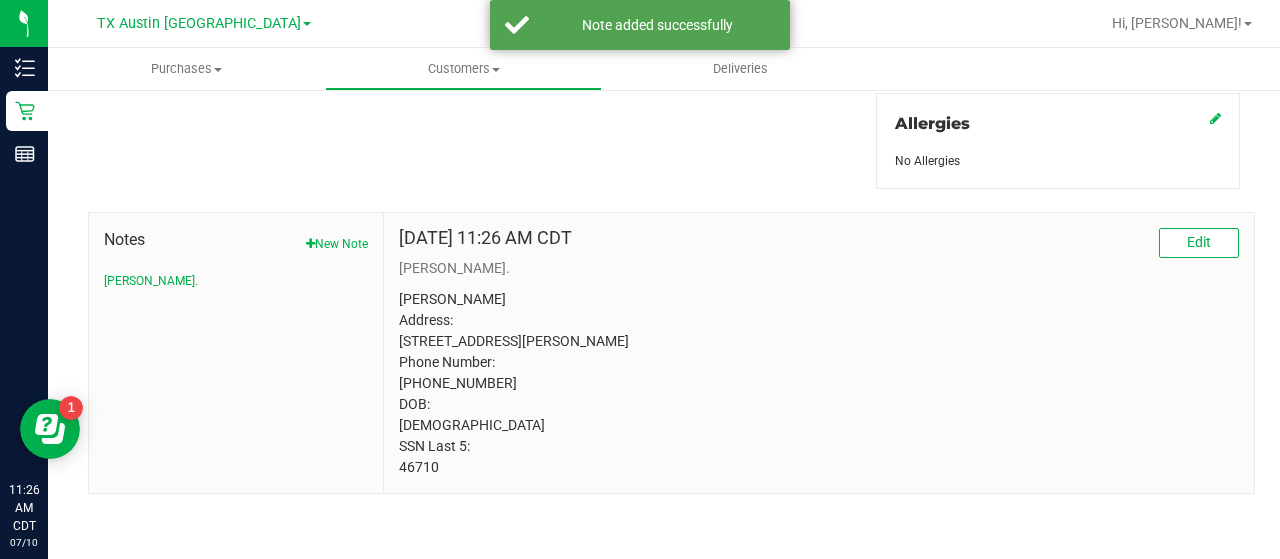 scroll, scrollTop: 891, scrollLeft: 0, axis: vertical 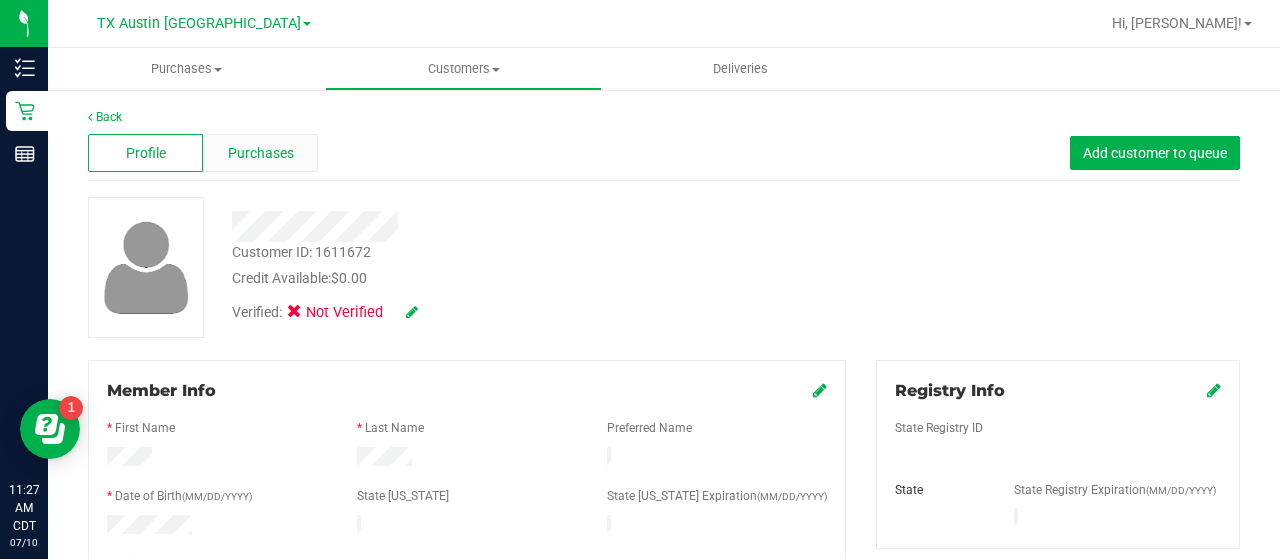 click on "Purchases" at bounding box center (261, 153) 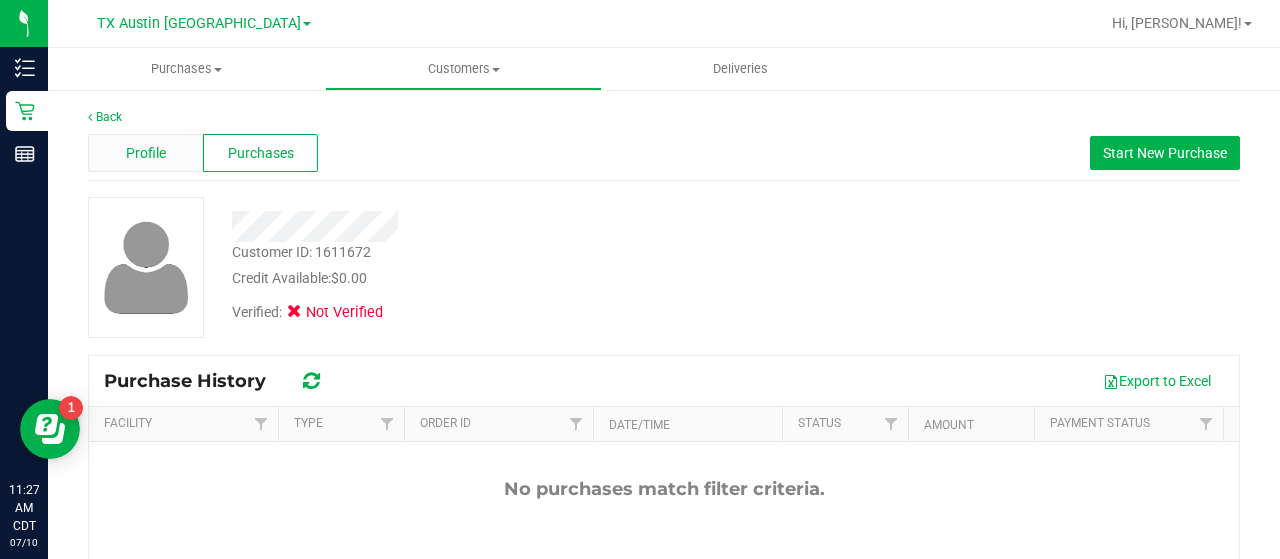 click on "Profile" at bounding box center (146, 153) 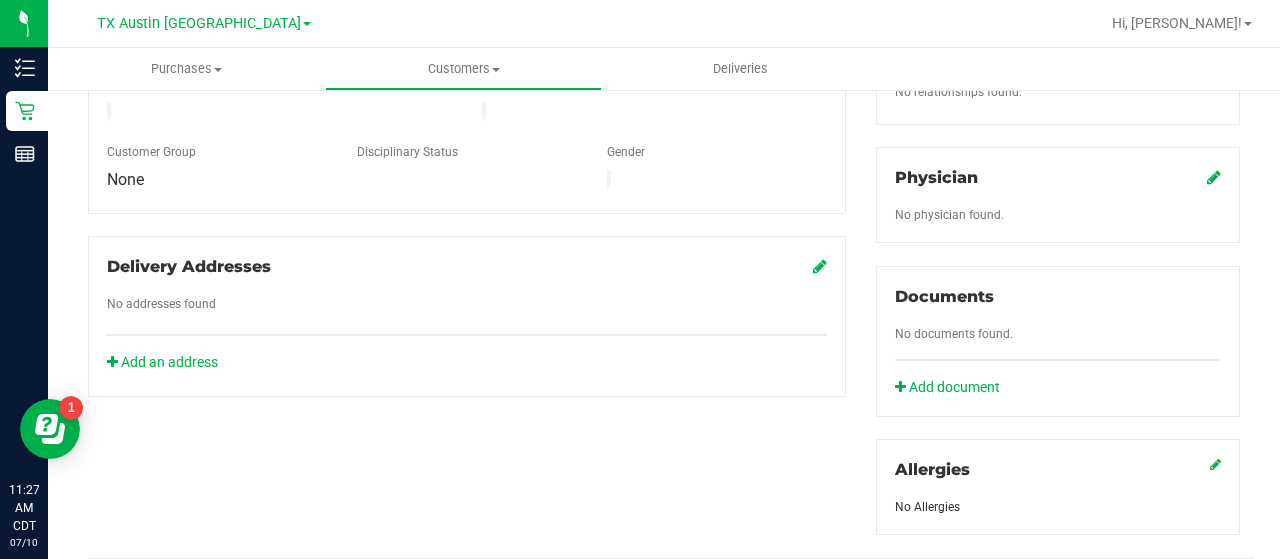 scroll, scrollTop: 0, scrollLeft: 0, axis: both 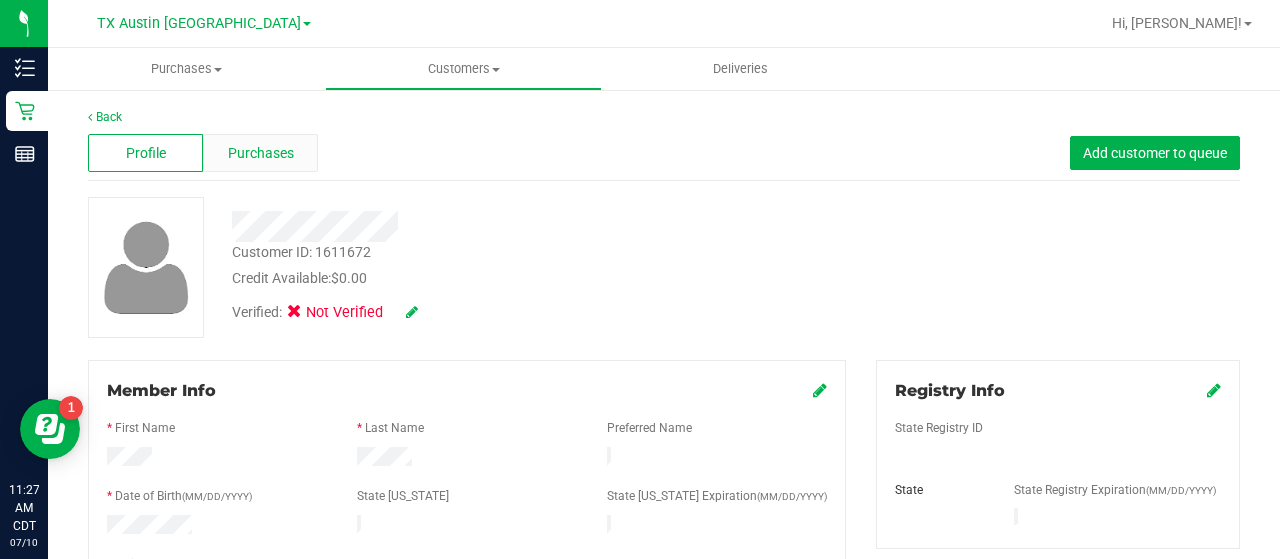click on "Purchases" at bounding box center (260, 153) 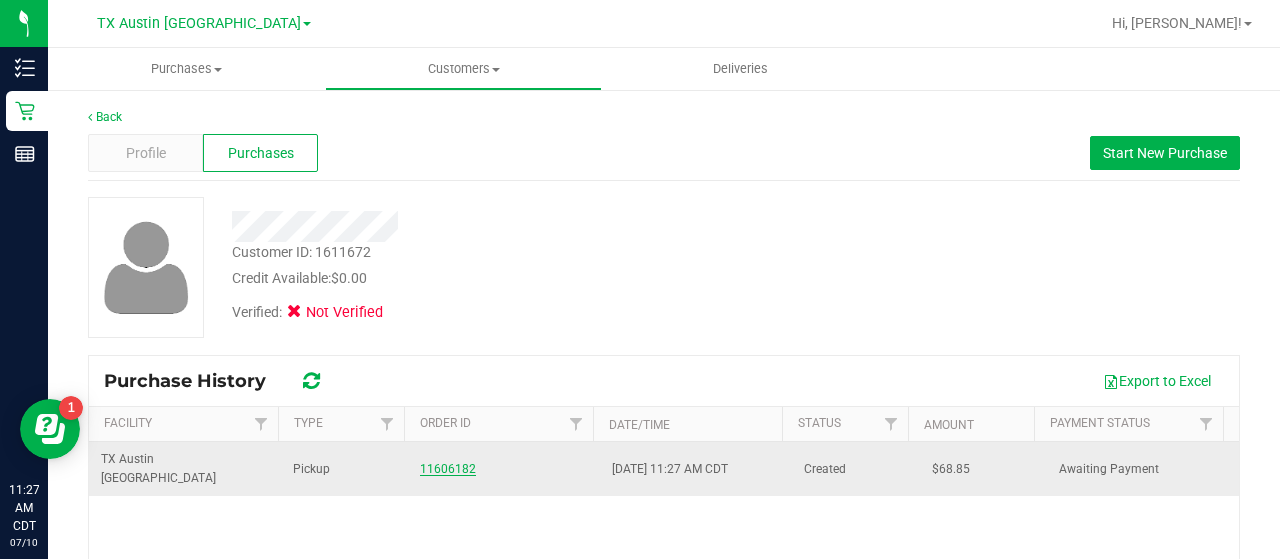 click on "11606182" at bounding box center (448, 469) 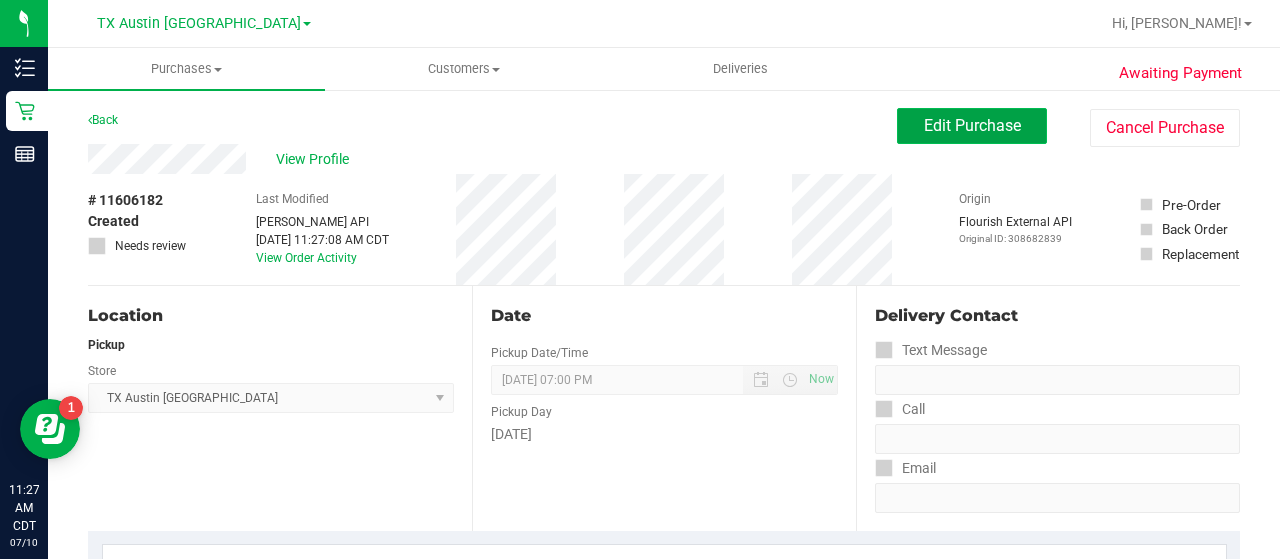 click on "Edit Purchase" at bounding box center [972, 125] 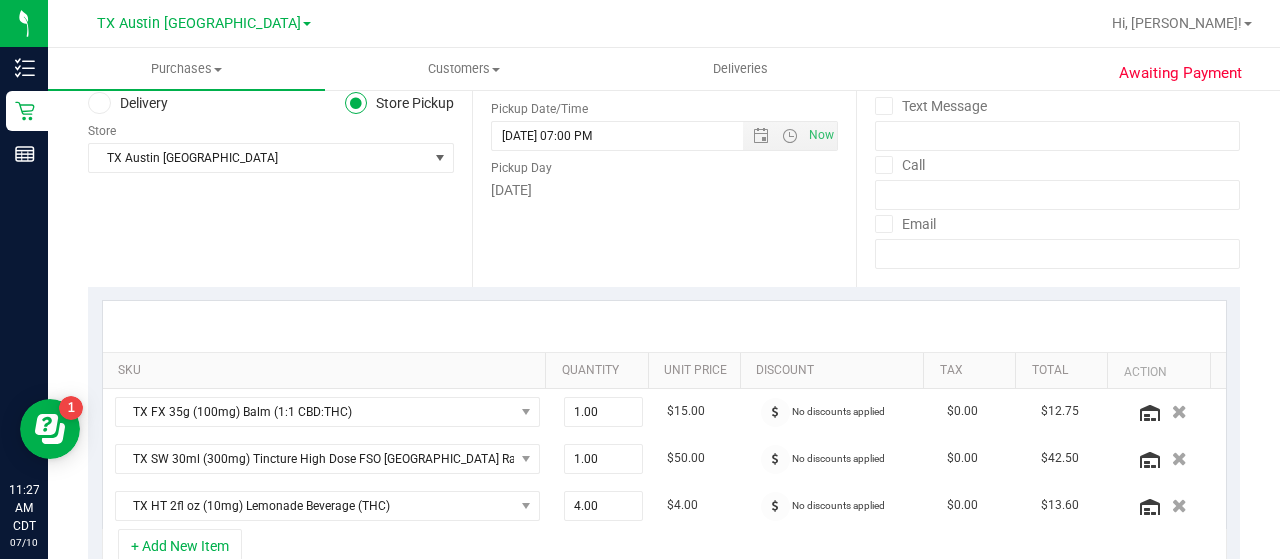 scroll, scrollTop: 271, scrollLeft: 0, axis: vertical 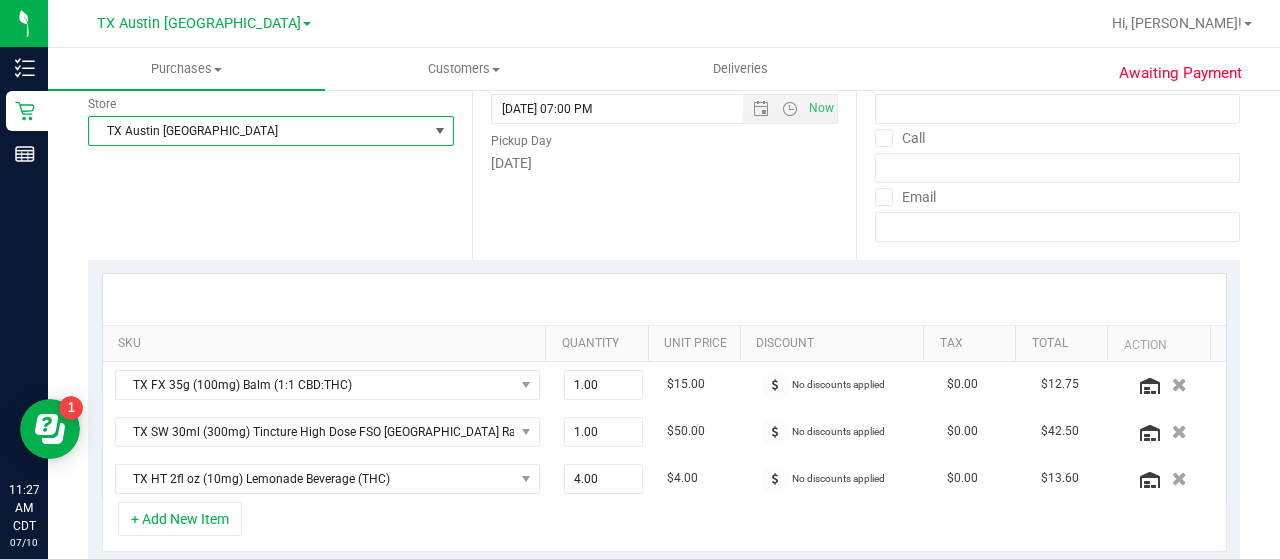 click on "TX Austin [GEOGRAPHIC_DATA]" at bounding box center (258, 131) 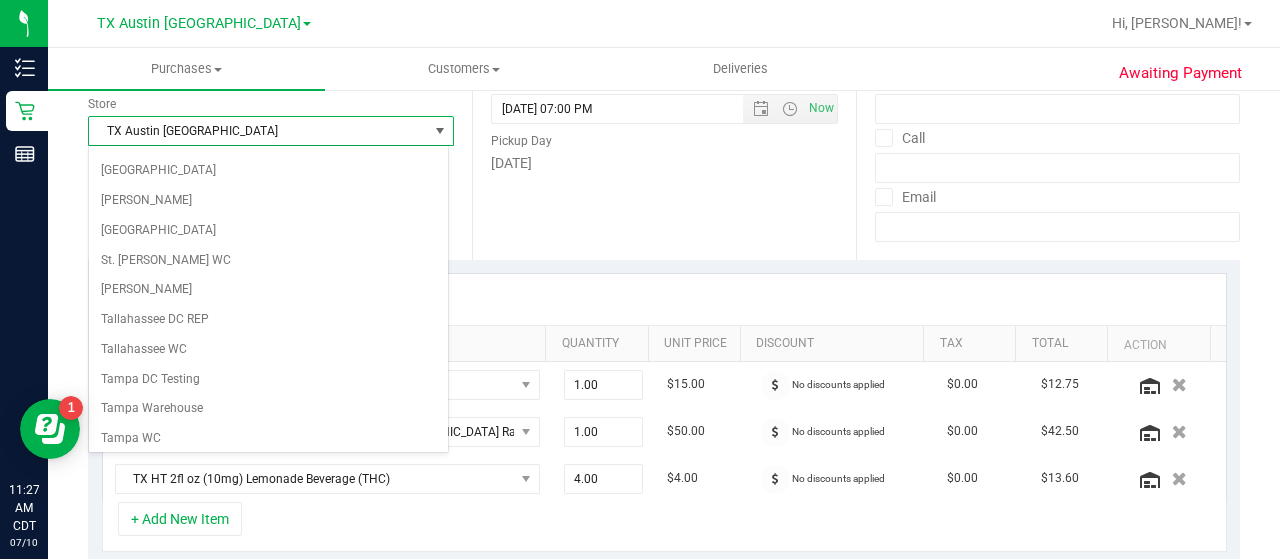 scroll, scrollTop: 1414, scrollLeft: 0, axis: vertical 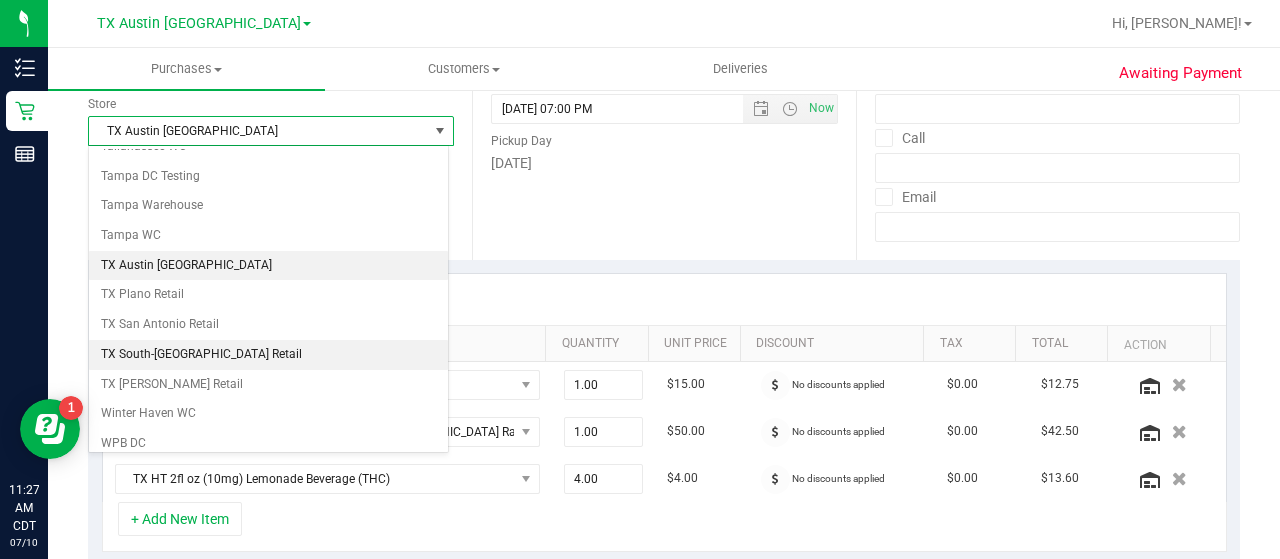 click on "TX South-[GEOGRAPHIC_DATA] Retail" at bounding box center (268, 355) 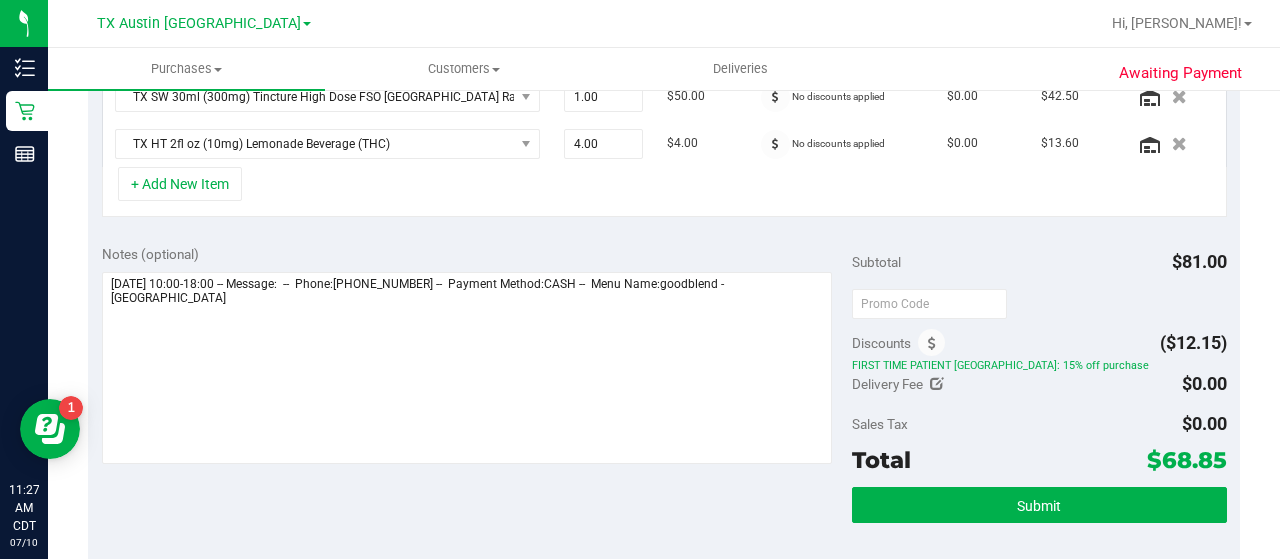 scroll, scrollTop: 664, scrollLeft: 0, axis: vertical 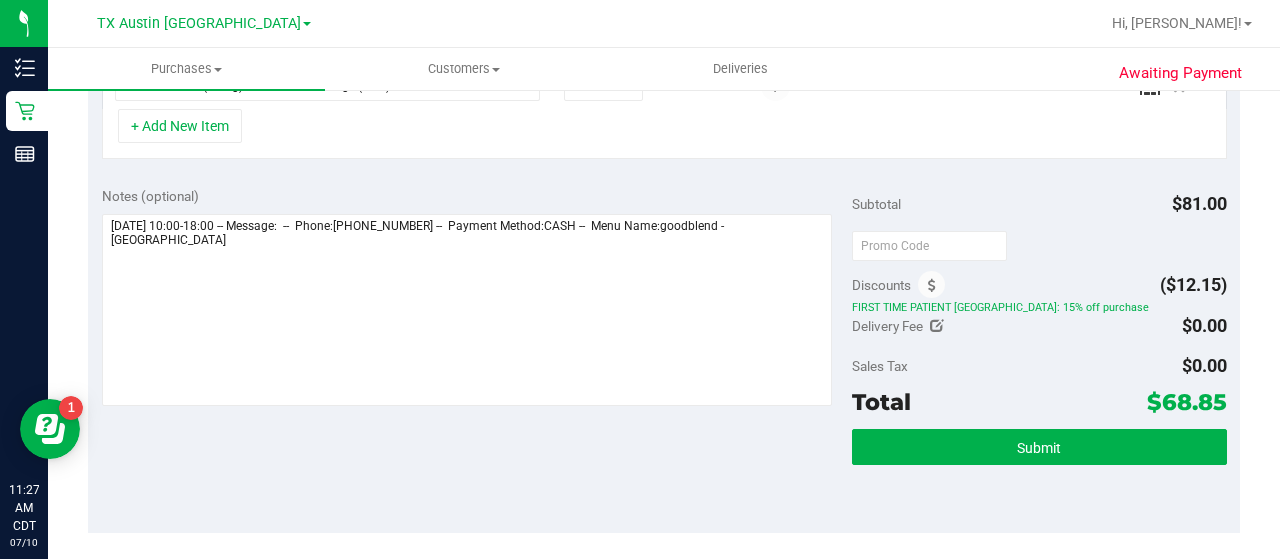 click on "Notes (optional)
Subtotal
$81.00
Discounts
($12.15)
FIRST TIME PATIENT TX:
15%
off
purchase
Delivery Fee
$0.00
Sales Tax
$0.00" at bounding box center (664, 353) 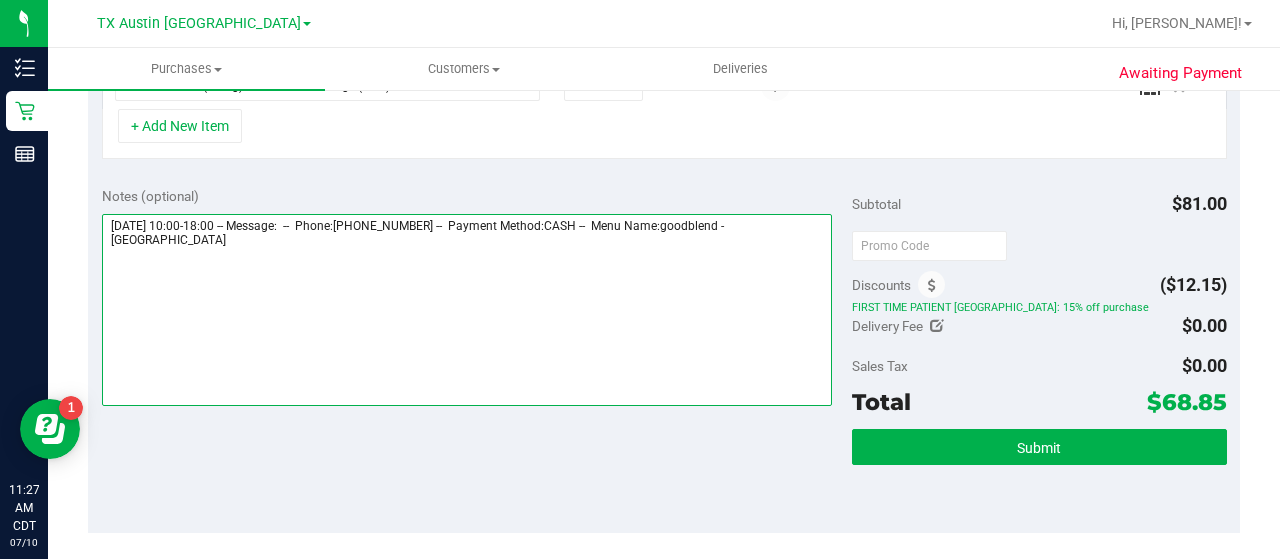 click at bounding box center [467, 310] 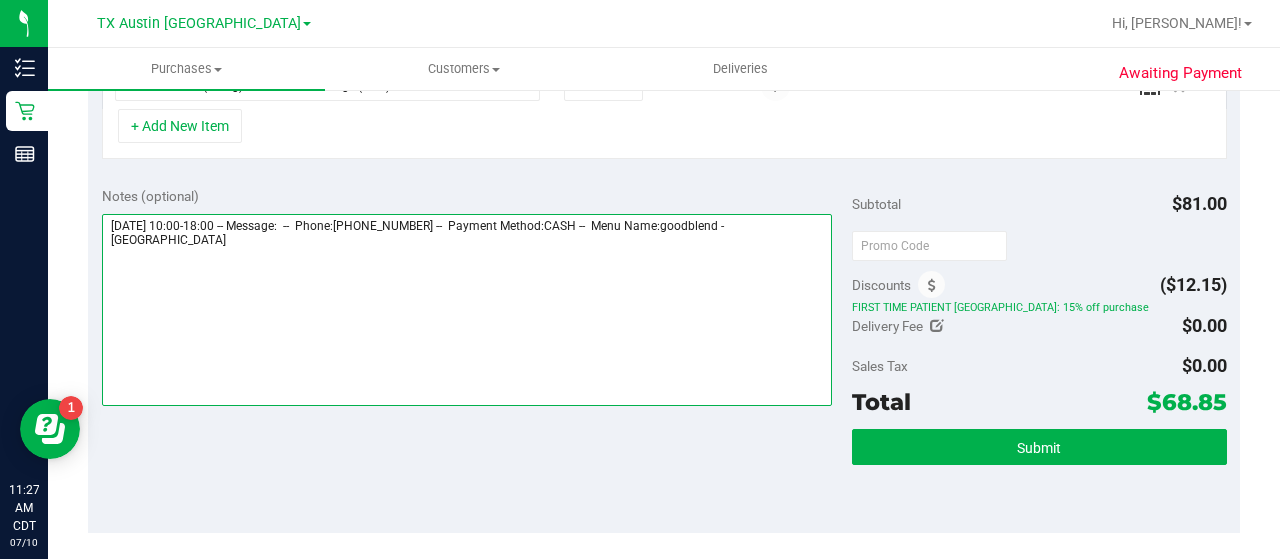 click at bounding box center [467, 310] 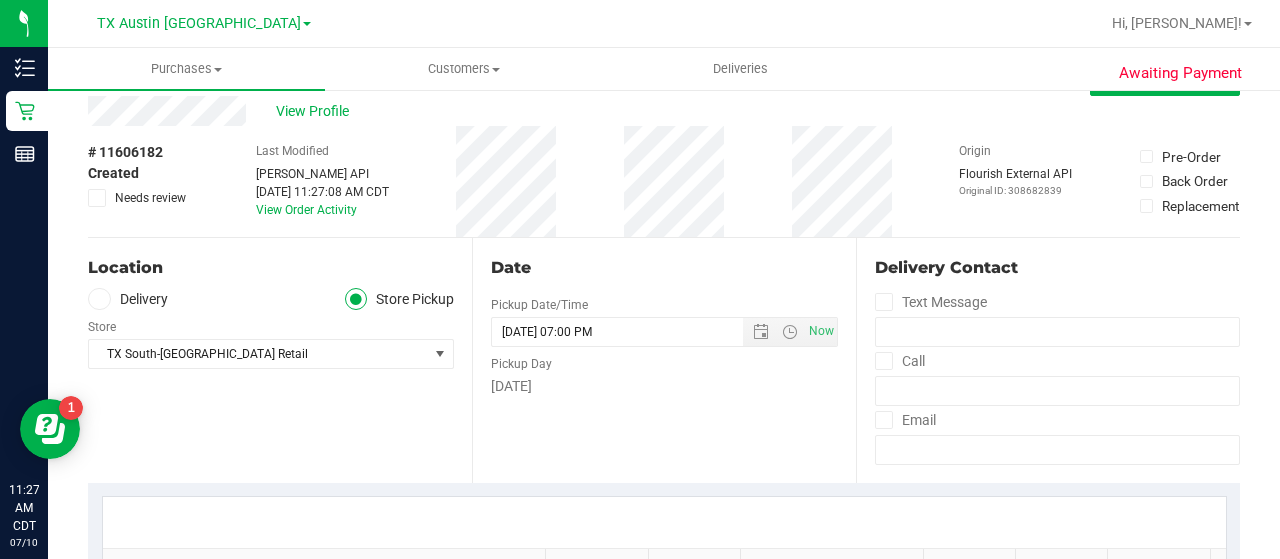 scroll, scrollTop: 44, scrollLeft: 0, axis: vertical 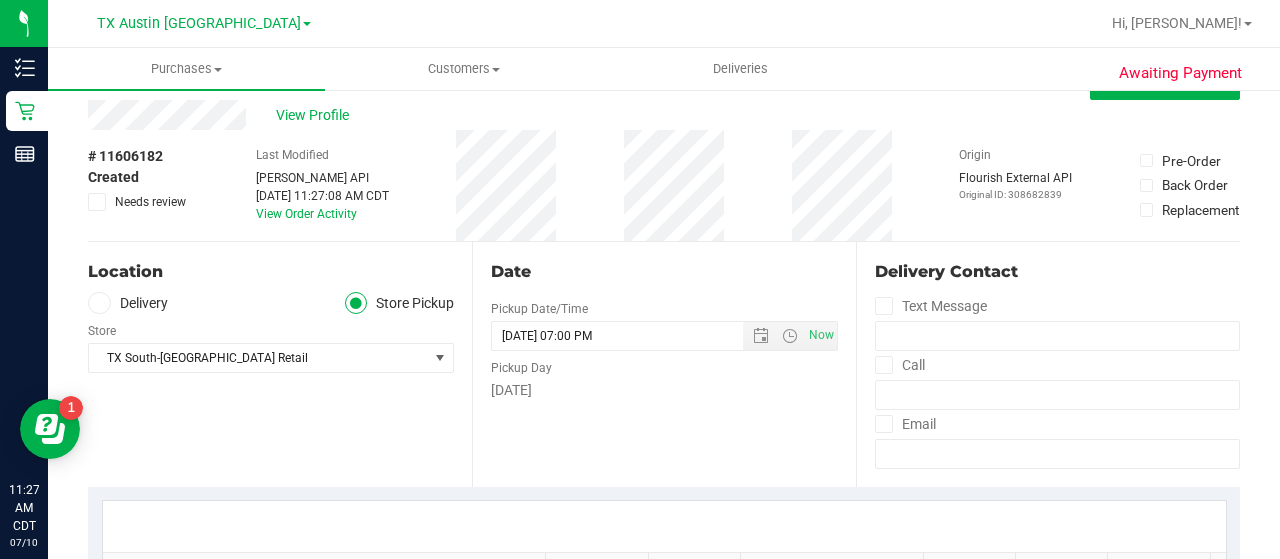 type on "SAME DAY SOUTH 7.10 CCLM
Thursday 07/10/2025 10:00-18:00 -- Message:  --  Phone:3612542100 --  Payment Method:CASH --  Menu Name:goodblend - South Austin" 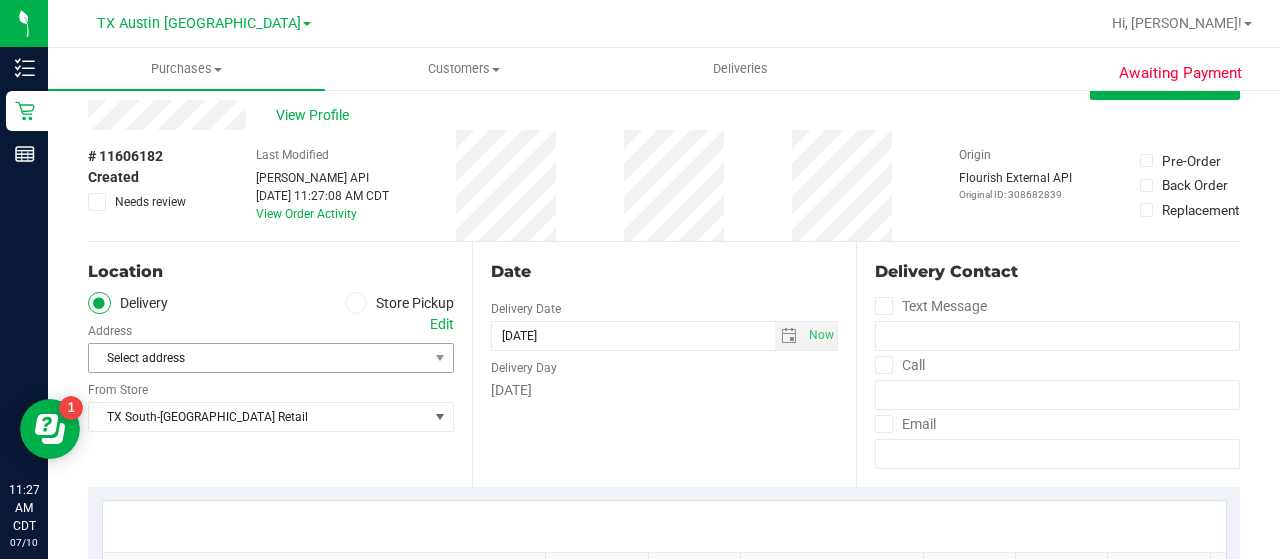 click on "Select address" at bounding box center (250, 358) 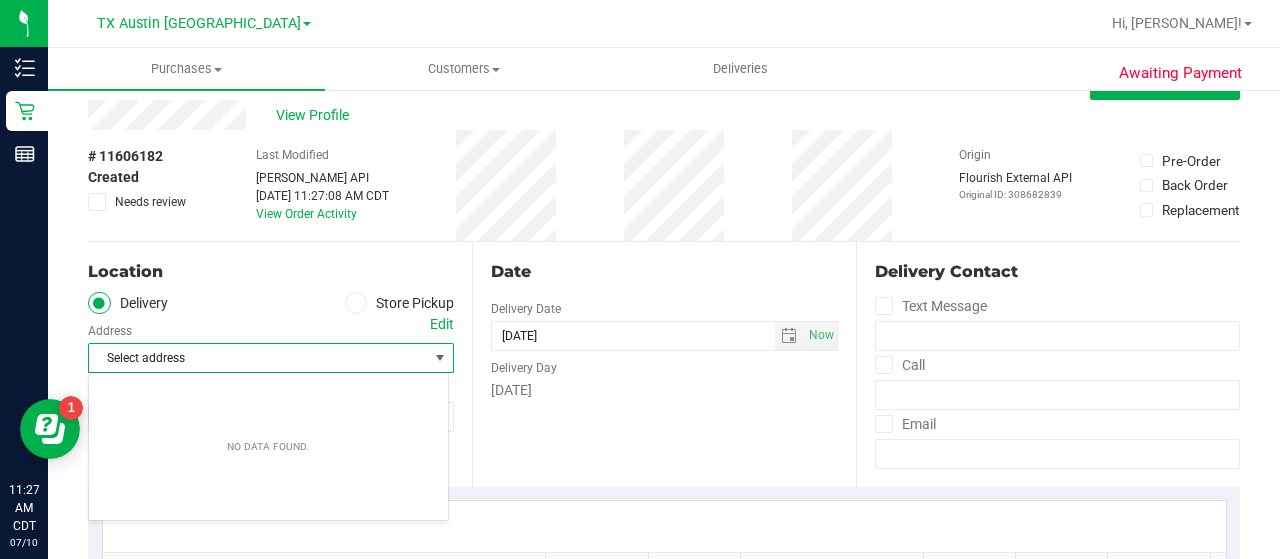 click on "Edit" at bounding box center (442, 324) 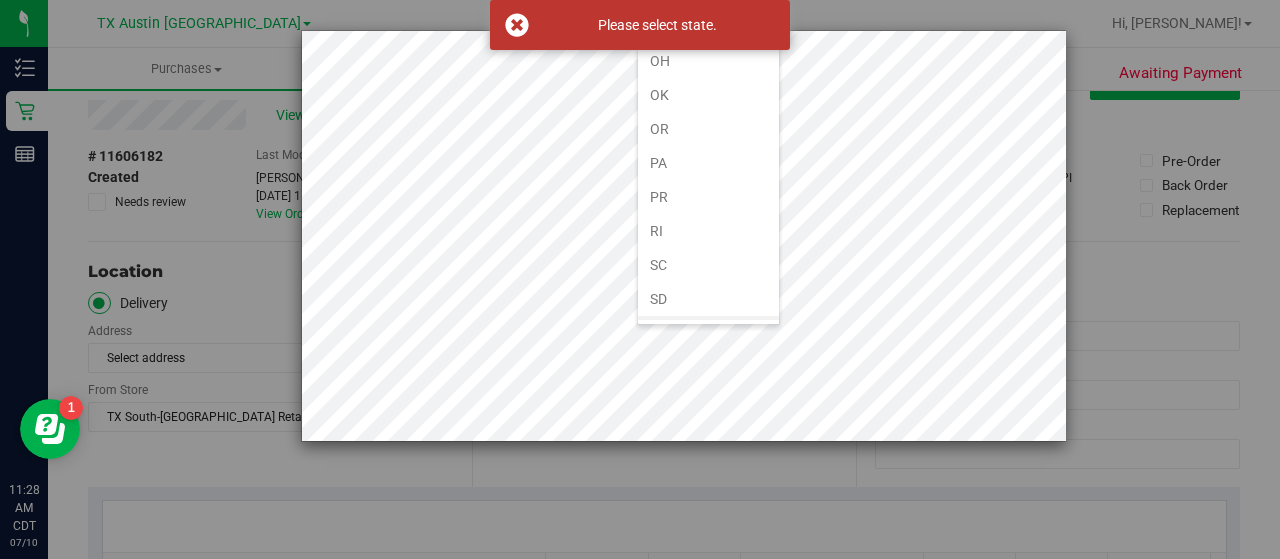 scroll, scrollTop: 1200, scrollLeft: 0, axis: vertical 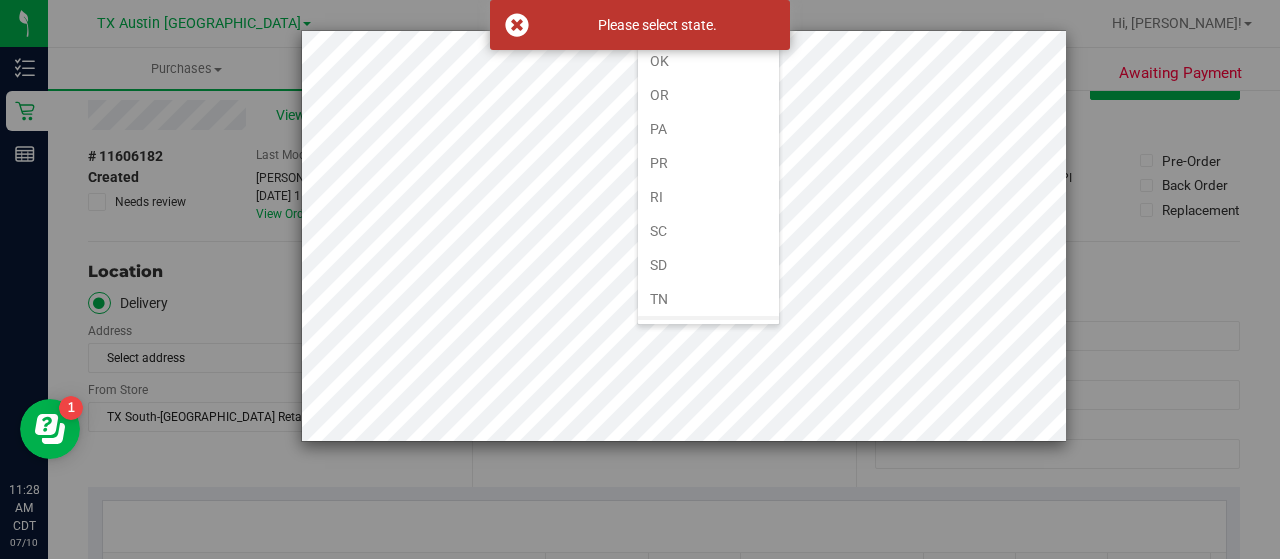 click on "TX" at bounding box center [708, 333] 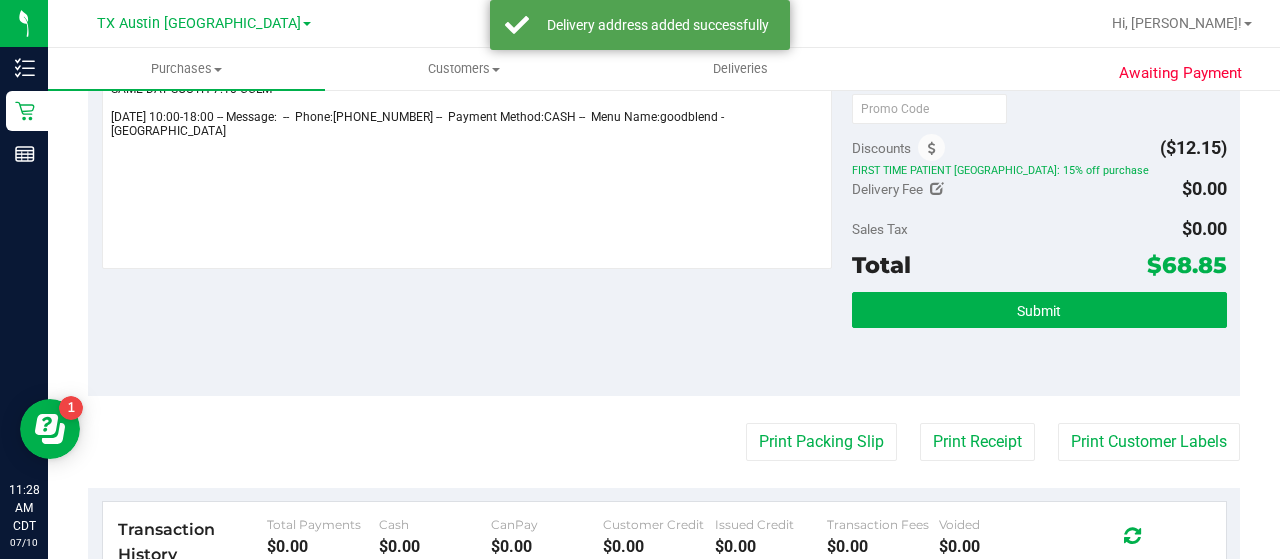 scroll, scrollTop: 810, scrollLeft: 0, axis: vertical 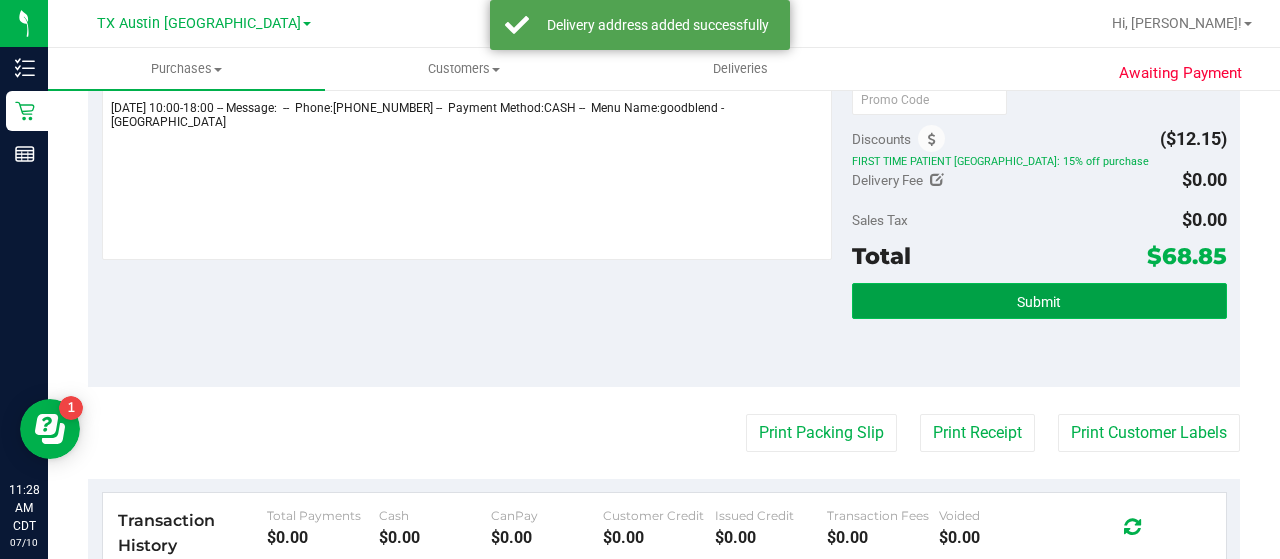 click on "Submit" at bounding box center [1039, 301] 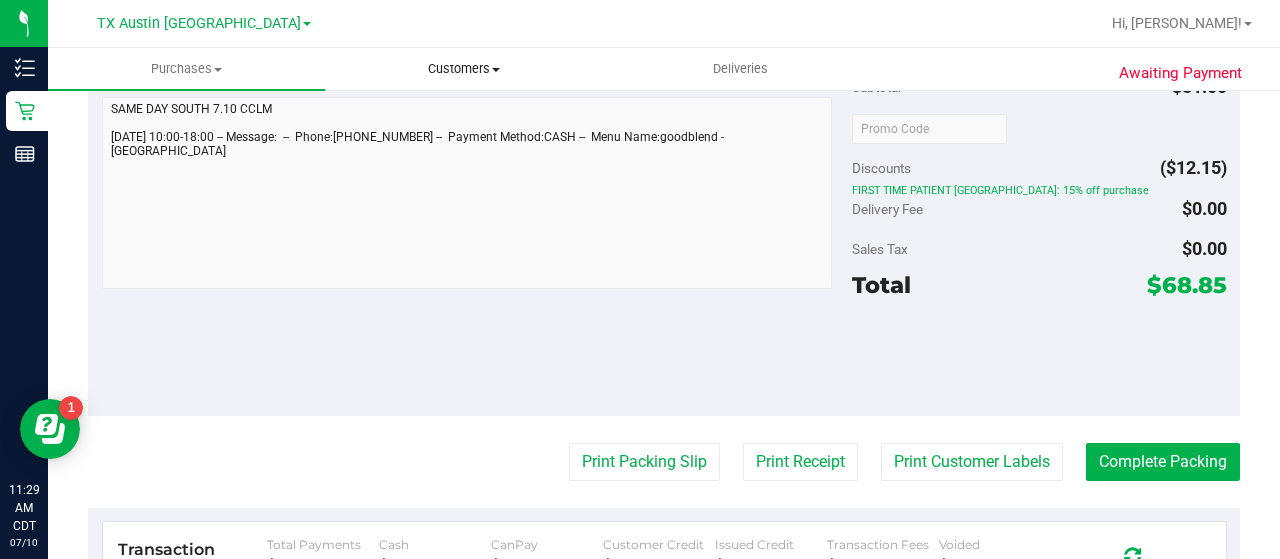 click on "Customers
All customers
Add a new customer
All physicians" at bounding box center (463, 69) 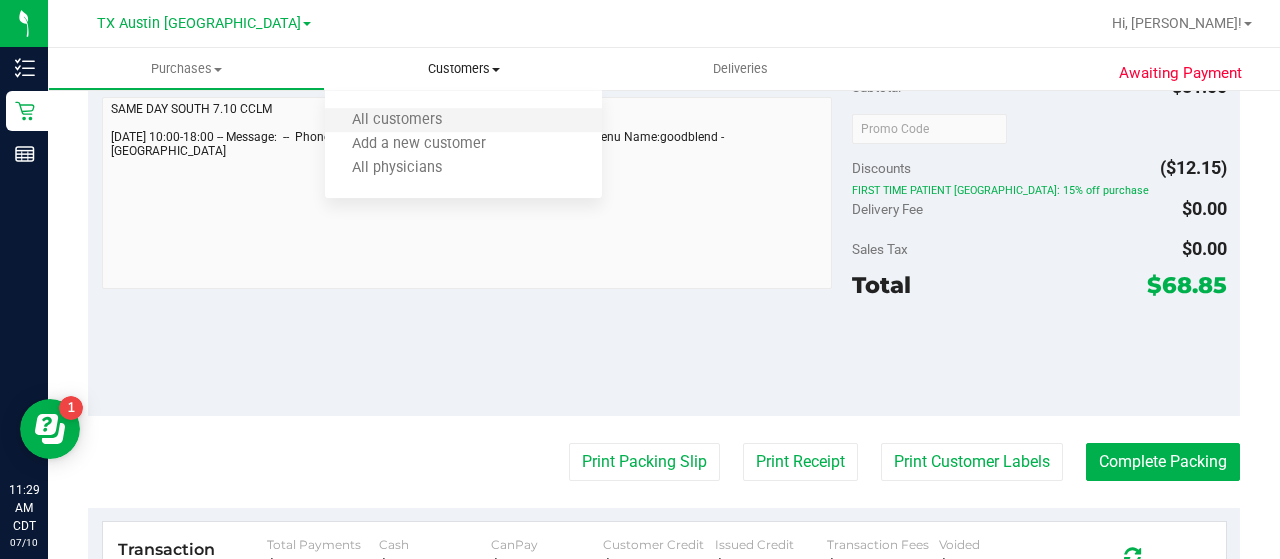 click on "All customers" at bounding box center [463, 121] 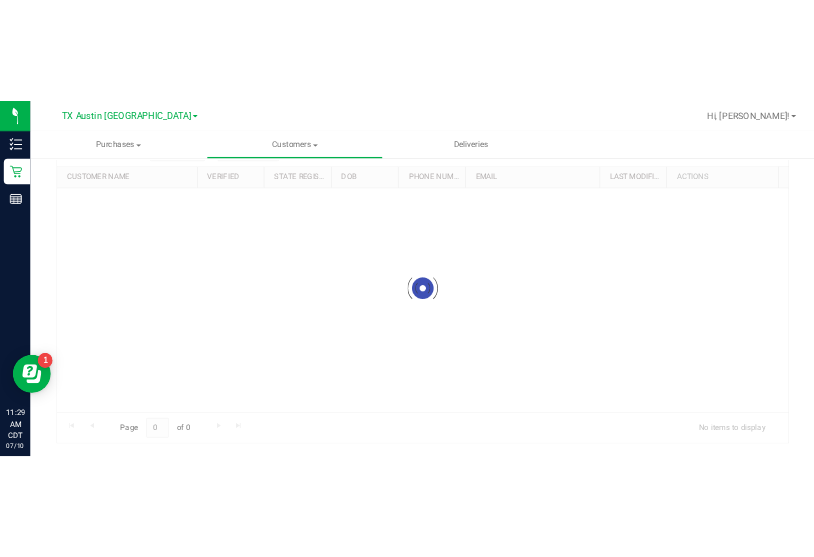 scroll, scrollTop: 0, scrollLeft: 0, axis: both 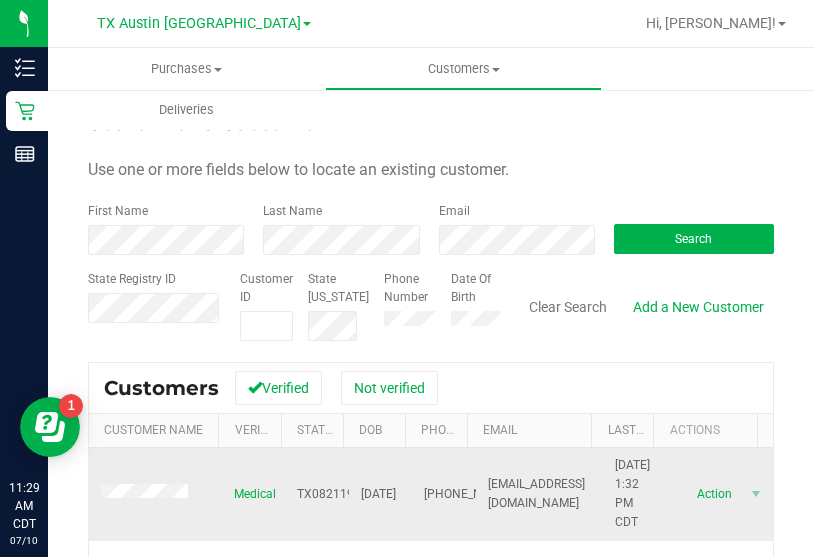 click at bounding box center (147, 494) 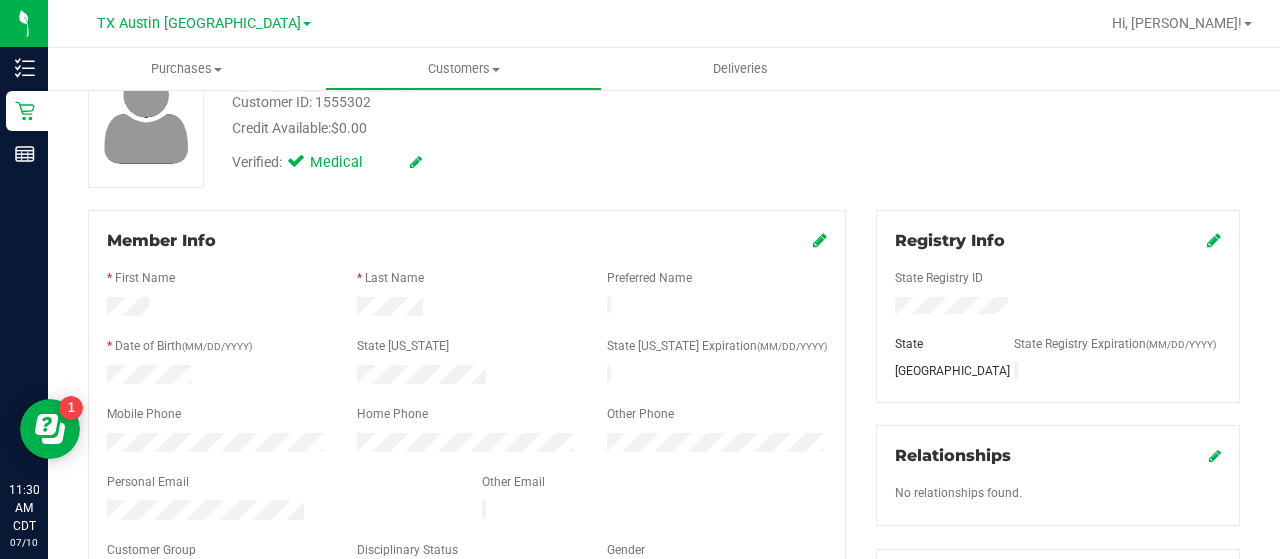 scroll, scrollTop: 0, scrollLeft: 0, axis: both 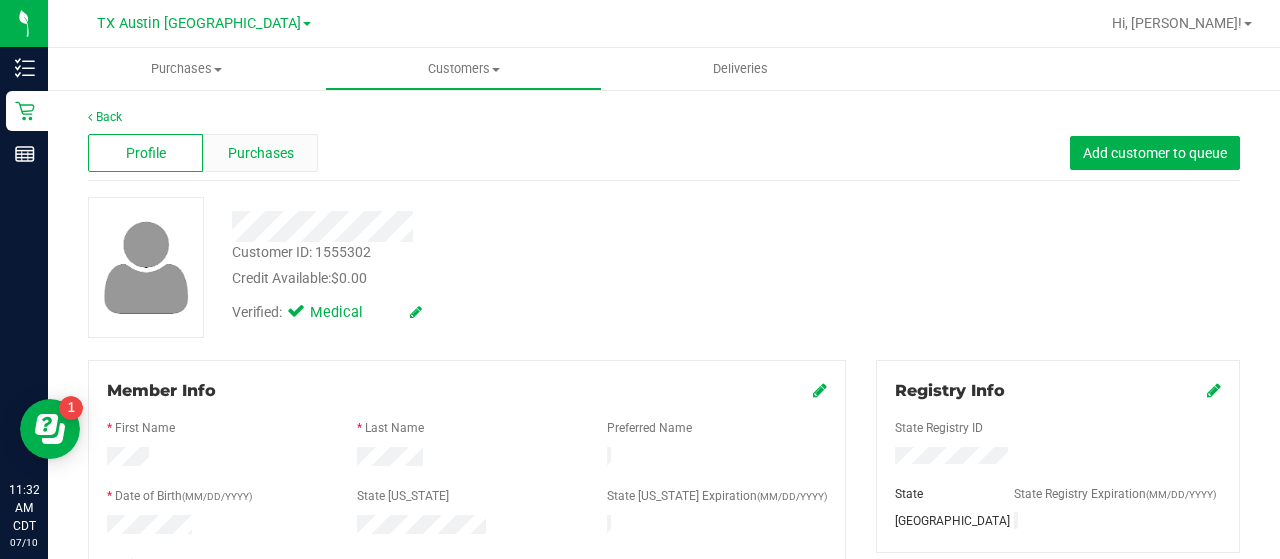 click on "Purchases" at bounding box center [260, 153] 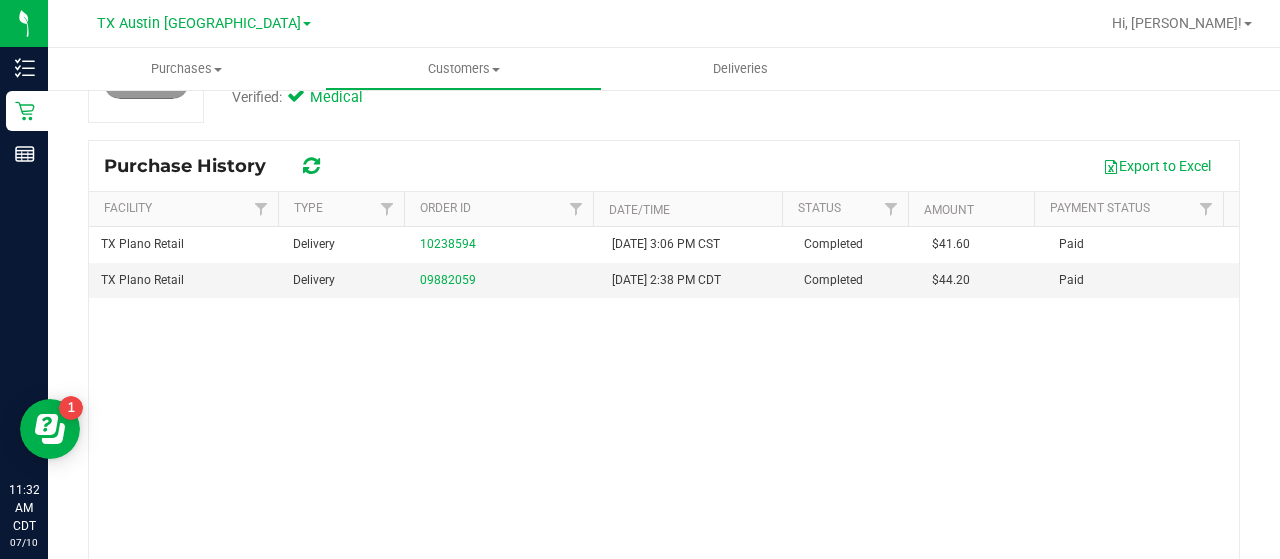scroll, scrollTop: 0, scrollLeft: 0, axis: both 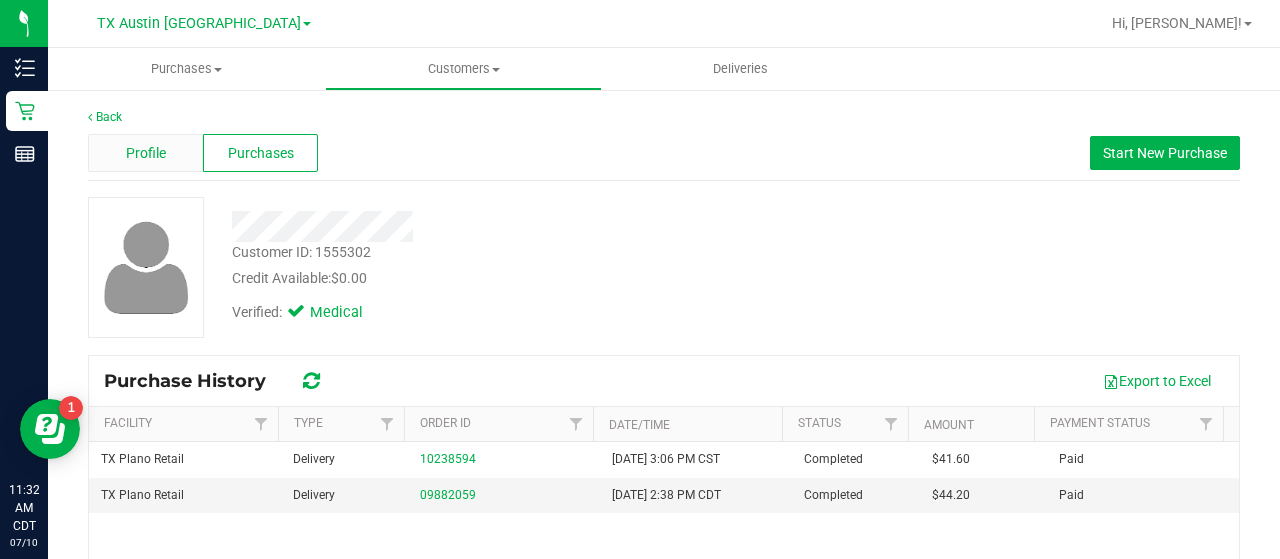 click on "Profile" at bounding box center [145, 153] 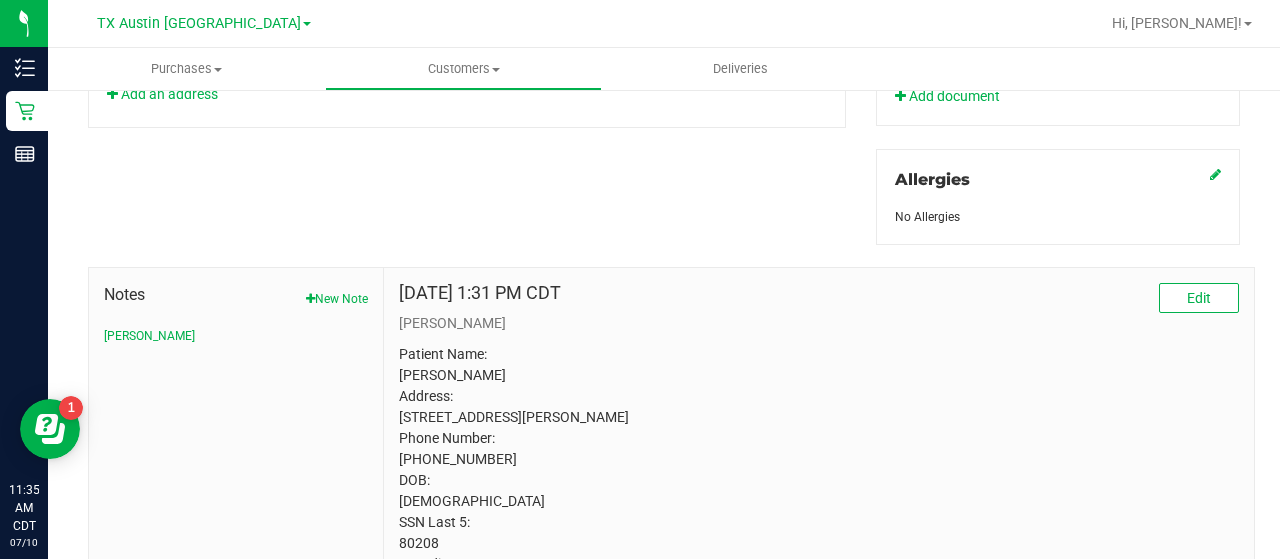 scroll, scrollTop: 998, scrollLeft: 0, axis: vertical 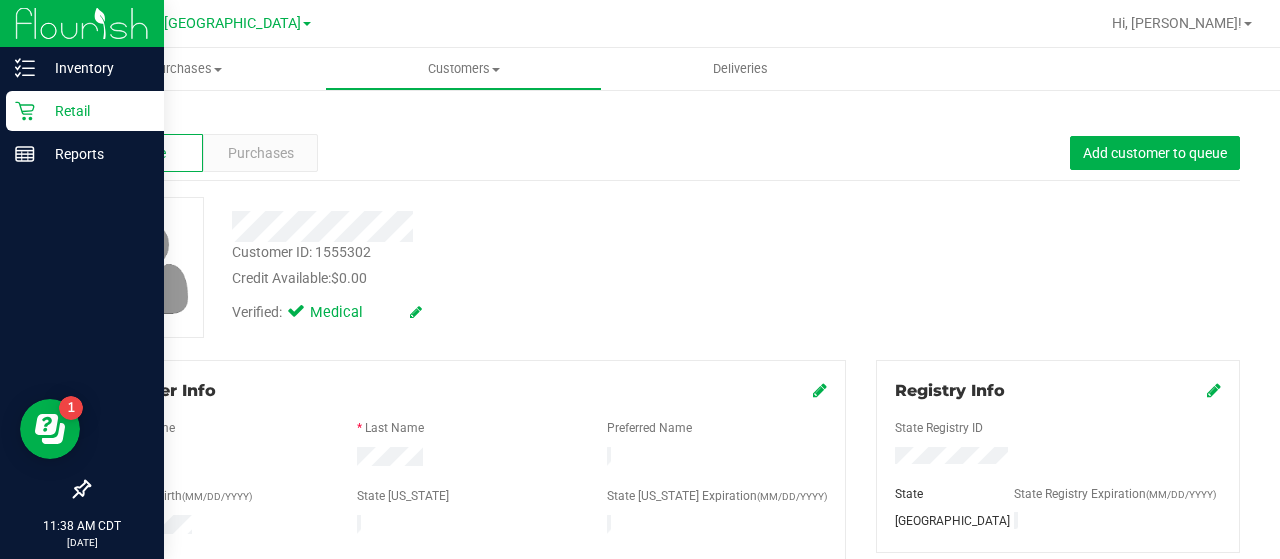 click 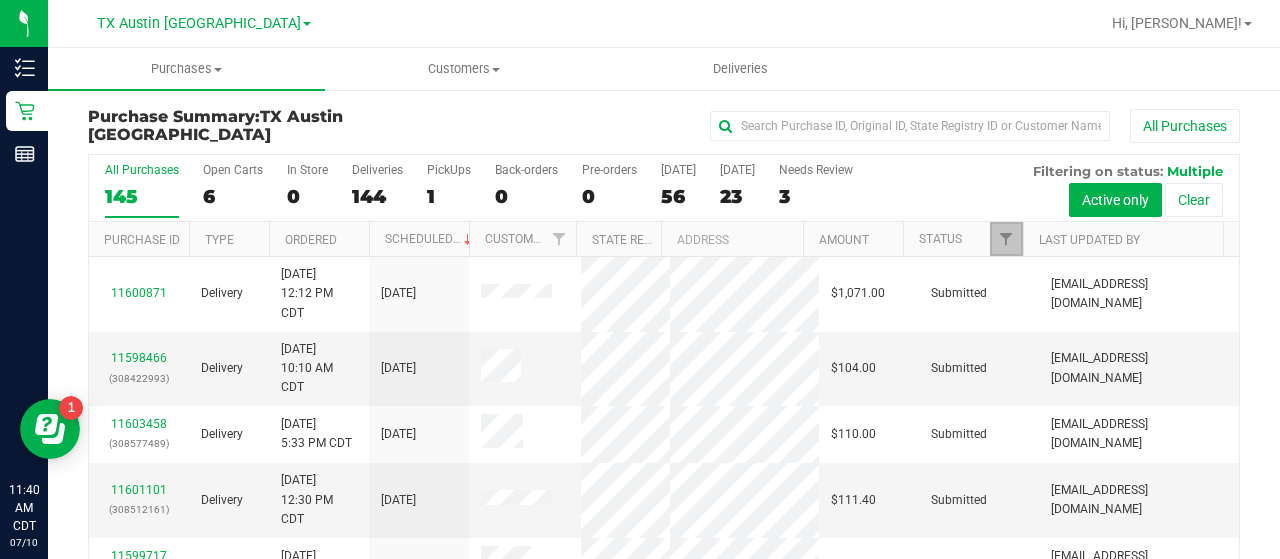 click at bounding box center (1006, 239) 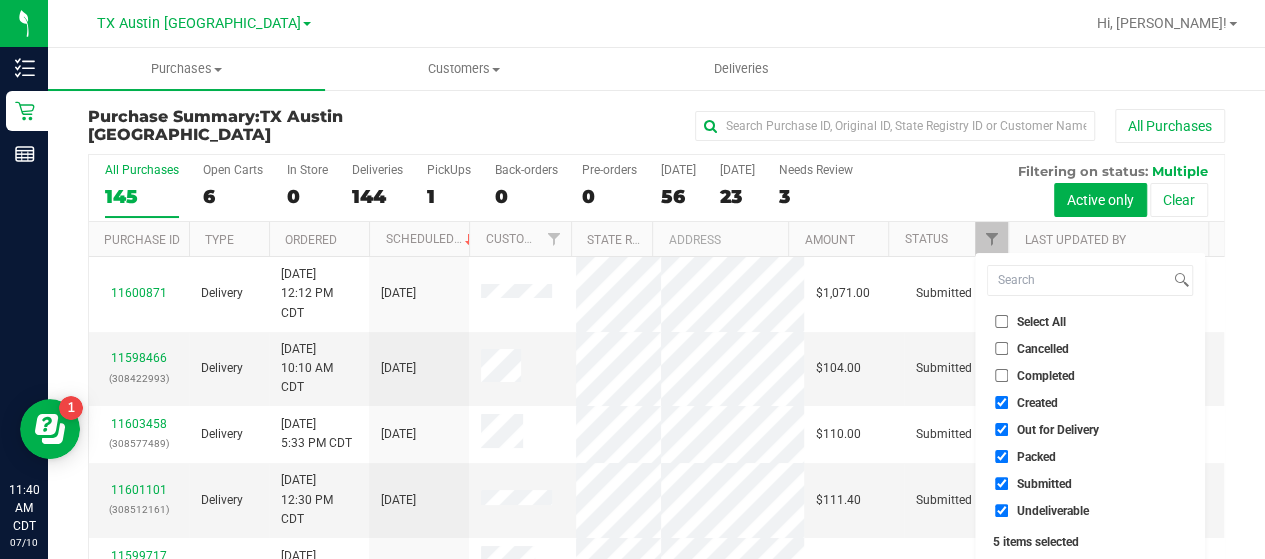 click on "Select All" at bounding box center [1001, 321] 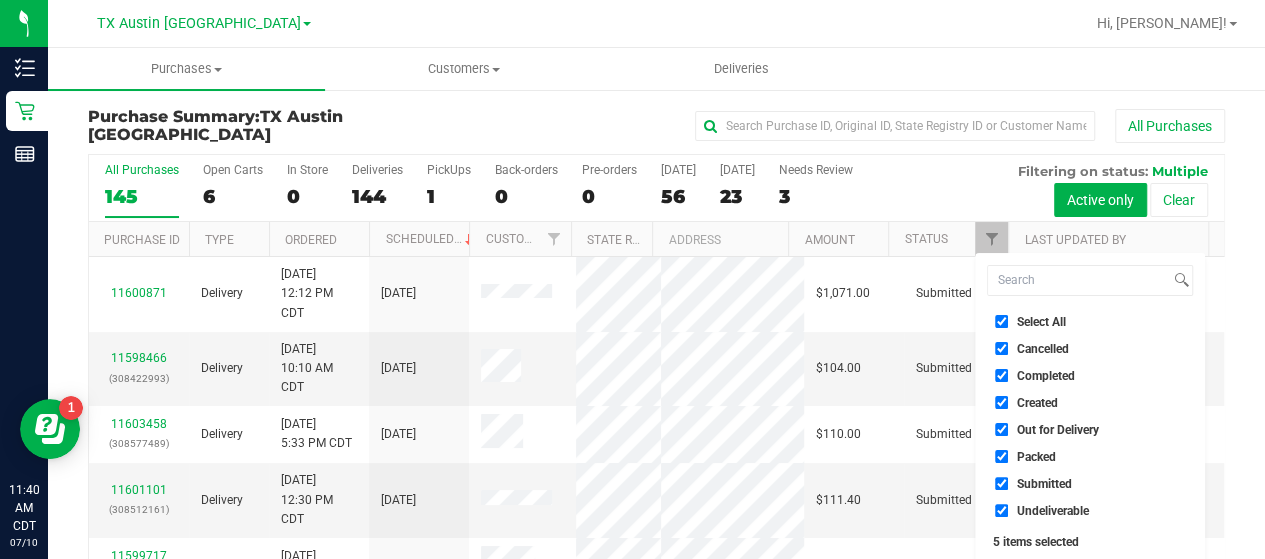 checkbox on "true" 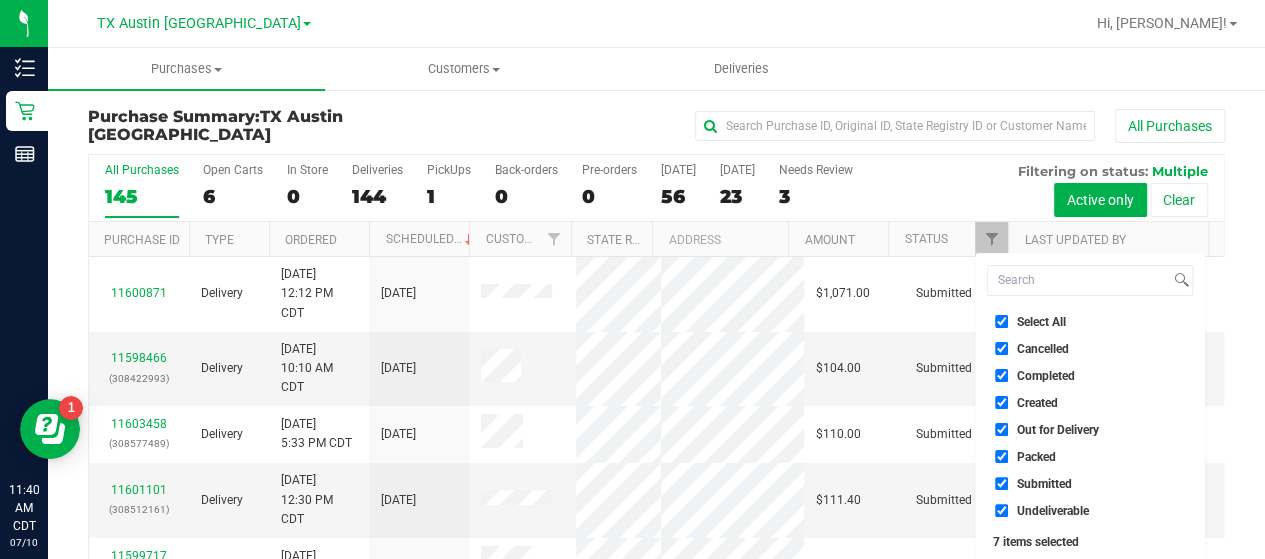 click on "Select All" at bounding box center [1001, 321] 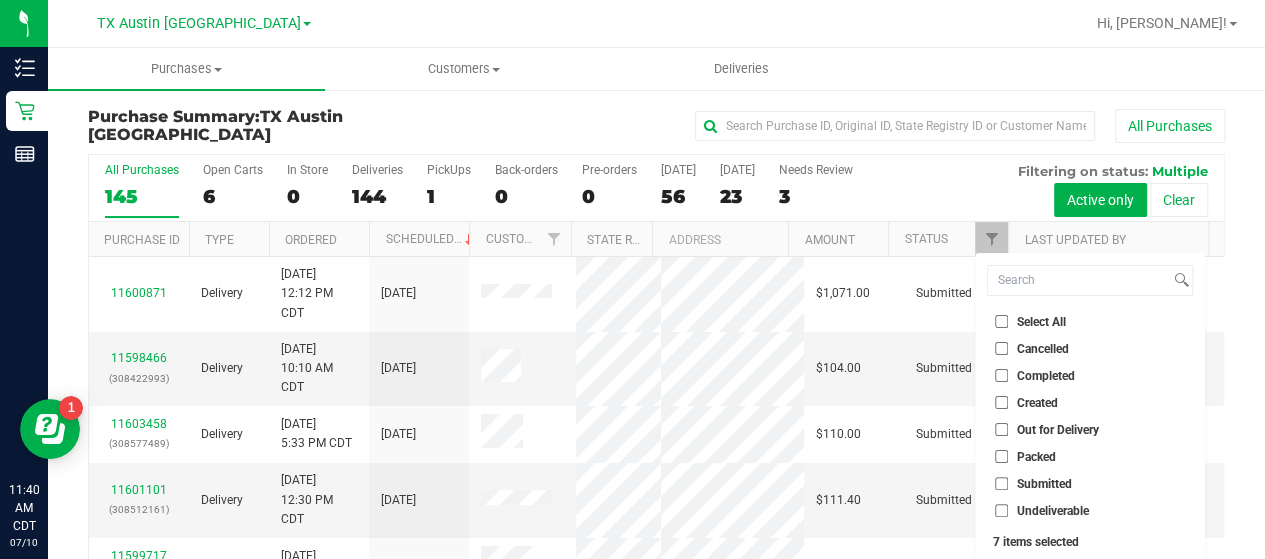 checkbox on "false" 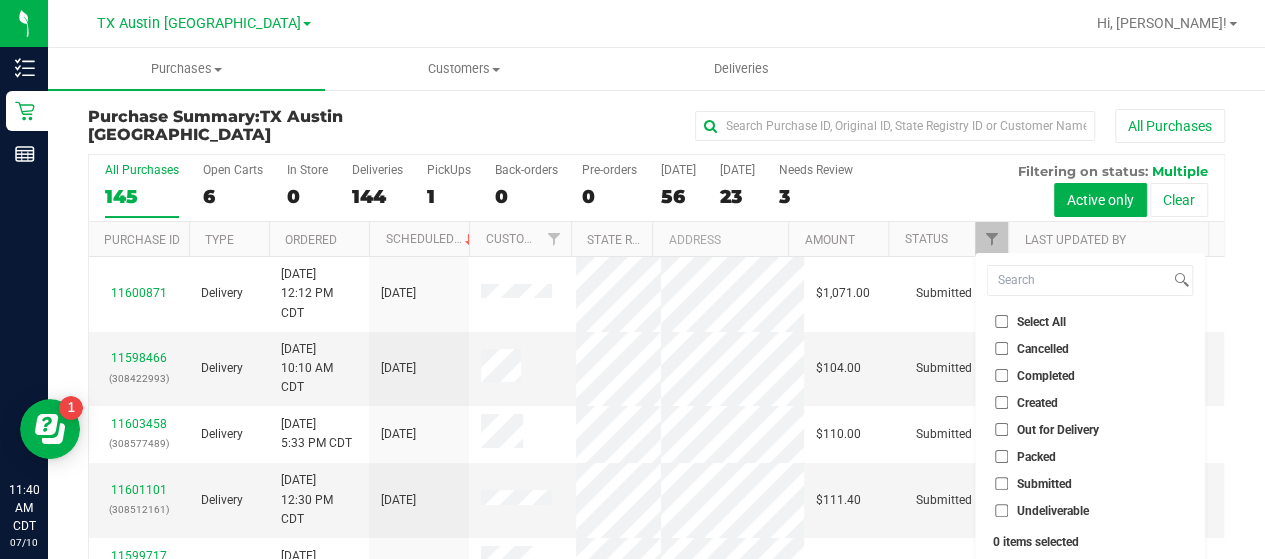 click on "Created" at bounding box center (1001, 402) 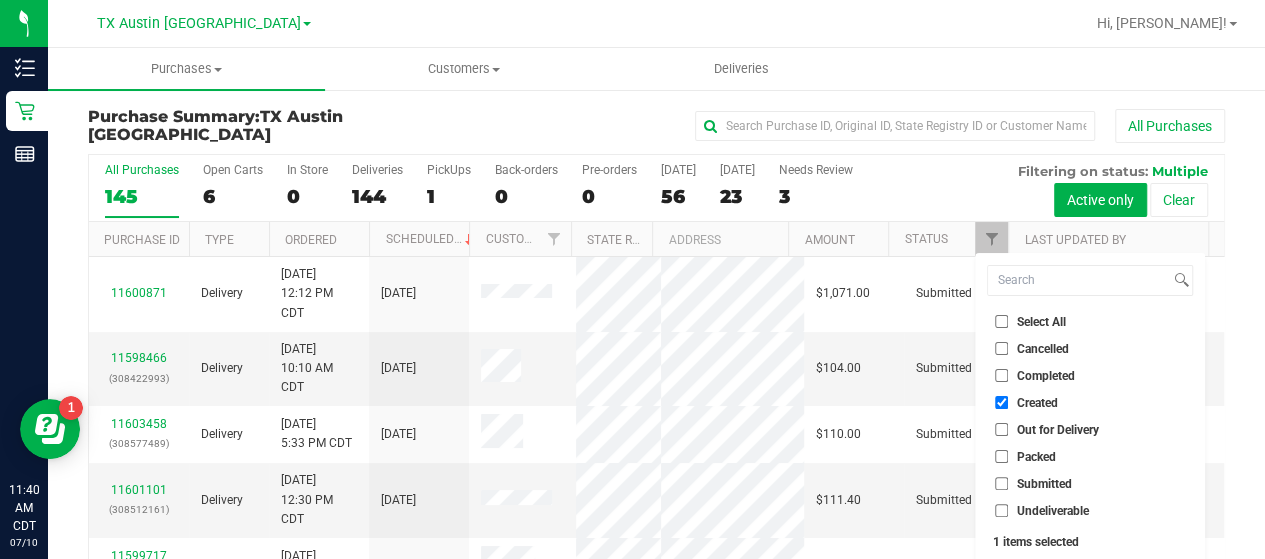 click on "Packed" at bounding box center (1001, 456) 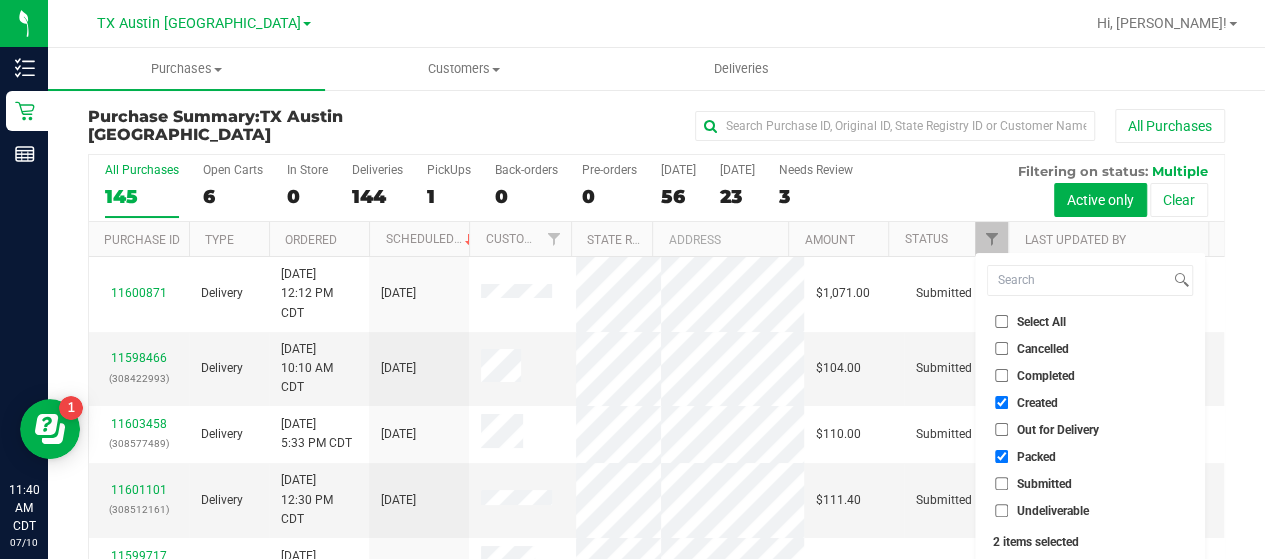 click on "Submitted" at bounding box center [1001, 483] 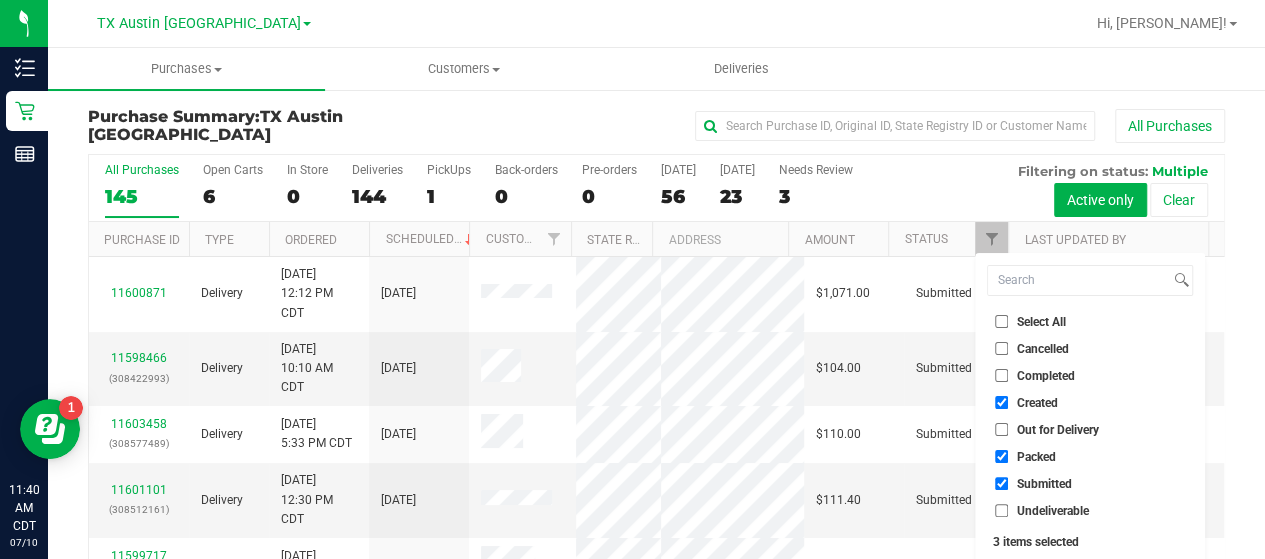 click on "Filter" at bounding box center (1035, 586) 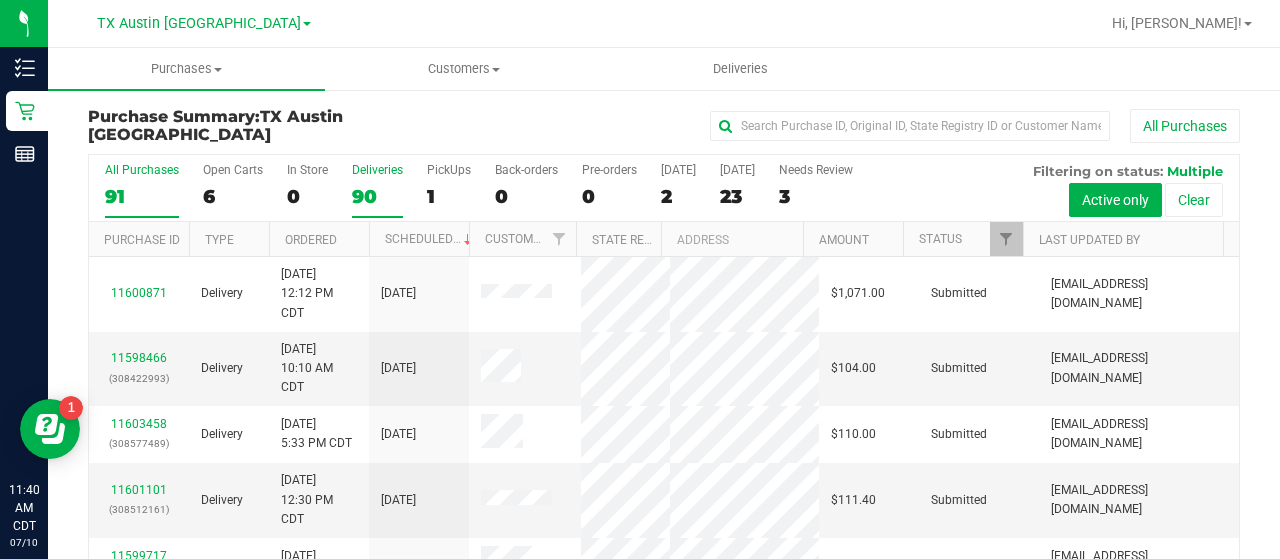 click on "90" at bounding box center [377, 196] 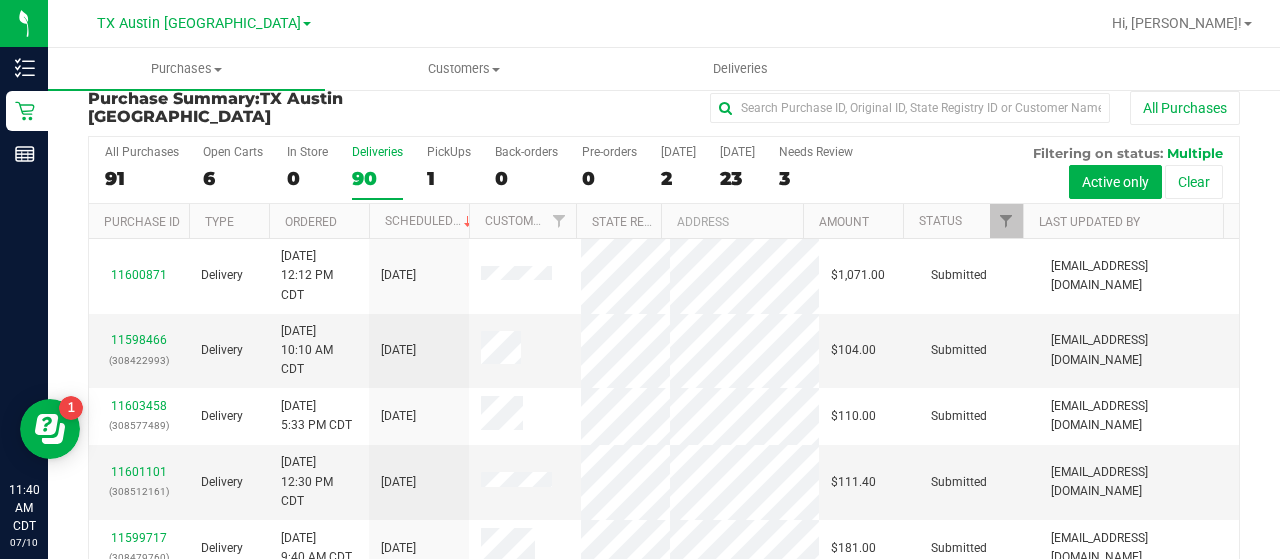 scroll, scrollTop: 26, scrollLeft: 0, axis: vertical 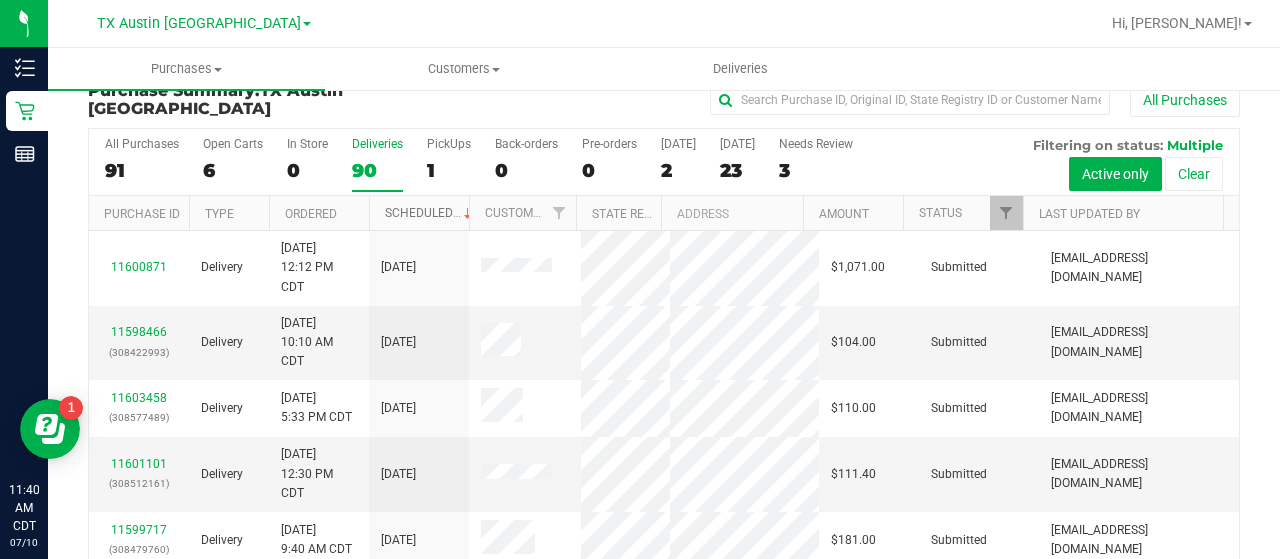 click on "Scheduled" at bounding box center (430, 213) 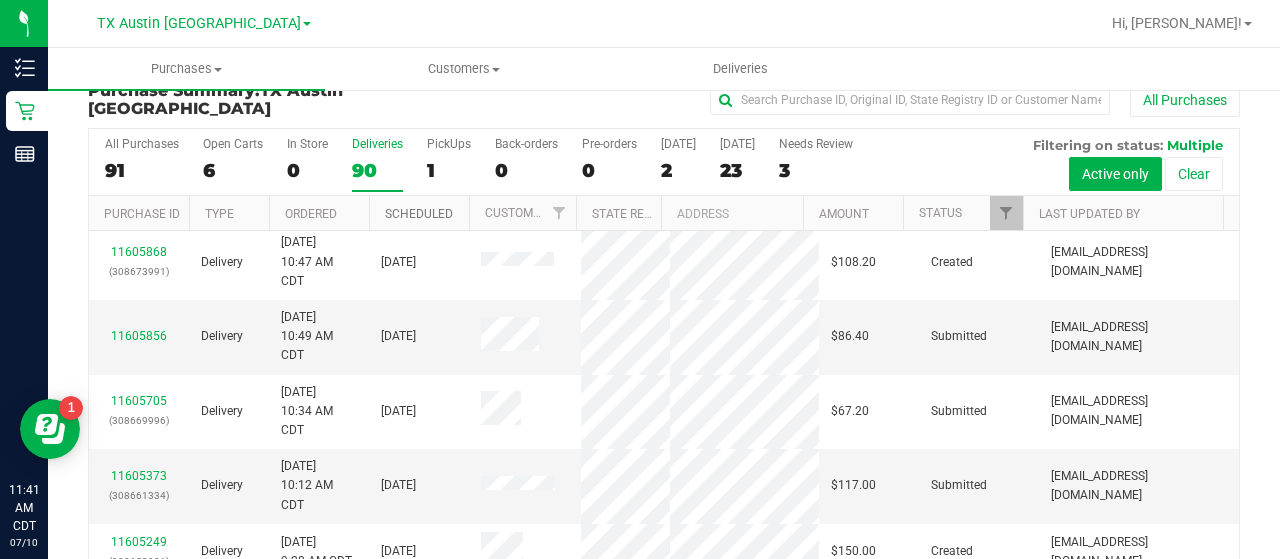 scroll, scrollTop: 159, scrollLeft: 0, axis: vertical 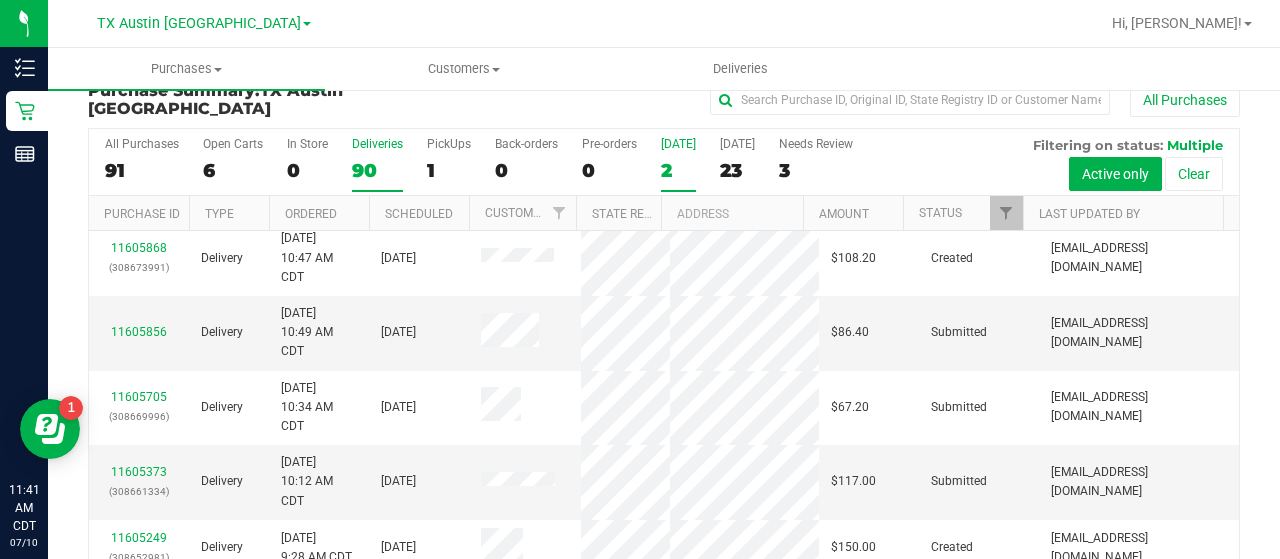 click on "Today
2" at bounding box center (678, 164) 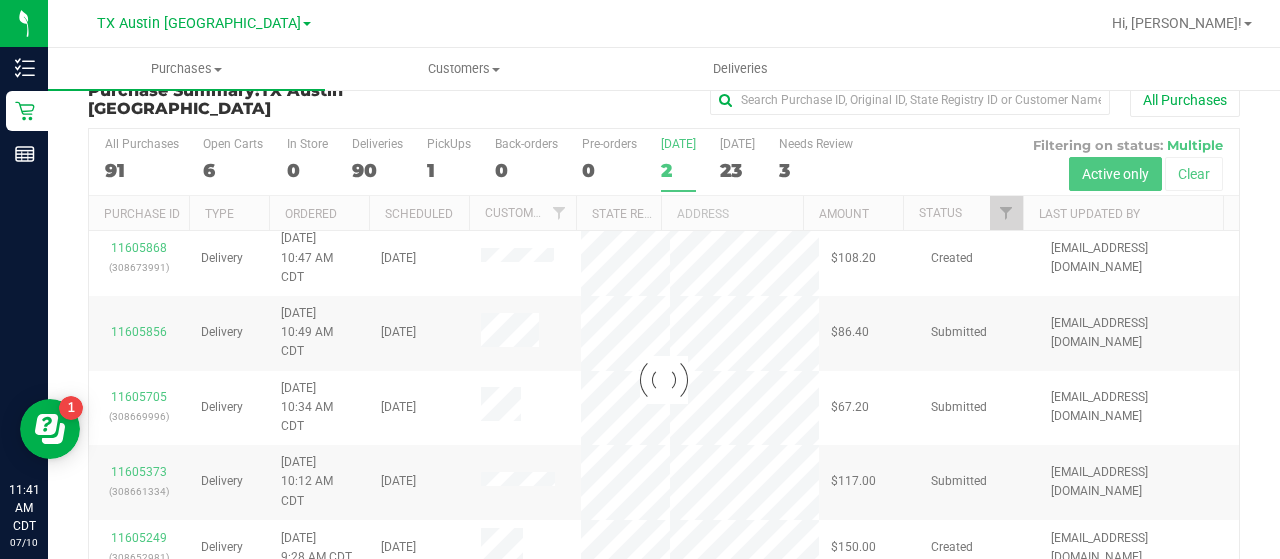 scroll, scrollTop: 0, scrollLeft: 0, axis: both 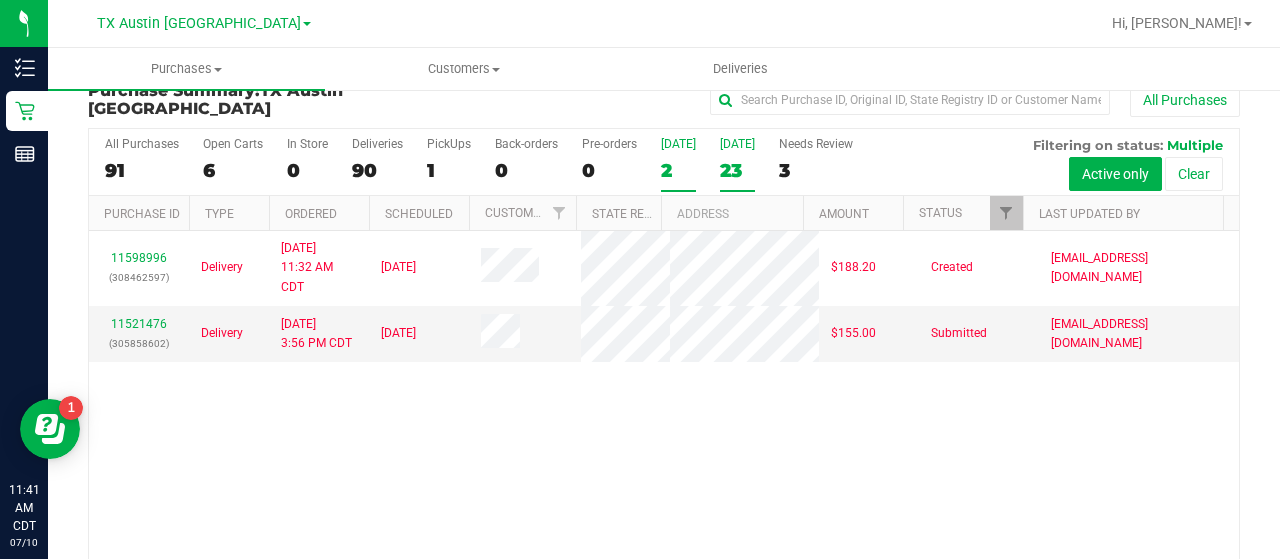 click on "23" at bounding box center (737, 170) 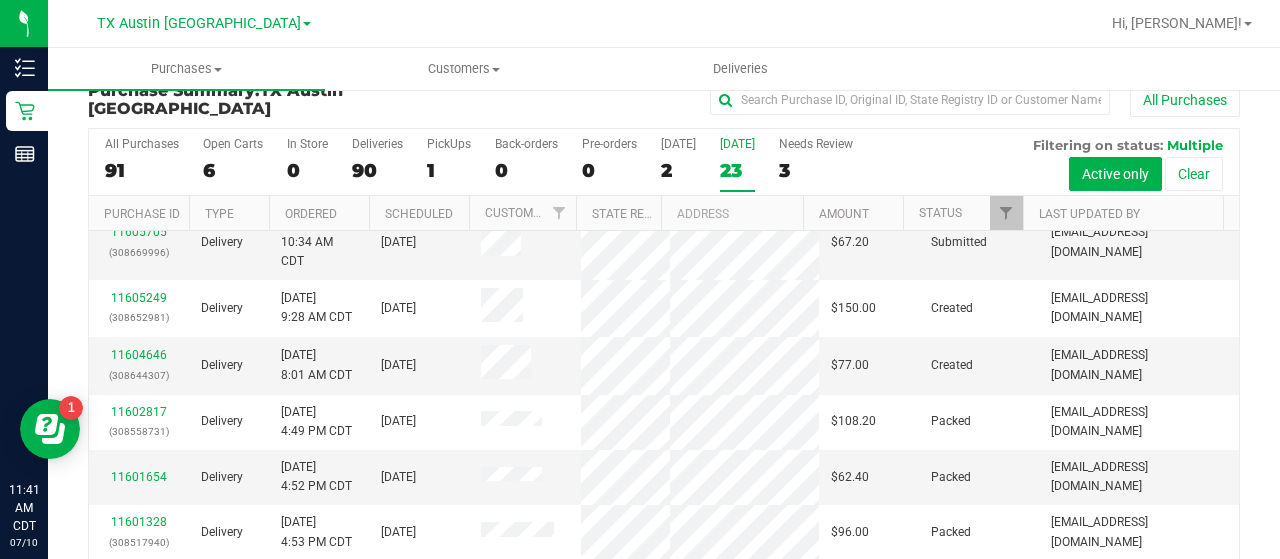 scroll, scrollTop: 102, scrollLeft: 0, axis: vertical 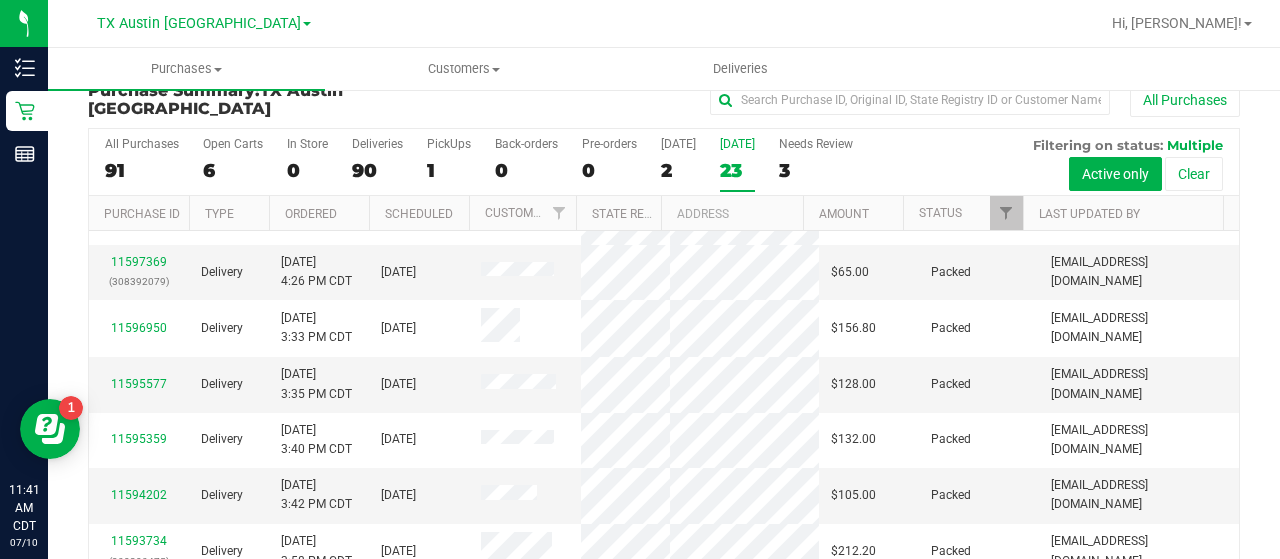 click on "11599407" at bounding box center [139, 67] 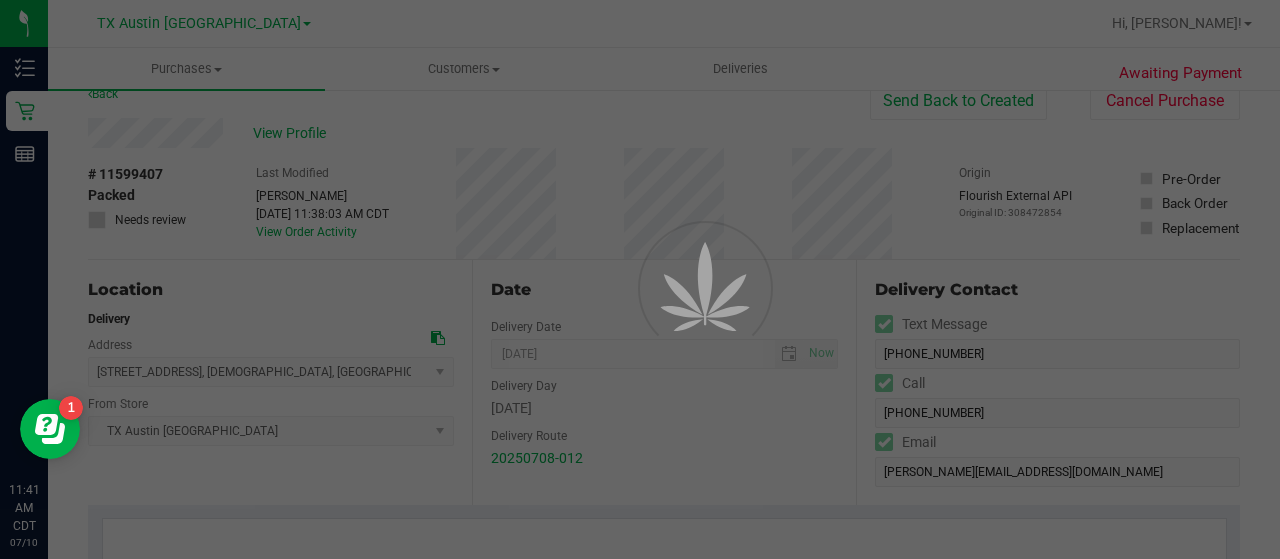 scroll, scrollTop: 0, scrollLeft: 0, axis: both 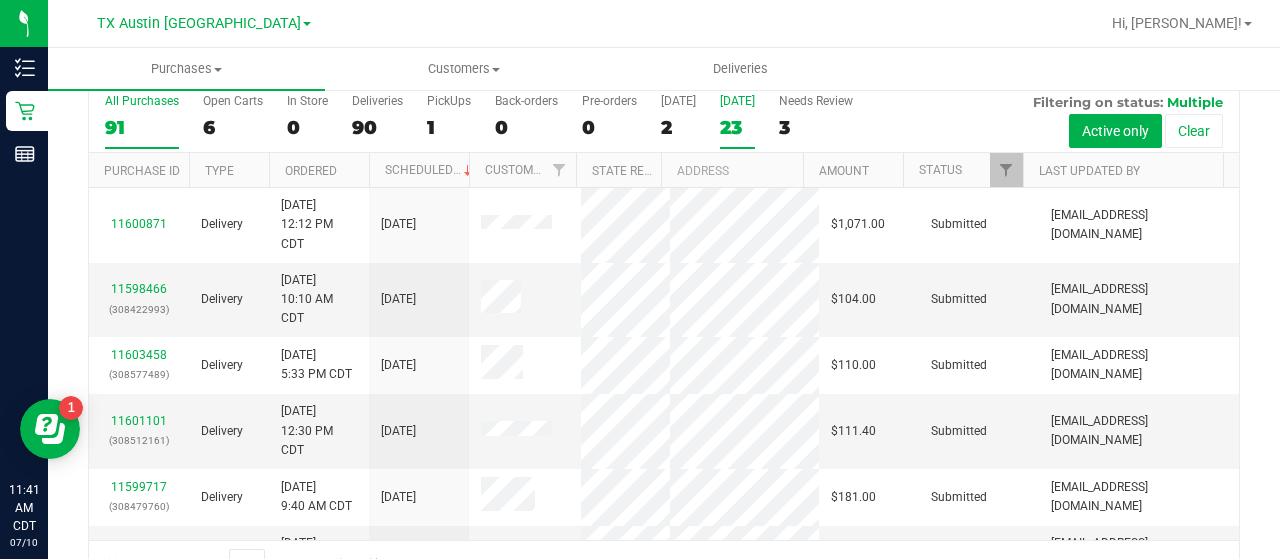 click on "23" at bounding box center [737, 127] 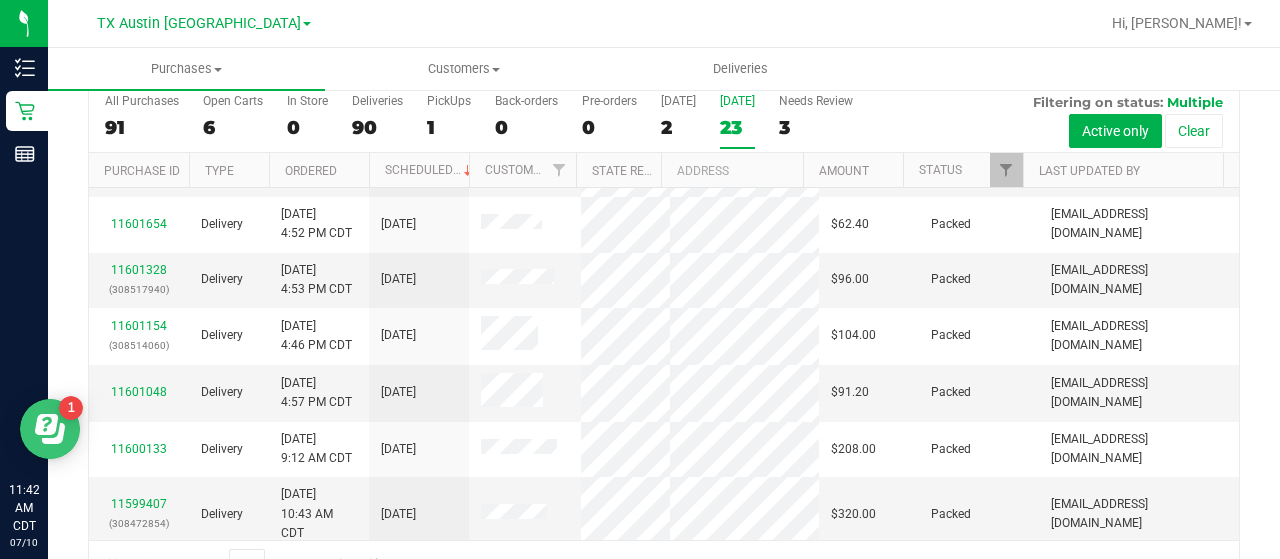 scroll, scrollTop: 215, scrollLeft: 0, axis: vertical 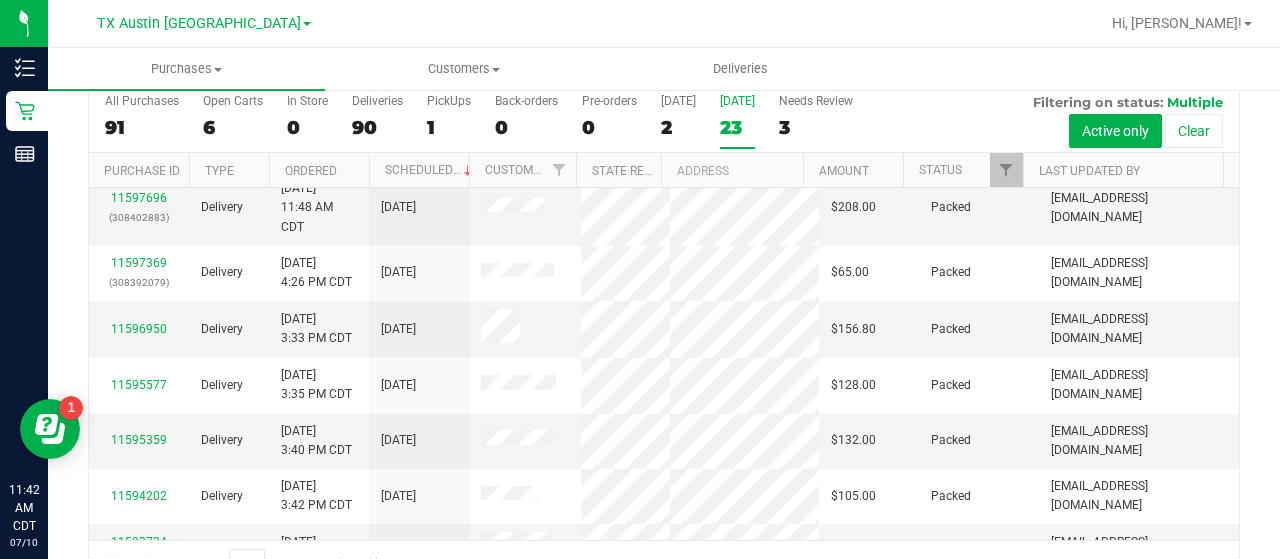 click on "11599407" at bounding box center (139, 66) 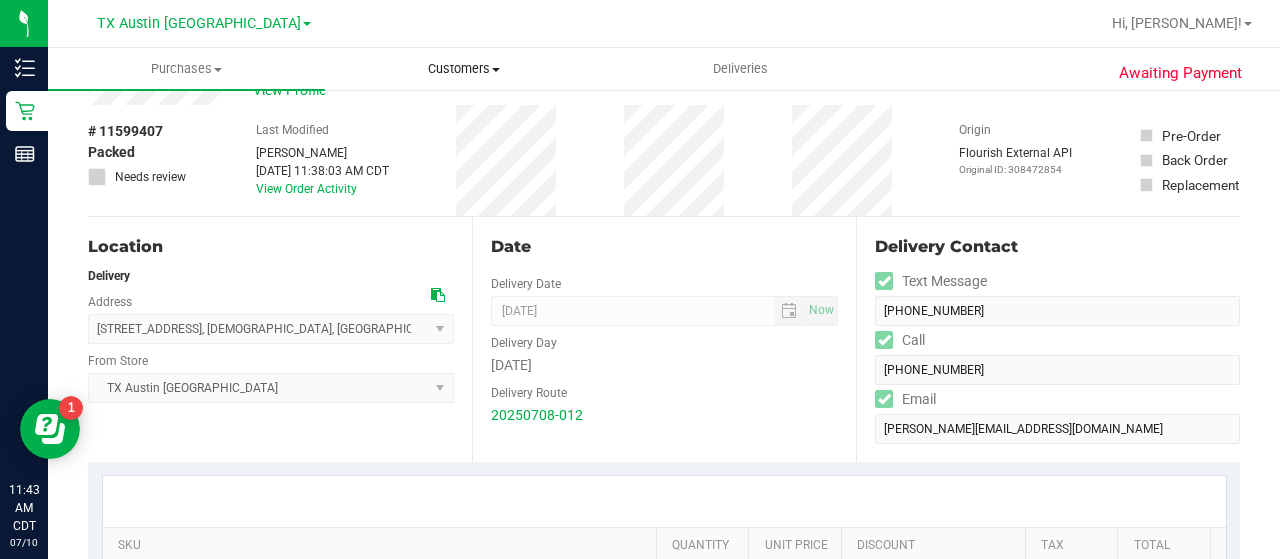 click on "Customers" at bounding box center (463, 69) 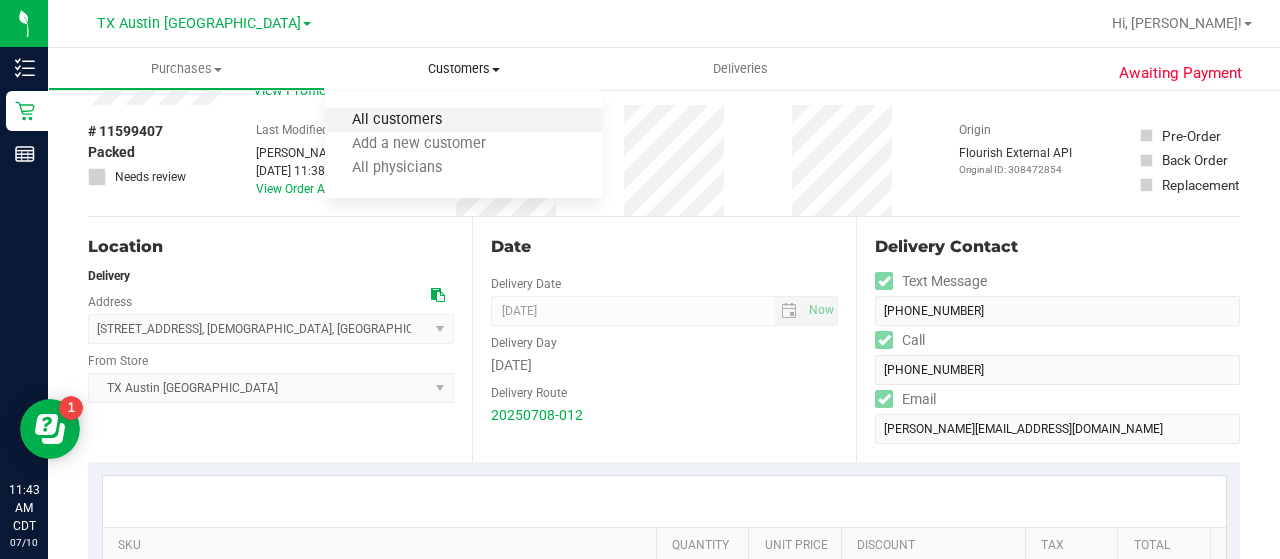 click on "All customers" at bounding box center (397, 120) 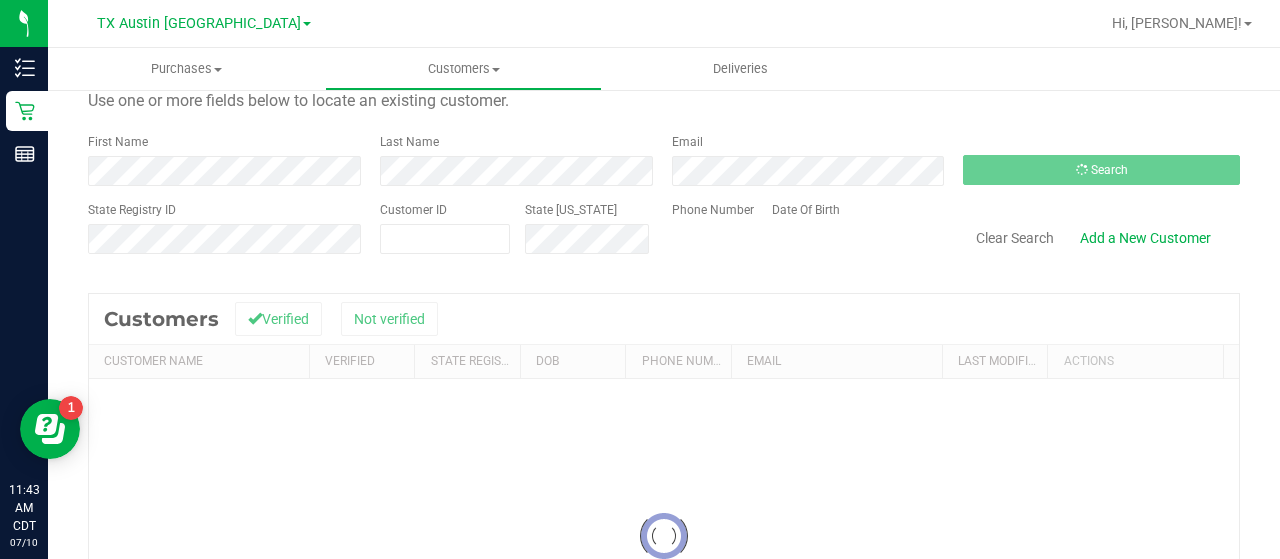 scroll, scrollTop: 0, scrollLeft: 0, axis: both 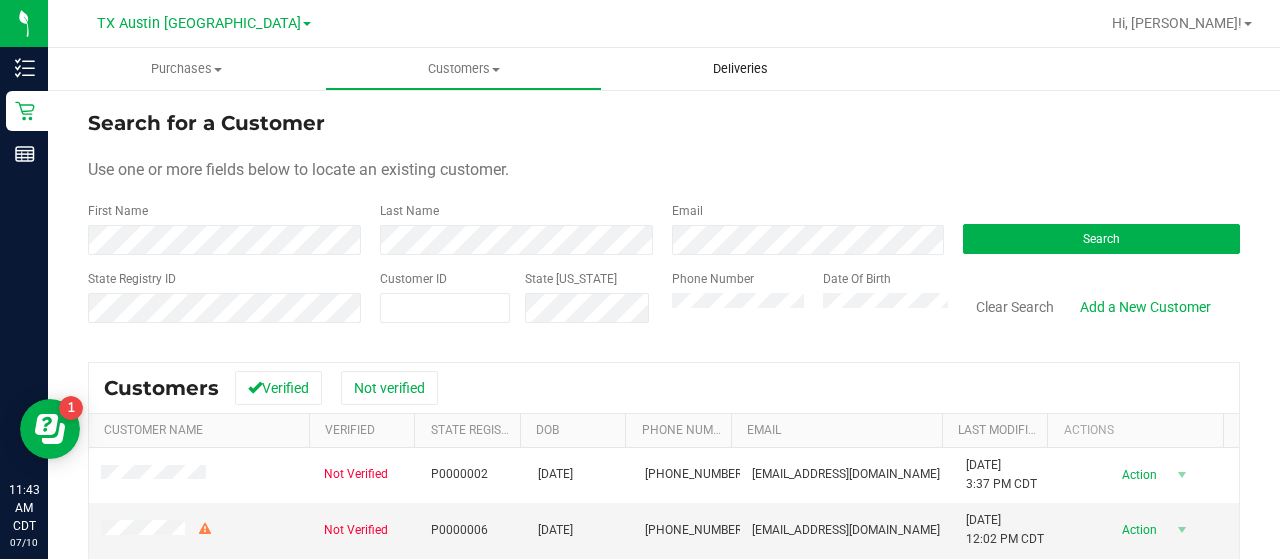 click on "Deliveries" at bounding box center (740, 69) 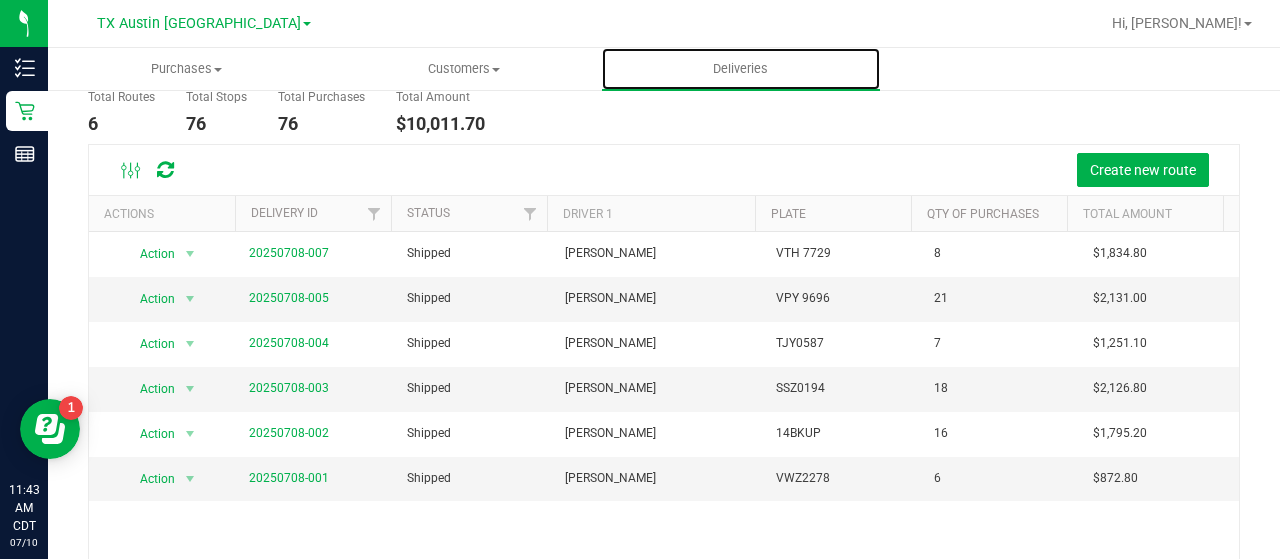 scroll, scrollTop: 150, scrollLeft: 0, axis: vertical 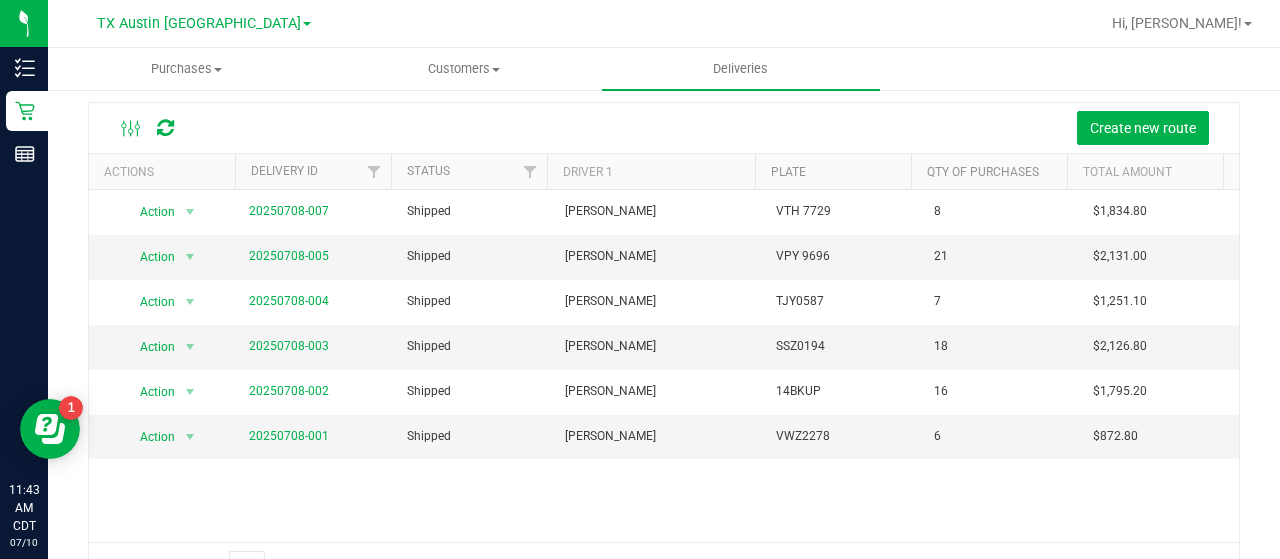 drag, startPoint x: 303, startPoint y: 429, endPoint x: 322, endPoint y: 491, distance: 64.84597 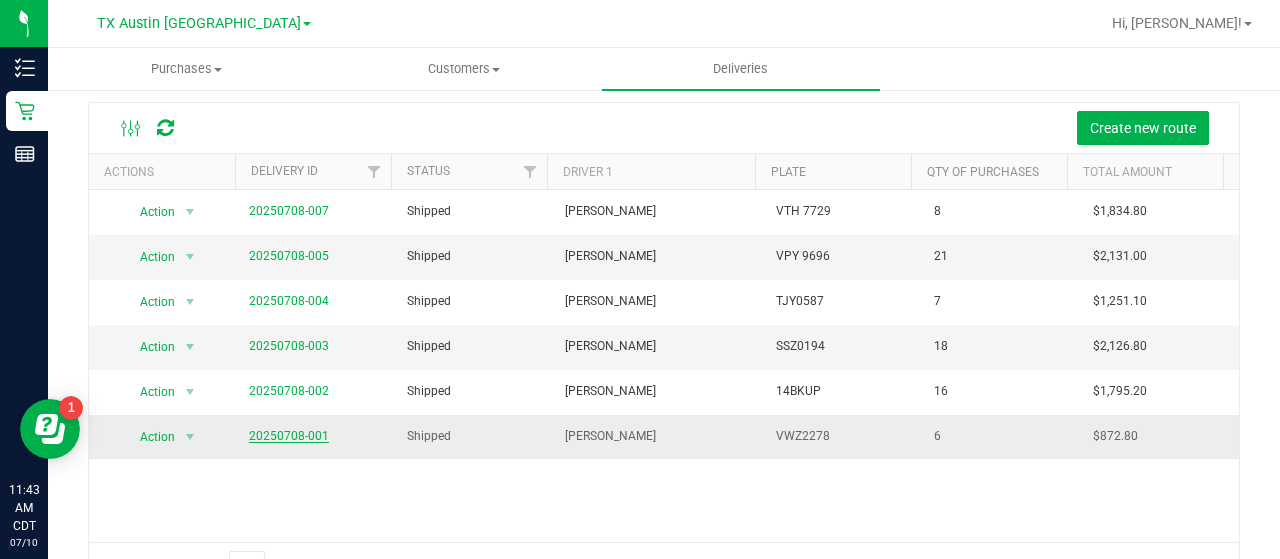 click on "20250708-001" at bounding box center [289, 436] 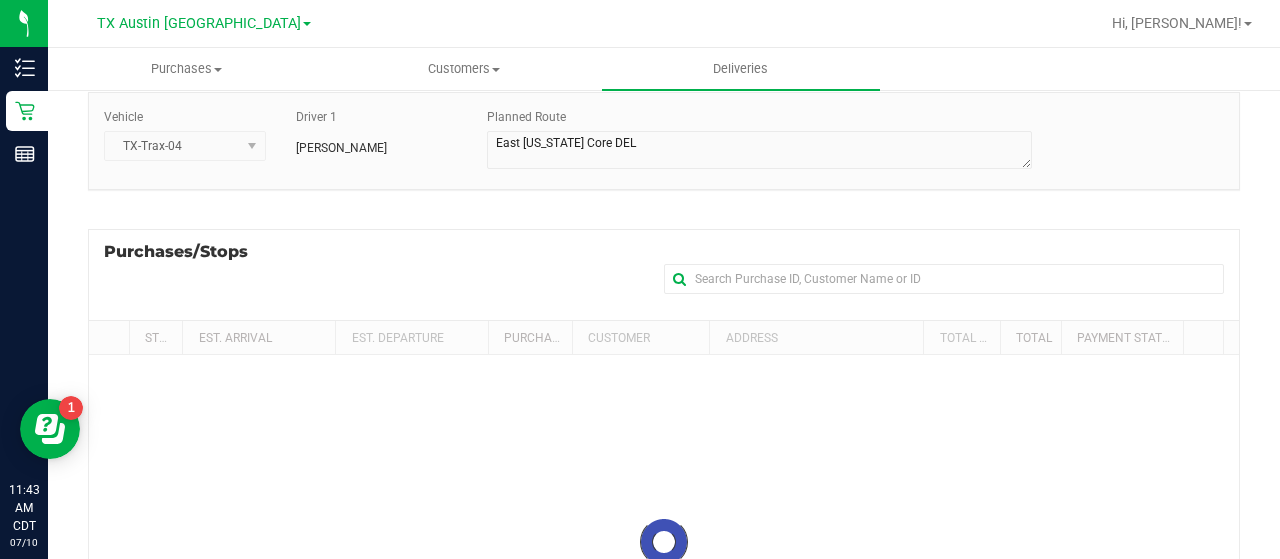 scroll, scrollTop: 0, scrollLeft: 0, axis: both 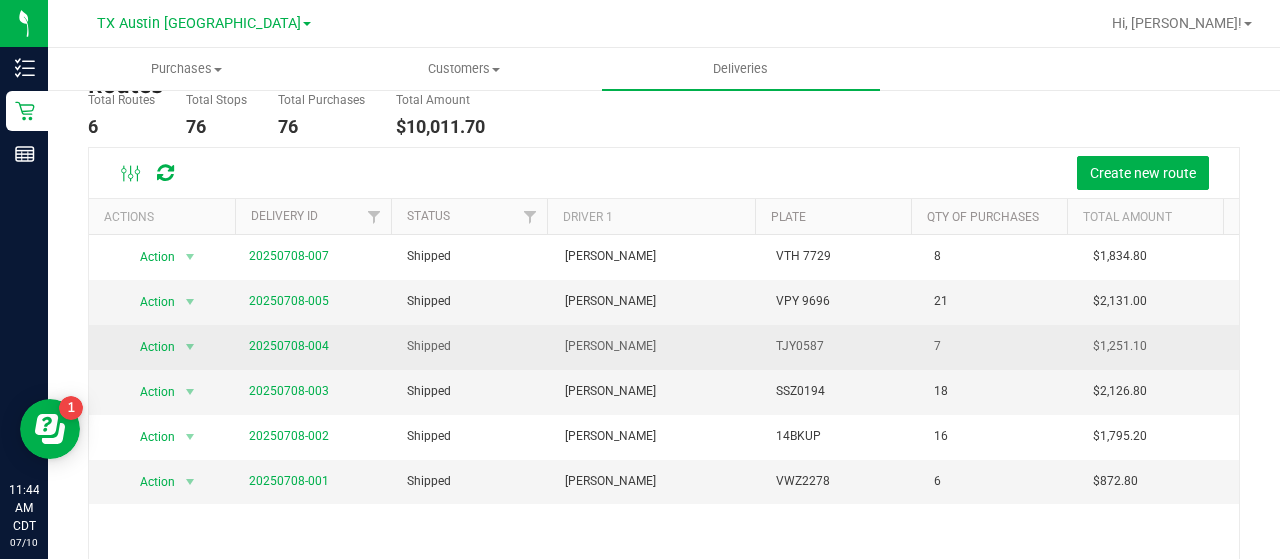 click on "20250708-004" at bounding box center (316, 347) 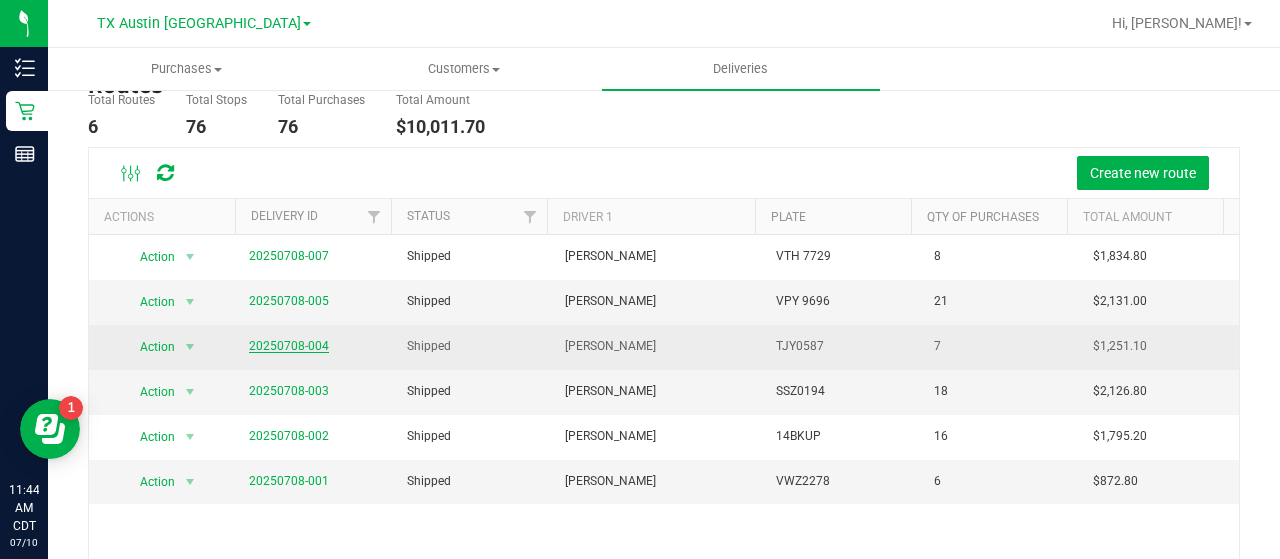 click on "20250708-004" at bounding box center [289, 346] 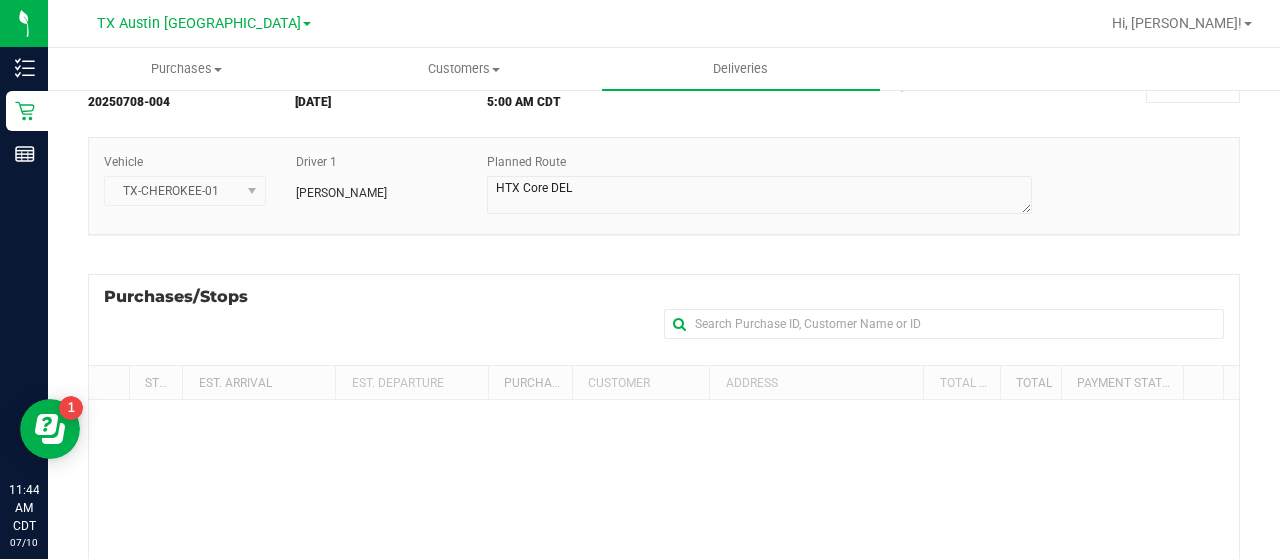 scroll, scrollTop: 0, scrollLeft: 0, axis: both 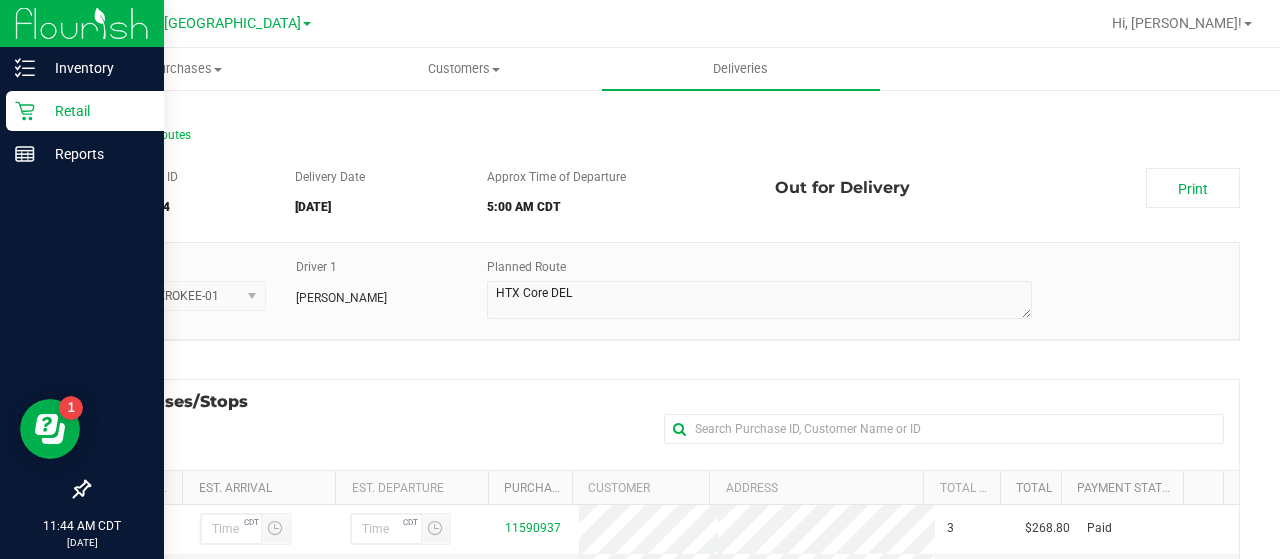 click on "Retail" at bounding box center (85, 111) 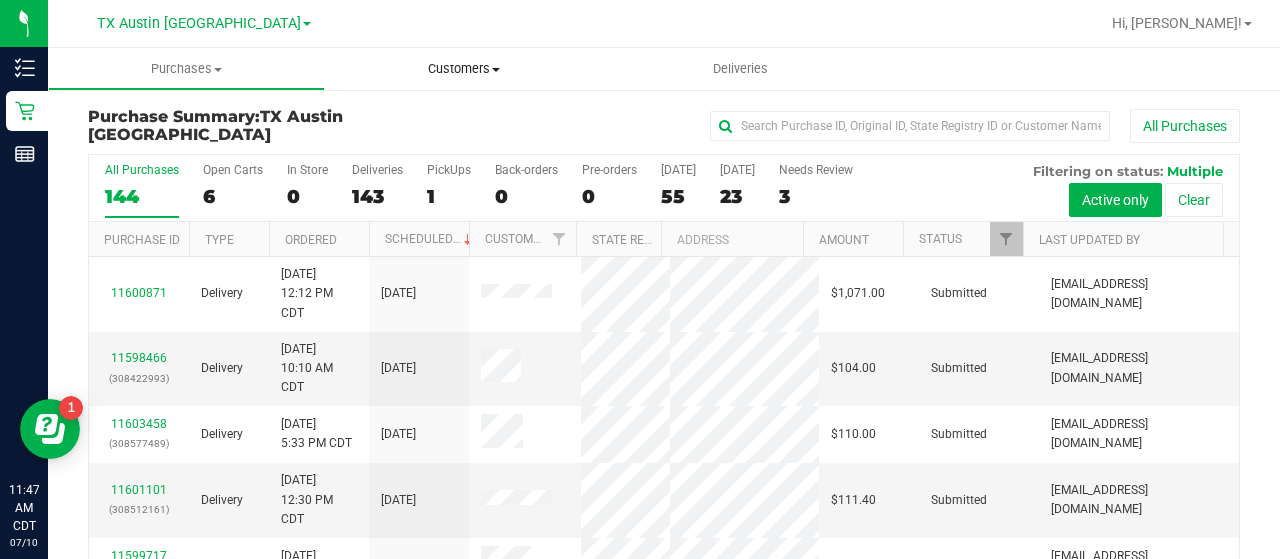 click on "Customers" at bounding box center [463, 69] 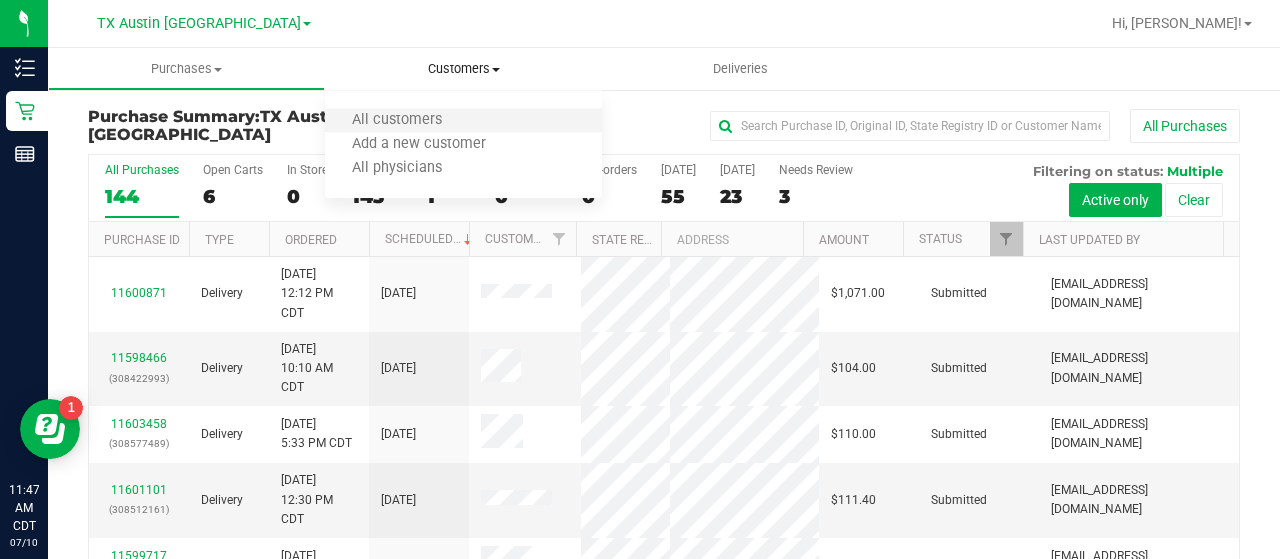 click on "All customers" at bounding box center [463, 121] 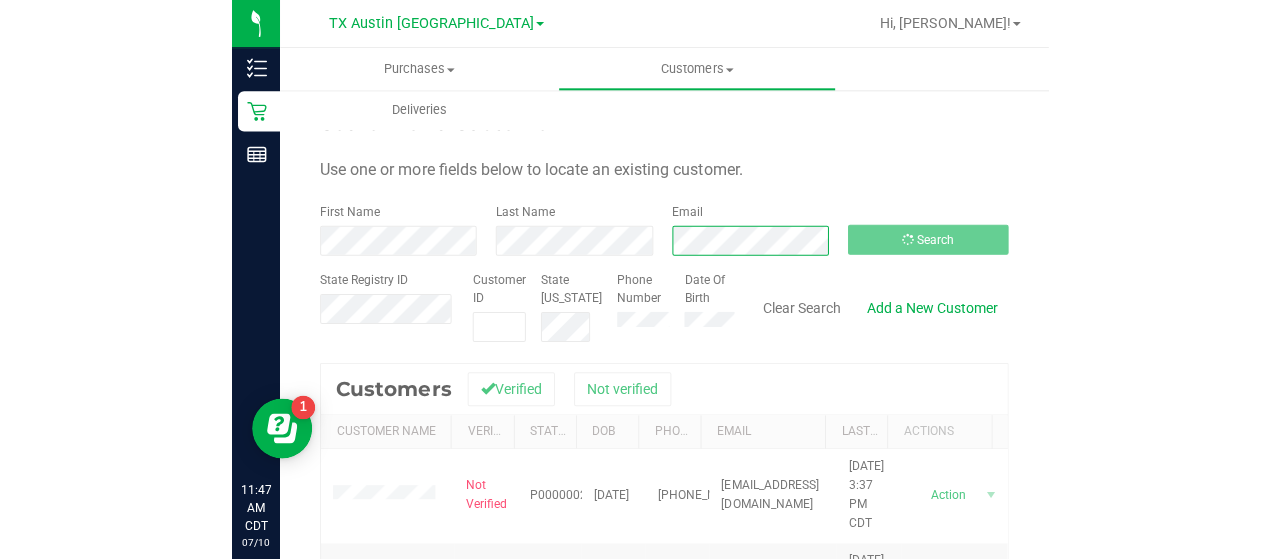 scroll, scrollTop: 84, scrollLeft: 0, axis: vertical 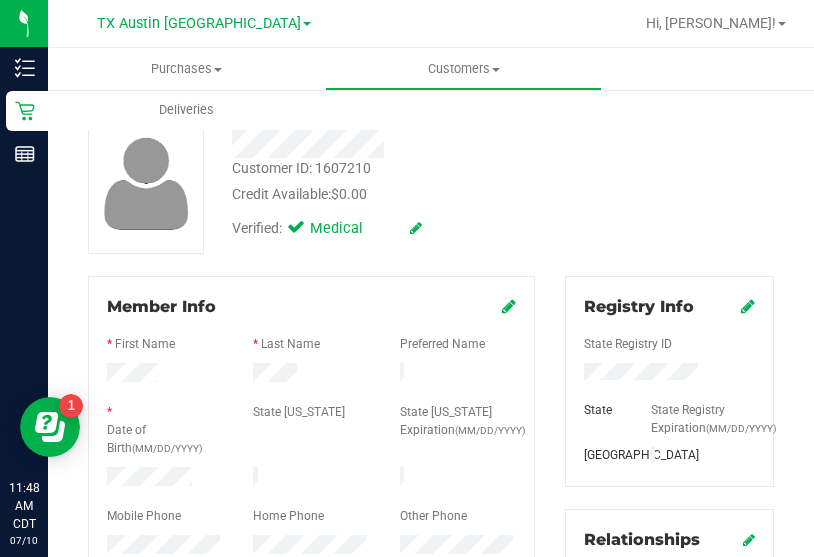 drag, startPoint x: 684, startPoint y: 153, endPoint x: 707, endPoint y: 91, distance: 66.12866 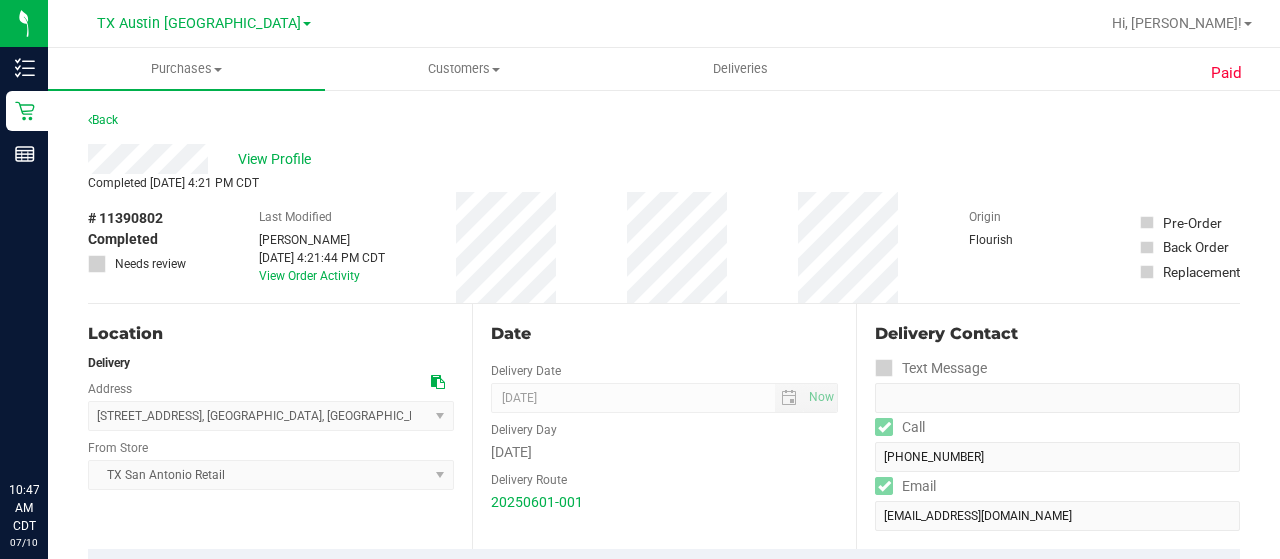 scroll, scrollTop: 0, scrollLeft: 0, axis: both 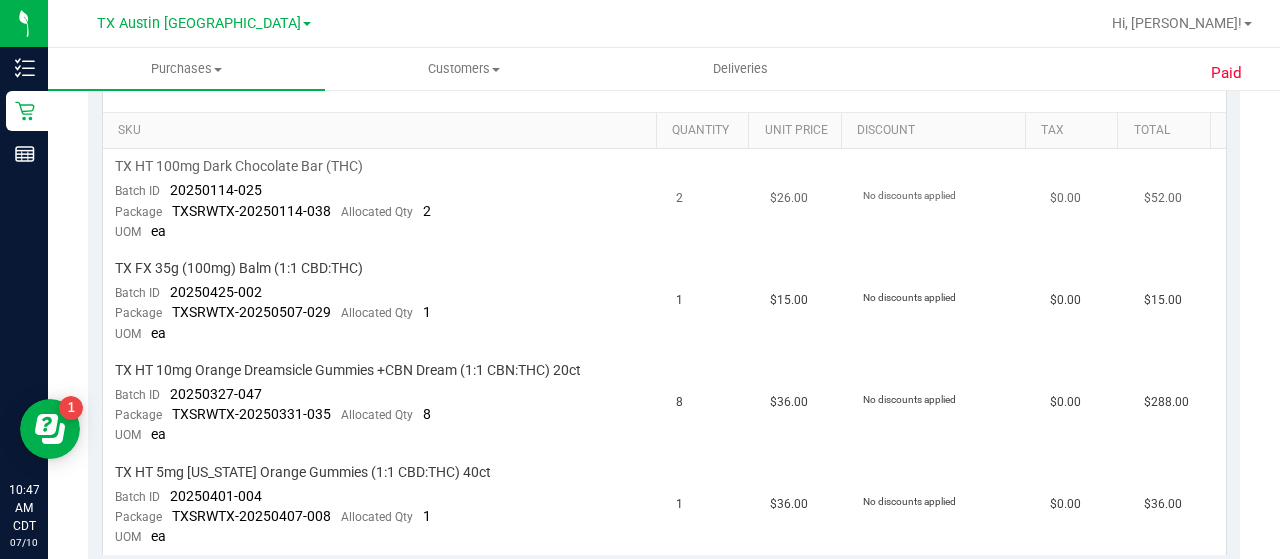 click on "TX HT 100mg Dark Chocolate Bar (THC)" at bounding box center [239, 166] 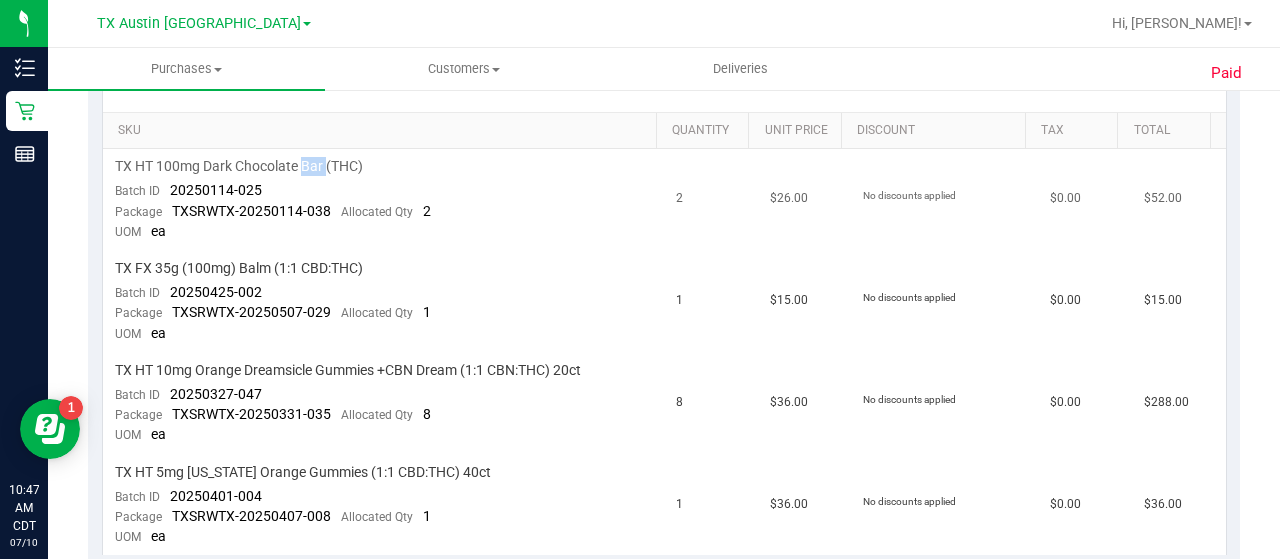click on "TX HT 100mg Dark Chocolate Bar (THC)" at bounding box center [239, 166] 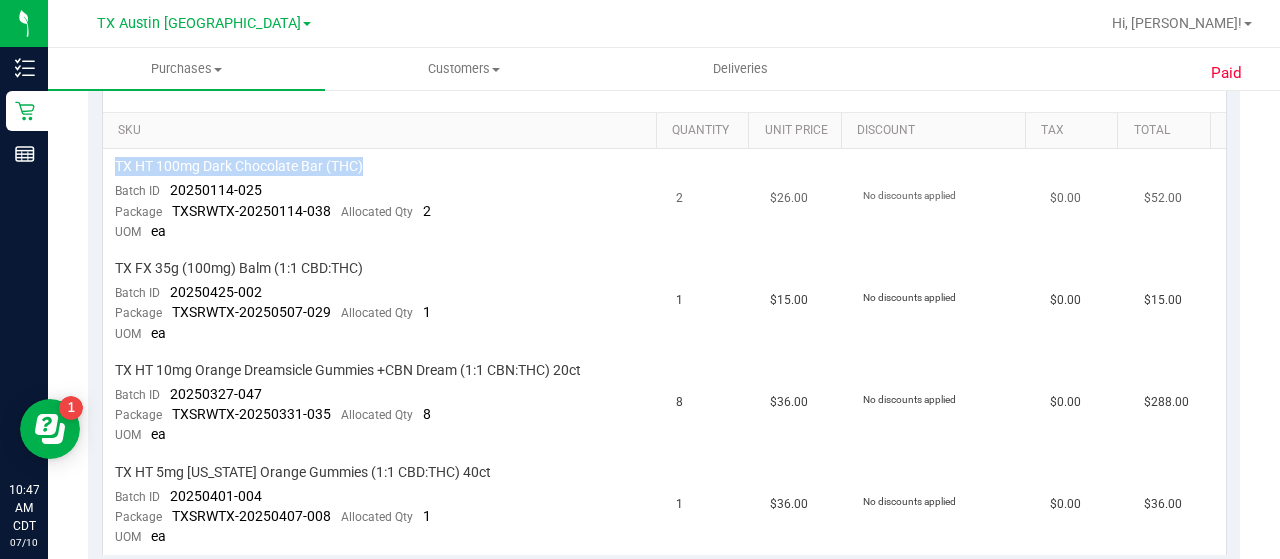 click on "TX HT 100mg Dark Chocolate Bar (THC)" at bounding box center [239, 166] 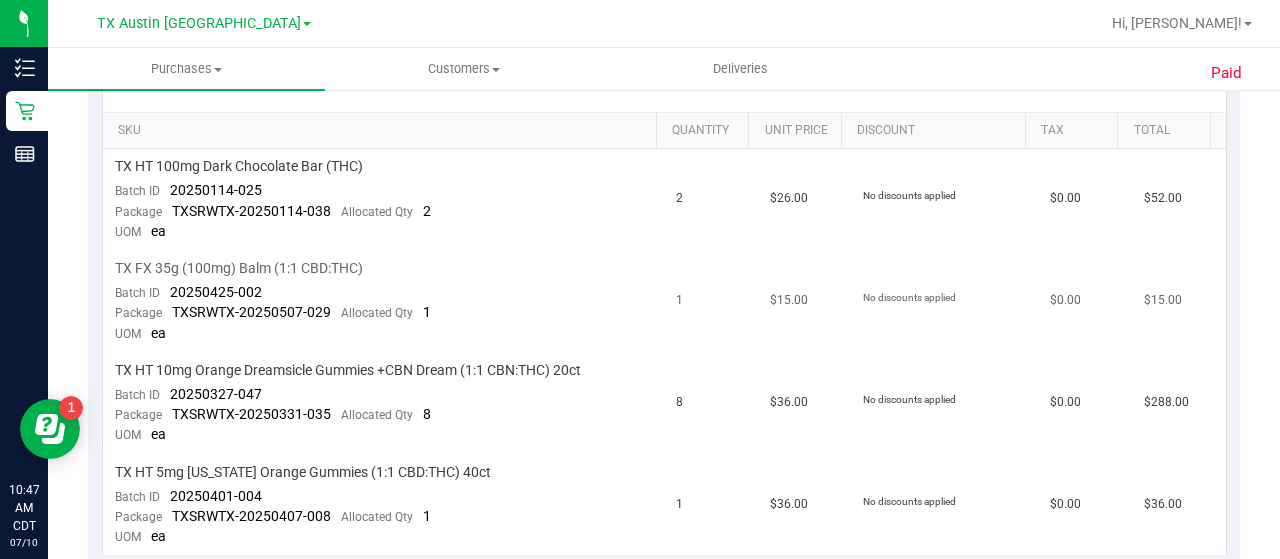 click on "TX FX 35g (100mg) Balm (1:1 CBD:THC)
Batch ID
20250425-002
Package
TXSRWTX-20250507-029
Allocated Qty
1
UOM
ea" at bounding box center (384, 302) 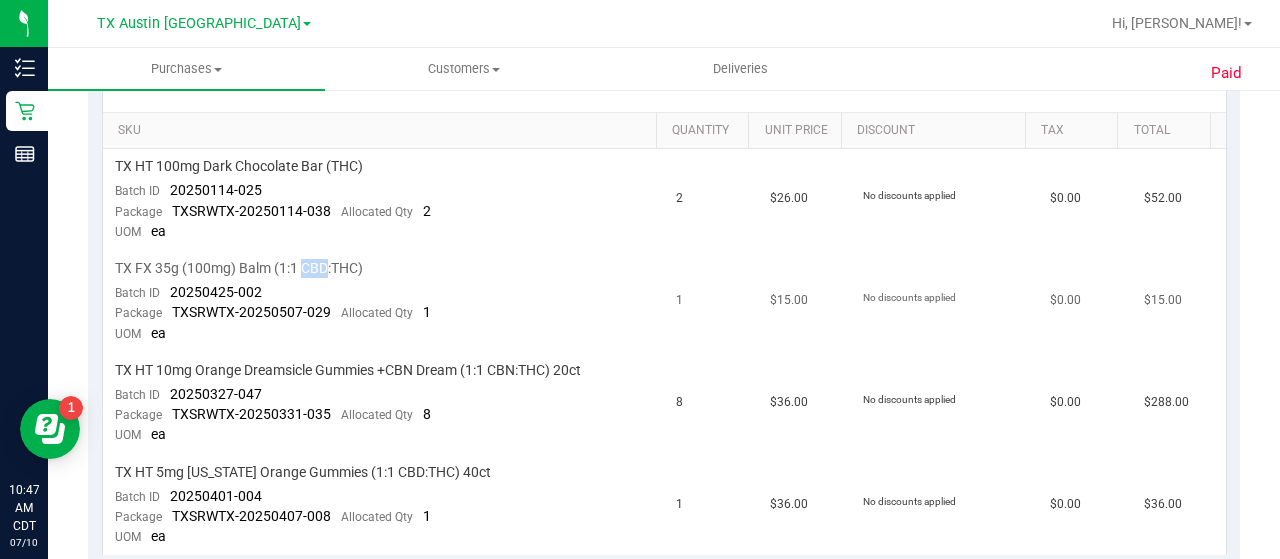 click on "TX FX 35g (100mg) Balm (1:1 CBD:THC)" at bounding box center (239, 268) 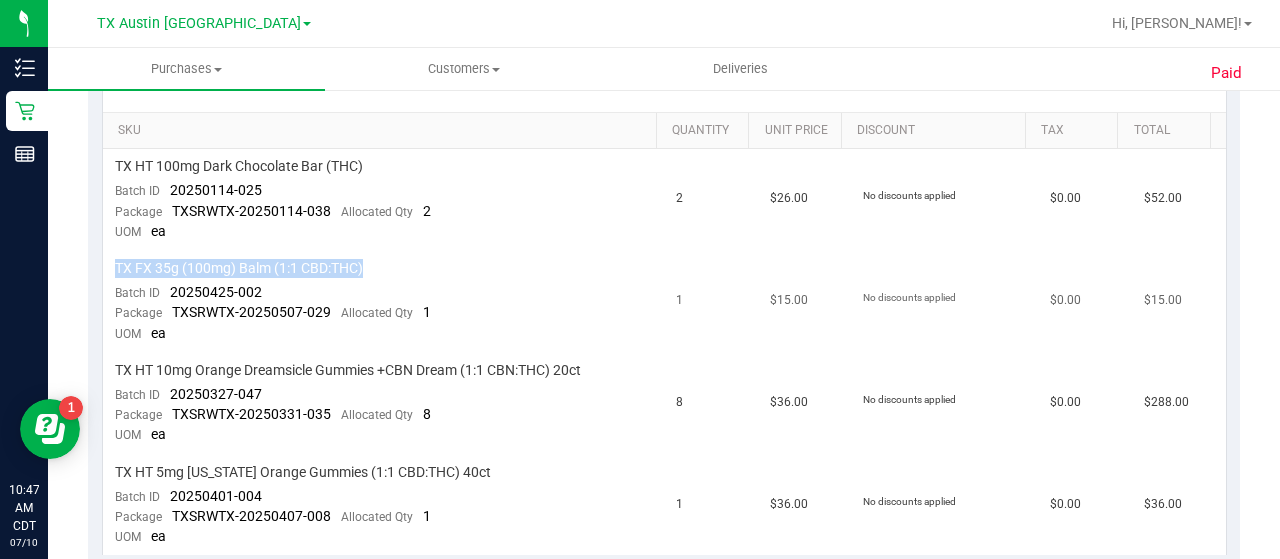 click on "TX FX 35g (100mg) Balm (1:1 CBD:THC)" at bounding box center [239, 268] 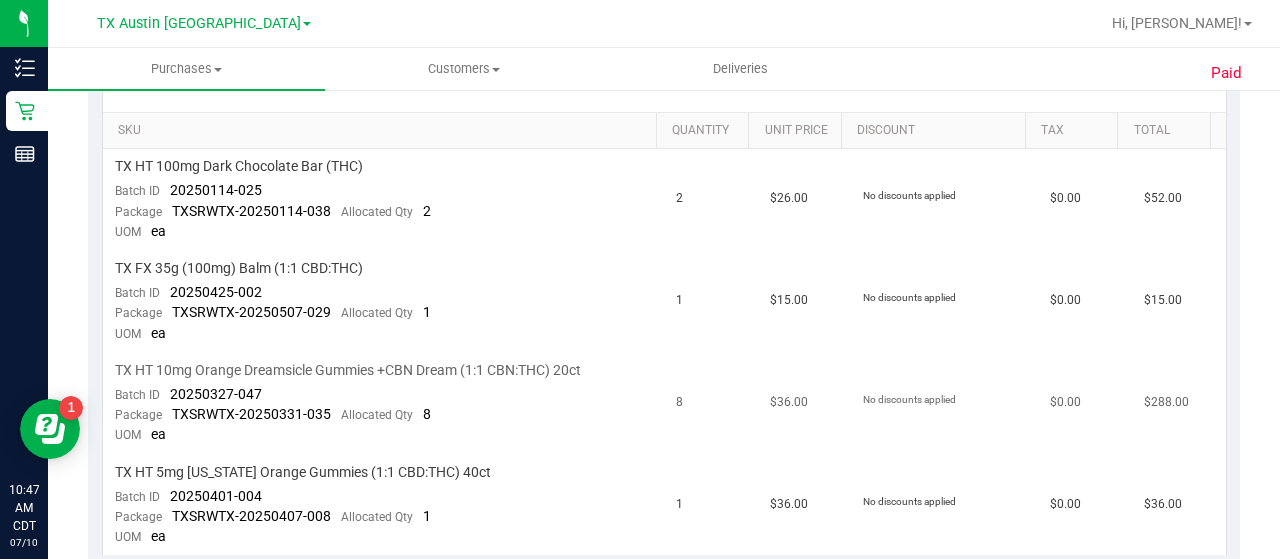 click on "TX HT 10mg Orange Dreamsicle Gummies +CBN Dream (1:1 CBN:THC) 20ct" at bounding box center (348, 370) 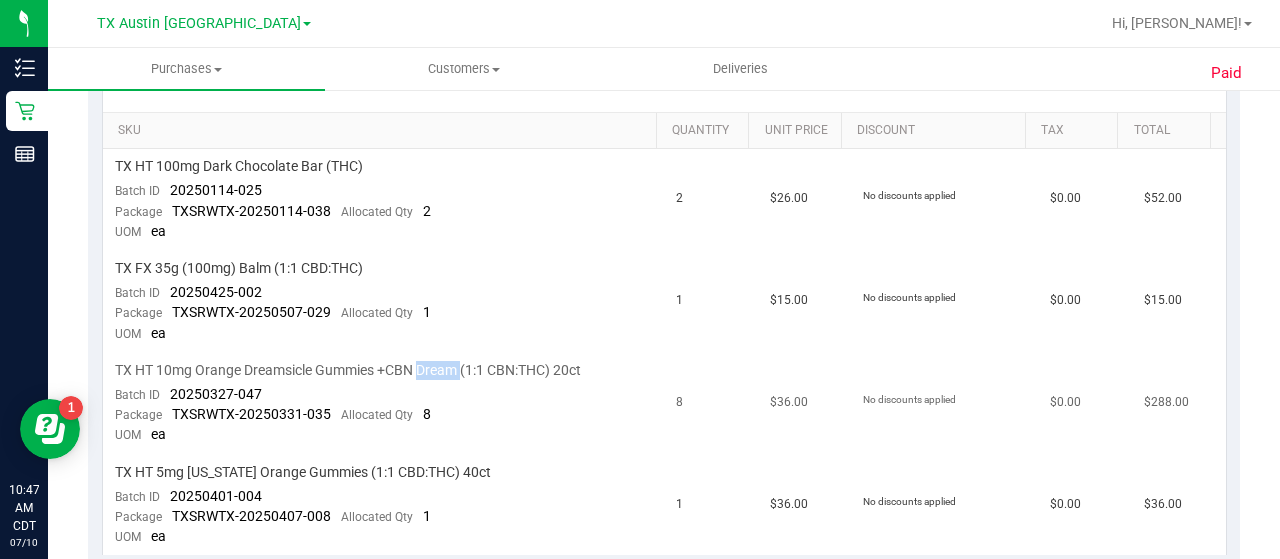click on "TX HT 10mg Orange Dreamsicle Gummies +CBN Dream (1:1 CBN:THC) 20ct" at bounding box center (348, 370) 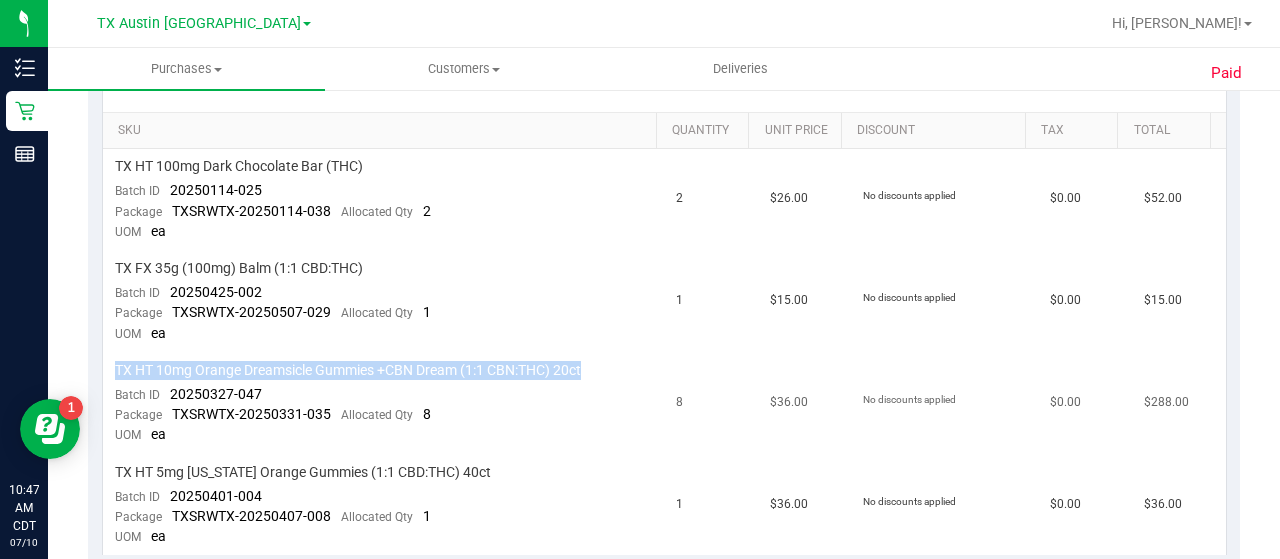 click on "TX HT 10mg Orange Dreamsicle Gummies +CBN Dream (1:1 CBN:THC) 20ct" at bounding box center [348, 370] 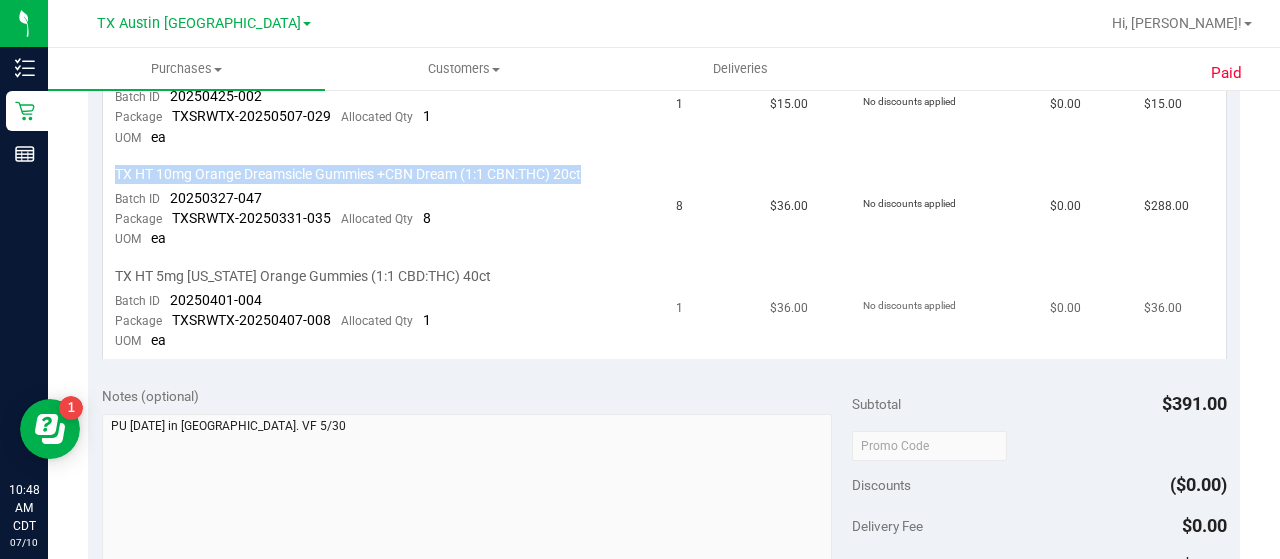 scroll, scrollTop: 698, scrollLeft: 0, axis: vertical 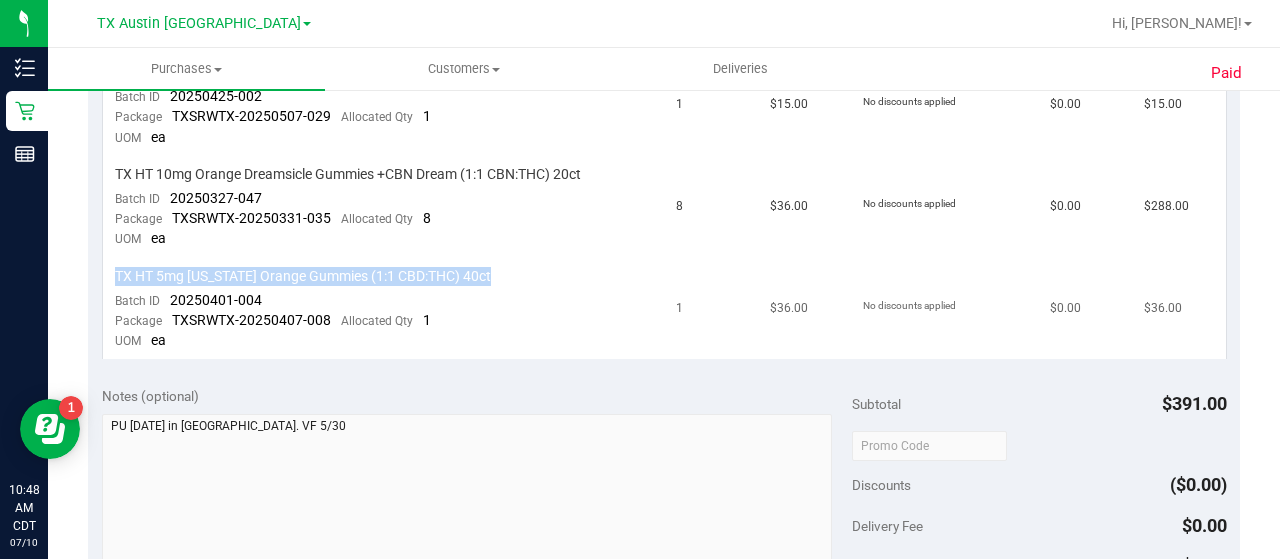 click on "TX HT 5mg Texas Orange Gummies (1:1 CBD:THC) 40ct" at bounding box center [303, 276] 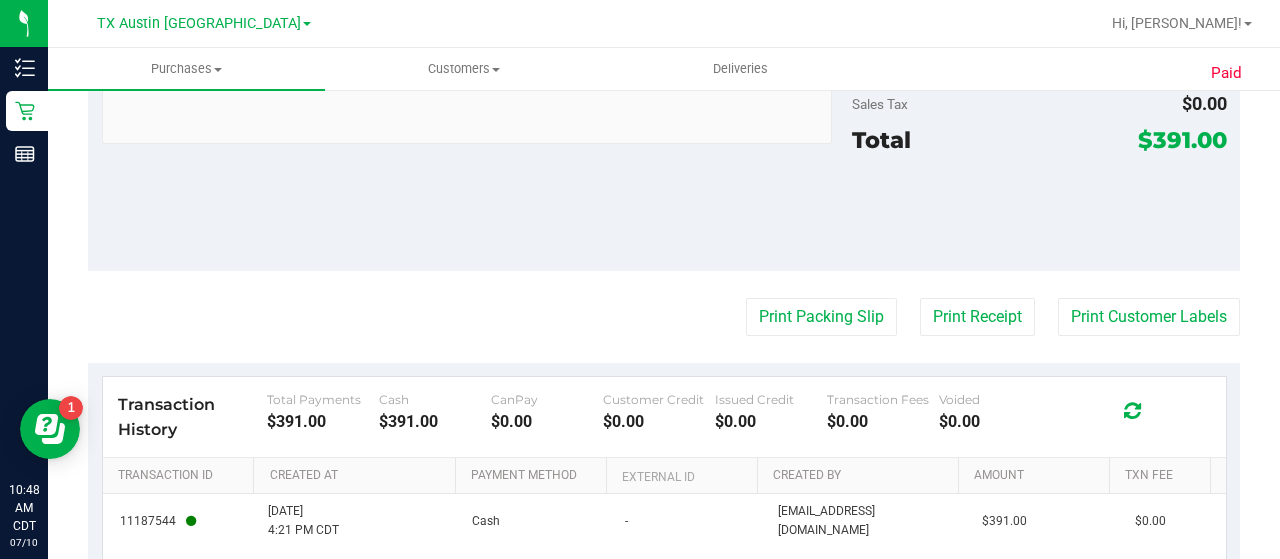 scroll, scrollTop: 0, scrollLeft: 0, axis: both 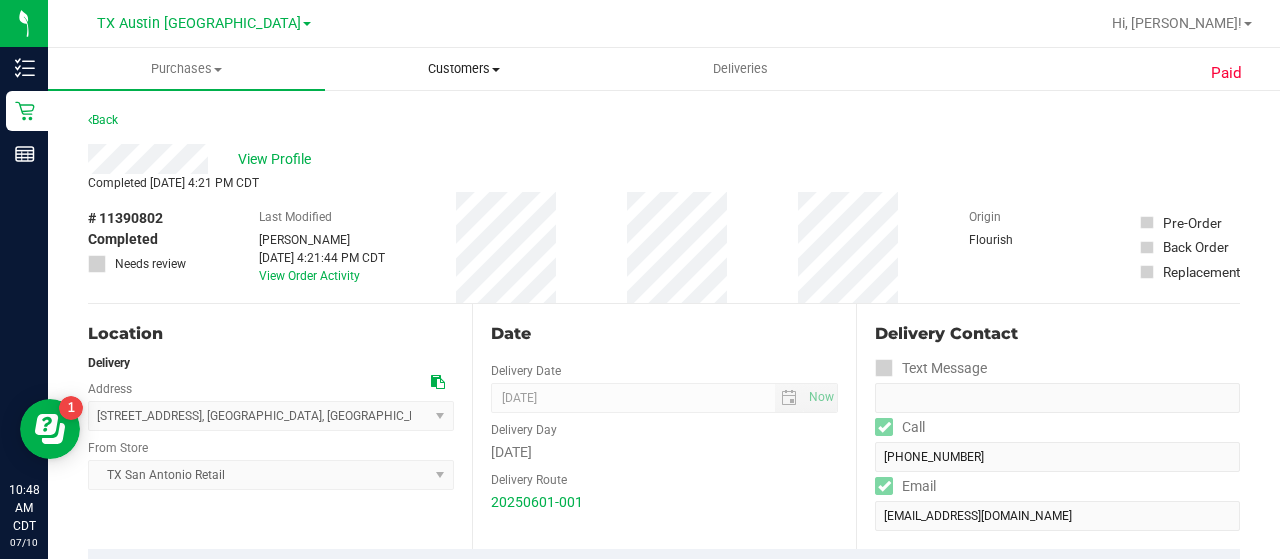 click on "Customers
All customers
Add a new customer
All physicians" at bounding box center (463, 69) 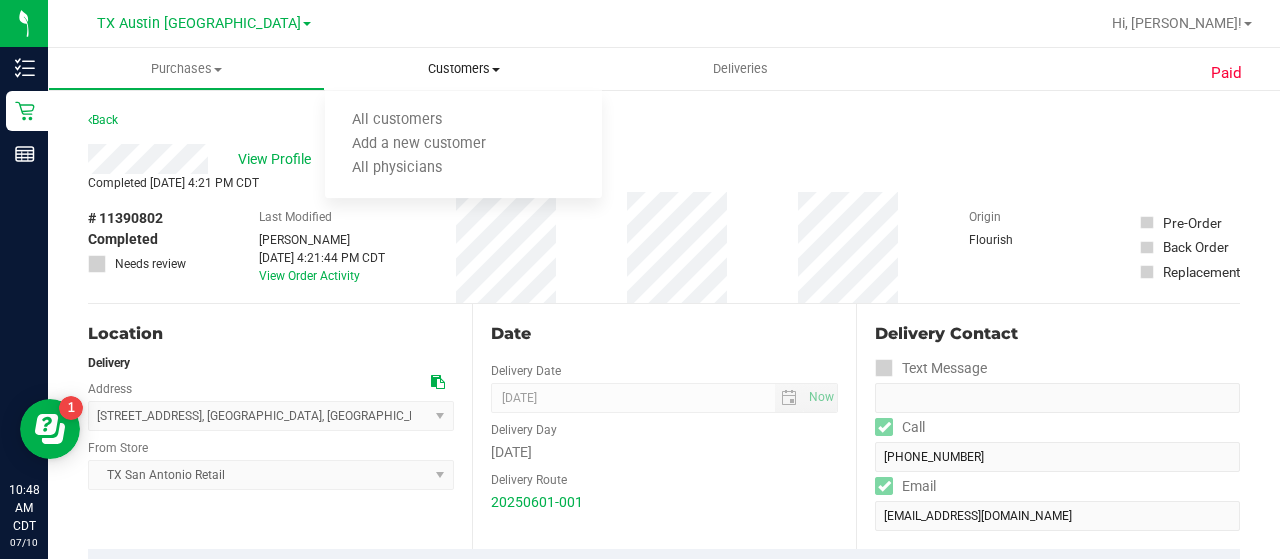 click on "All customers
Add a new customer
All physicians" at bounding box center (463, 145) 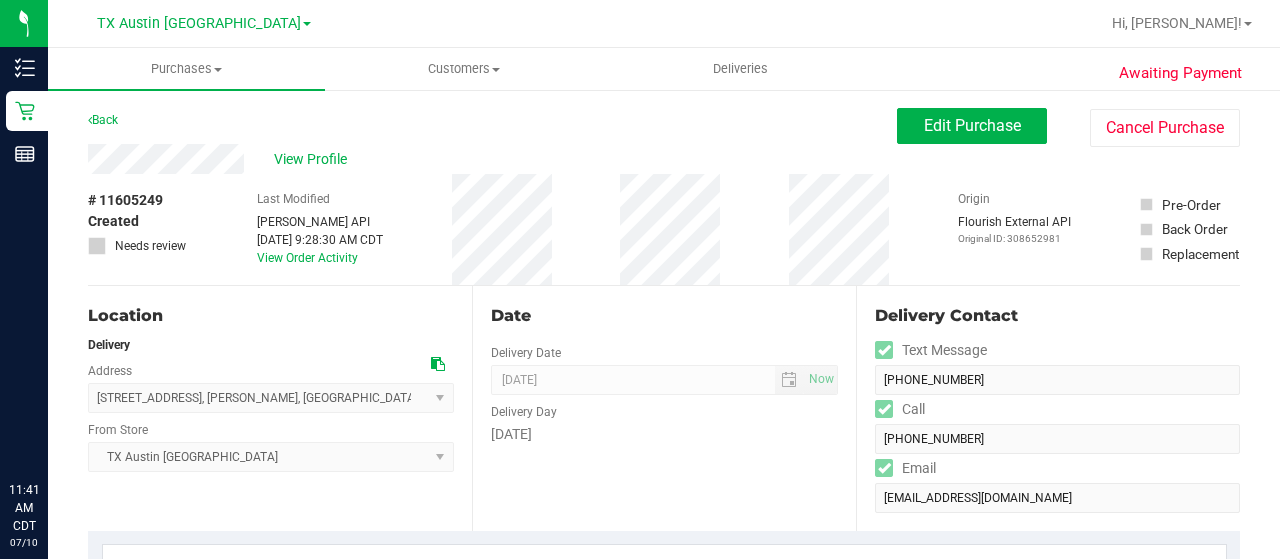 scroll, scrollTop: 0, scrollLeft: 0, axis: both 